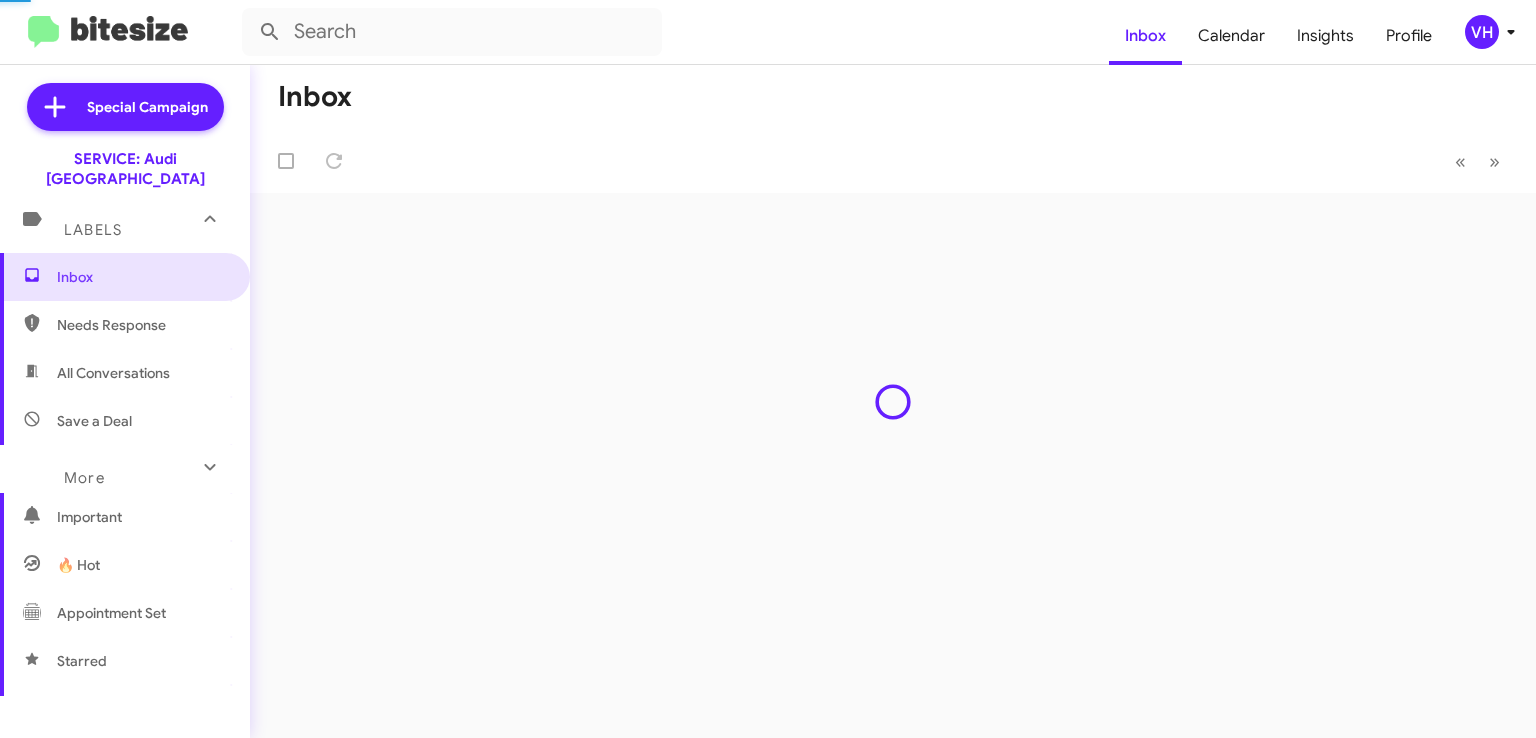 scroll, scrollTop: 0, scrollLeft: 0, axis: both 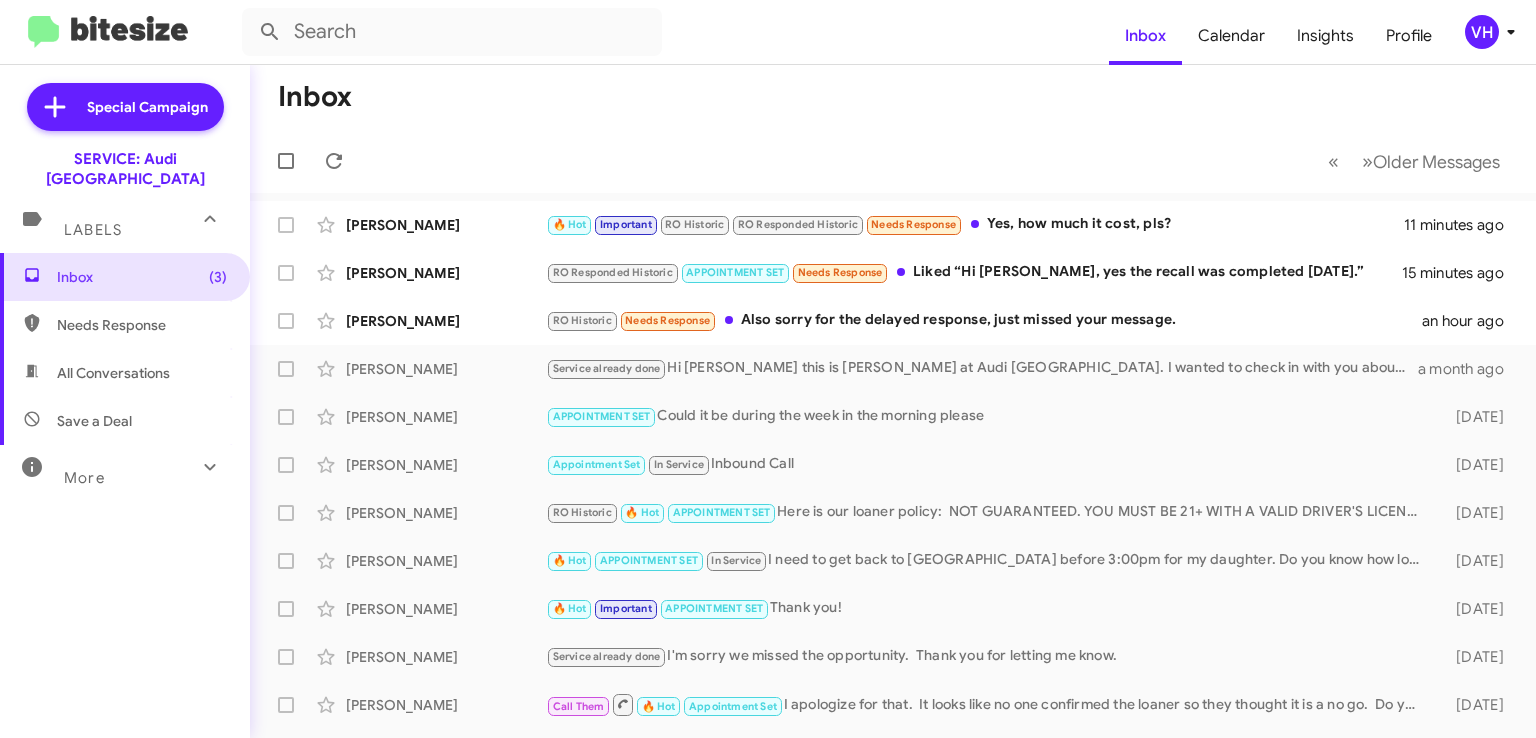 click on "[PERSON_NAME]  RO Historic   Needs Response   Also sorry for the delayed response, just missed your message.   an hour ago" 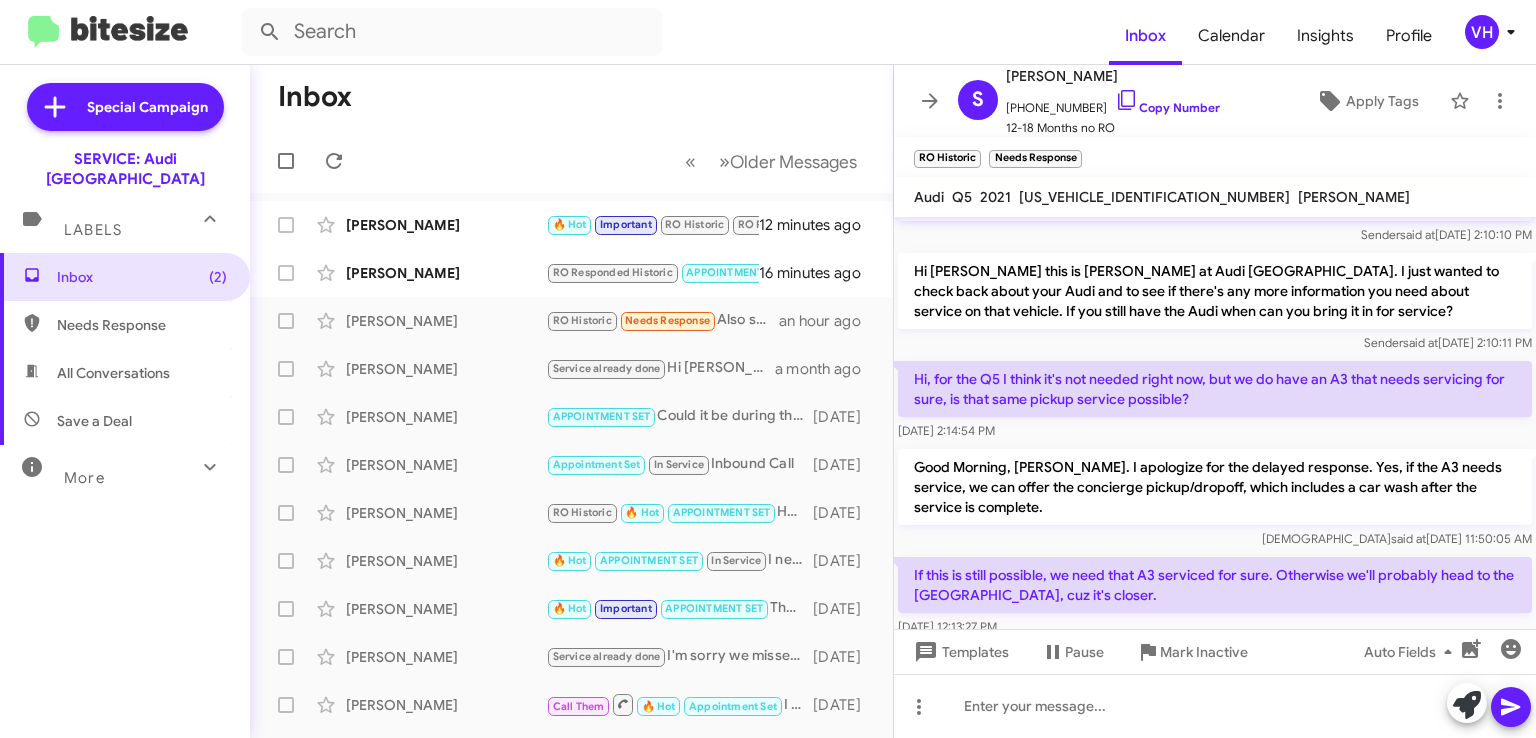 scroll, scrollTop: 441, scrollLeft: 0, axis: vertical 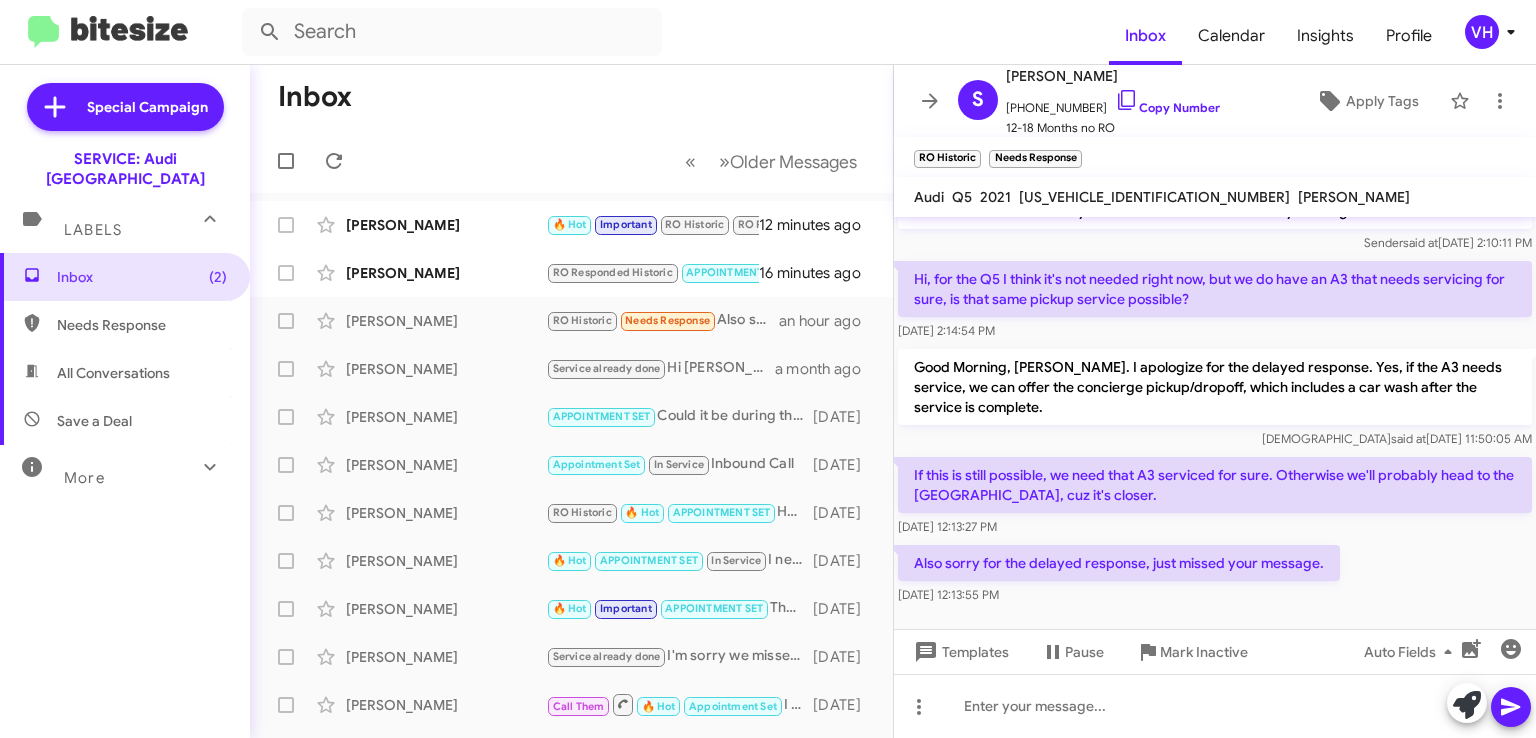 click on "Copy Number" 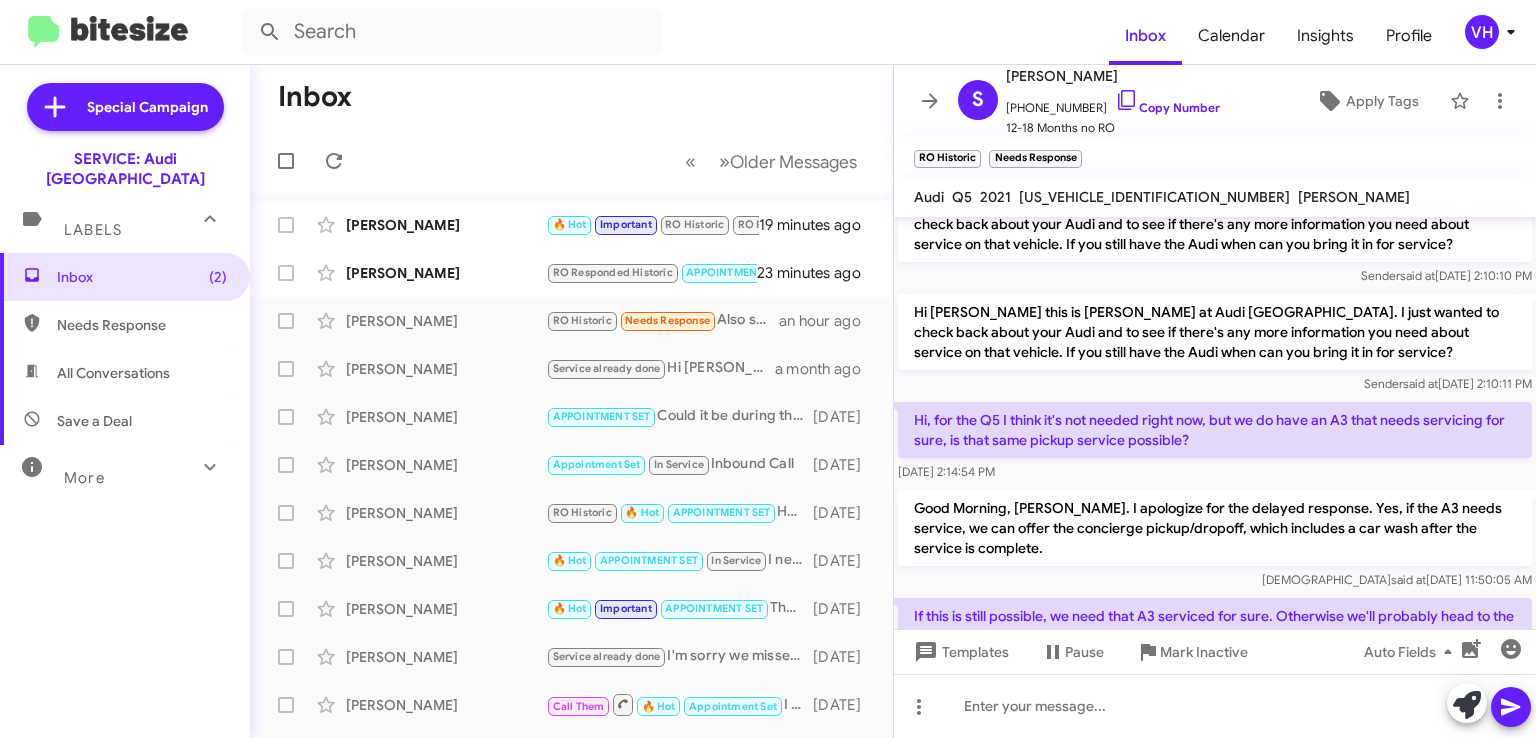 scroll, scrollTop: 441, scrollLeft: 0, axis: vertical 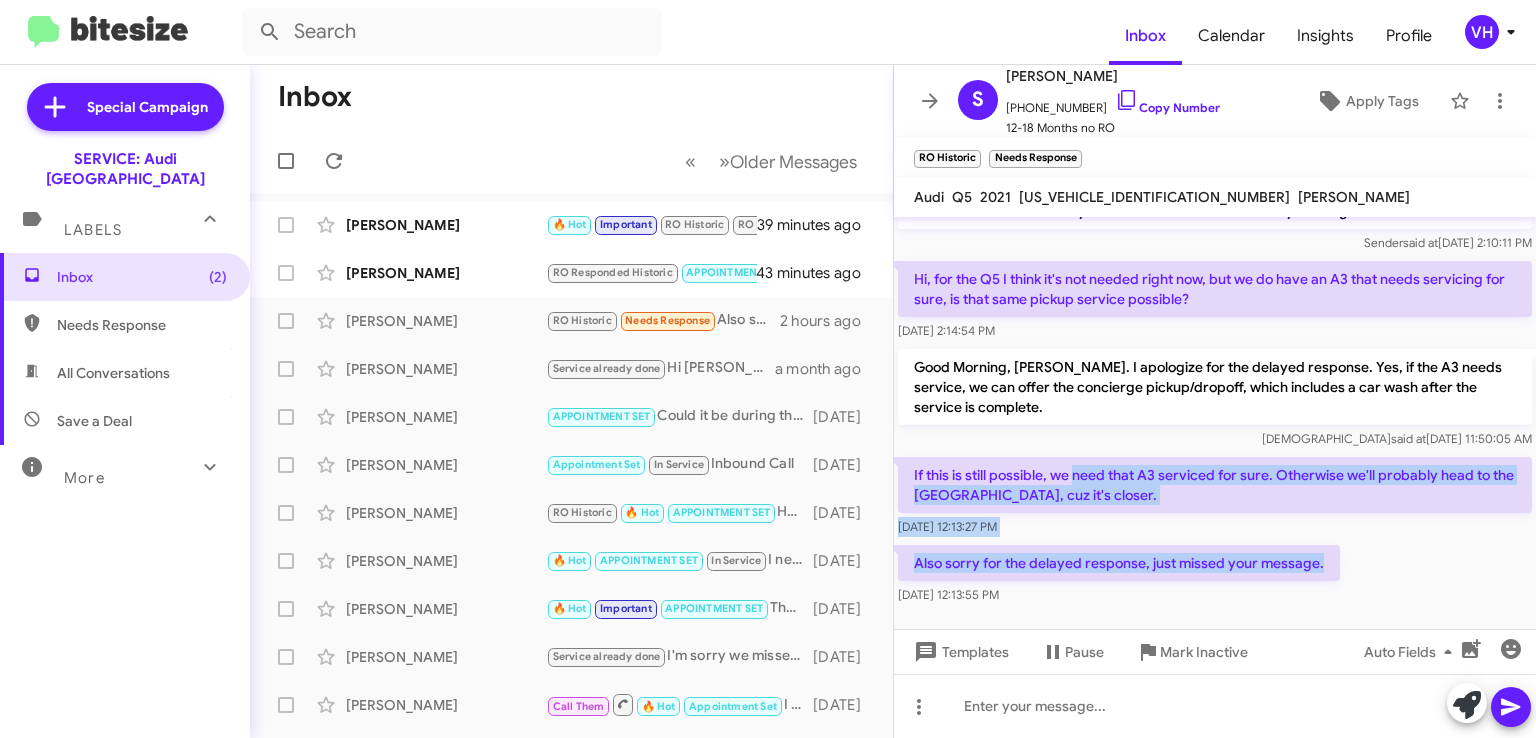 drag, startPoint x: 1075, startPoint y: 437, endPoint x: 1335, endPoint y: 548, distance: 282.70303 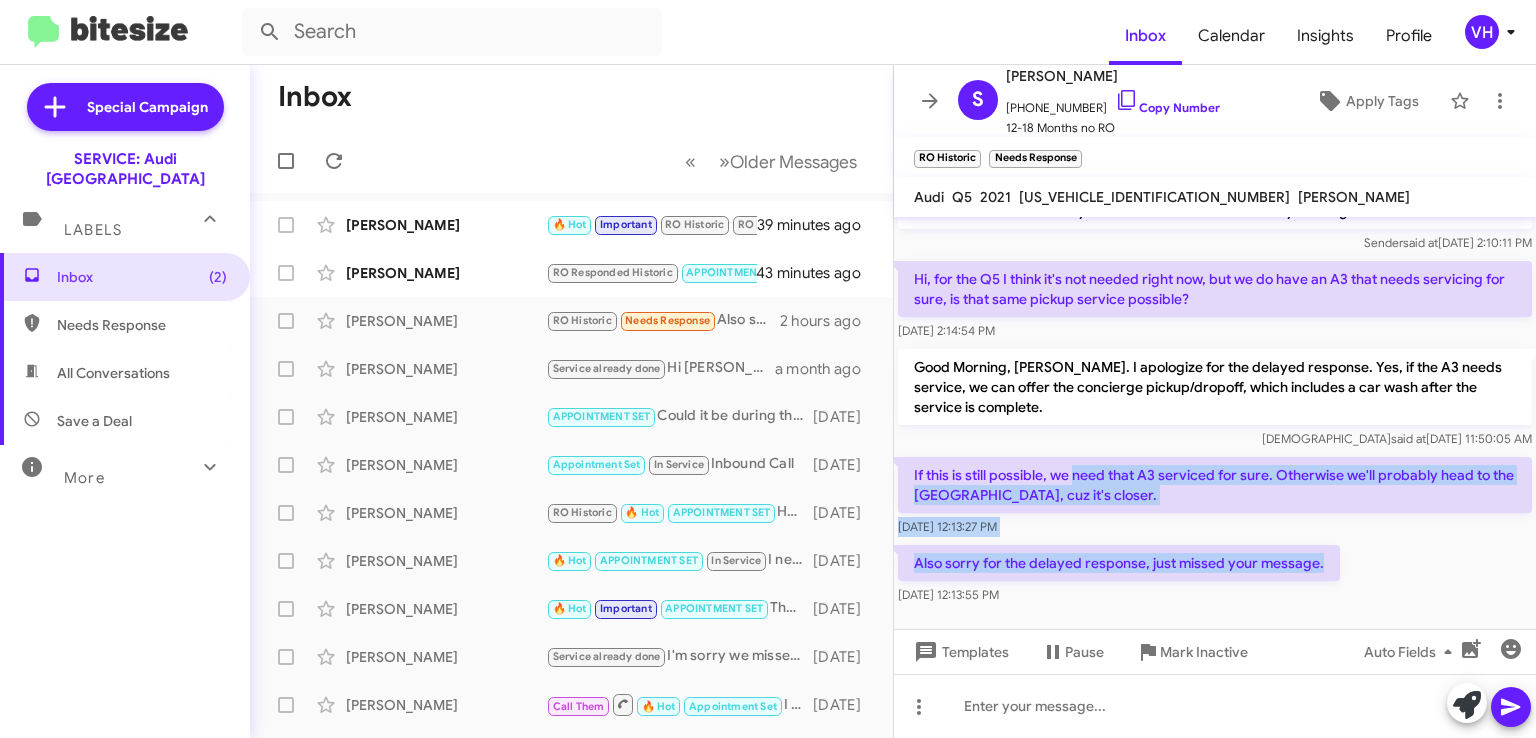 click on "Hi [PERSON_NAME], this is [PERSON_NAME] Service Manager at Audi [GEOGRAPHIC_DATA]. Our records indicate there is an open recall on your Audi Q5 Plug-In Hybrid. It's important to address recalls to ensure your vehicle is safe to drive-- for you, your passengers and everyone on the road.
Recall repairs are free of charge, and to help, we add free concierge pickup/dropoff, car wash a tank of gas or electric charge for the trouble.
When works for you? [PERSON_NAME]   said at   [DATE] 1:04:04 PM   Tagged as 'RO' on [DATE] 4:18:25 PM  Hi [PERSON_NAME] this is [PERSON_NAME] at Audi Oakland. I just wanted to check back about your Audi and to see if there's any more information you need about service on that vehicle. If you still have the Audi when can you bring it in for service? [PERSON_NAME]   said at   [DATE] 2:10:10 PM  [PERSON_NAME]   said at   [DATE] 2:10:11 PM  Hi, for the Q5 I think it's not needed right now, but we do have an A3 that needs servicing for sure, is that same pickup service possible?    [DATE] 2:14:54 PM" 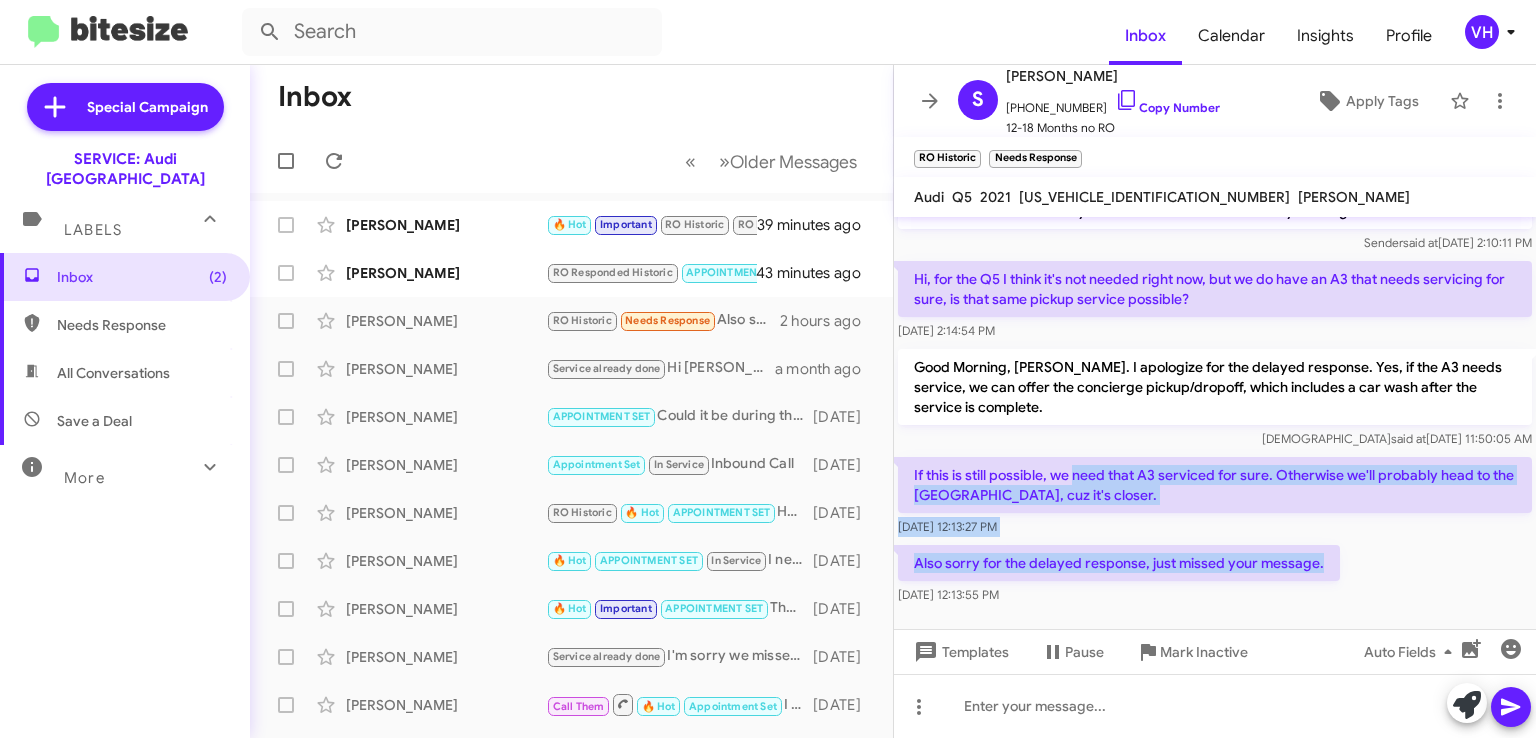 click on "Also sorry for the delayed response, just missed your message." 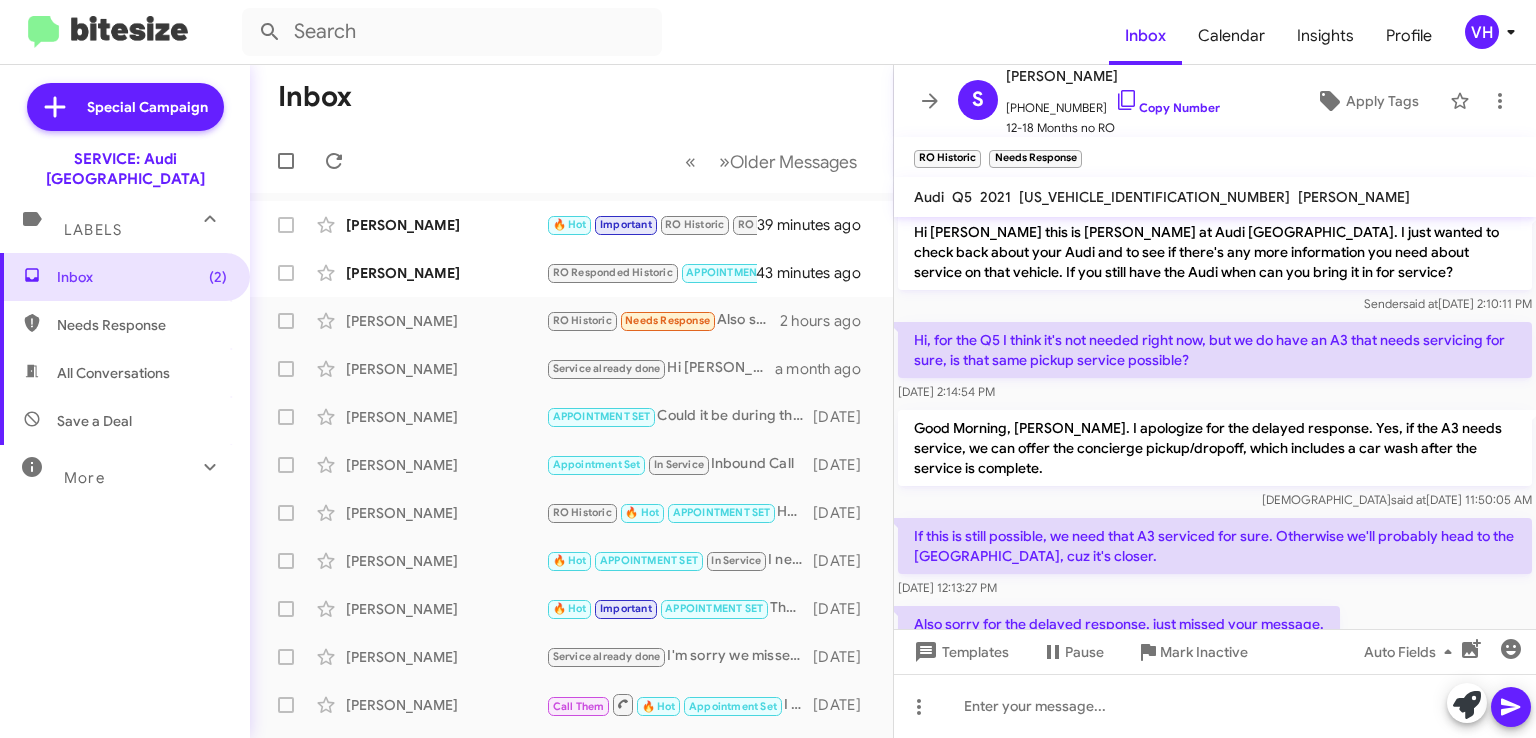 scroll, scrollTop: 441, scrollLeft: 0, axis: vertical 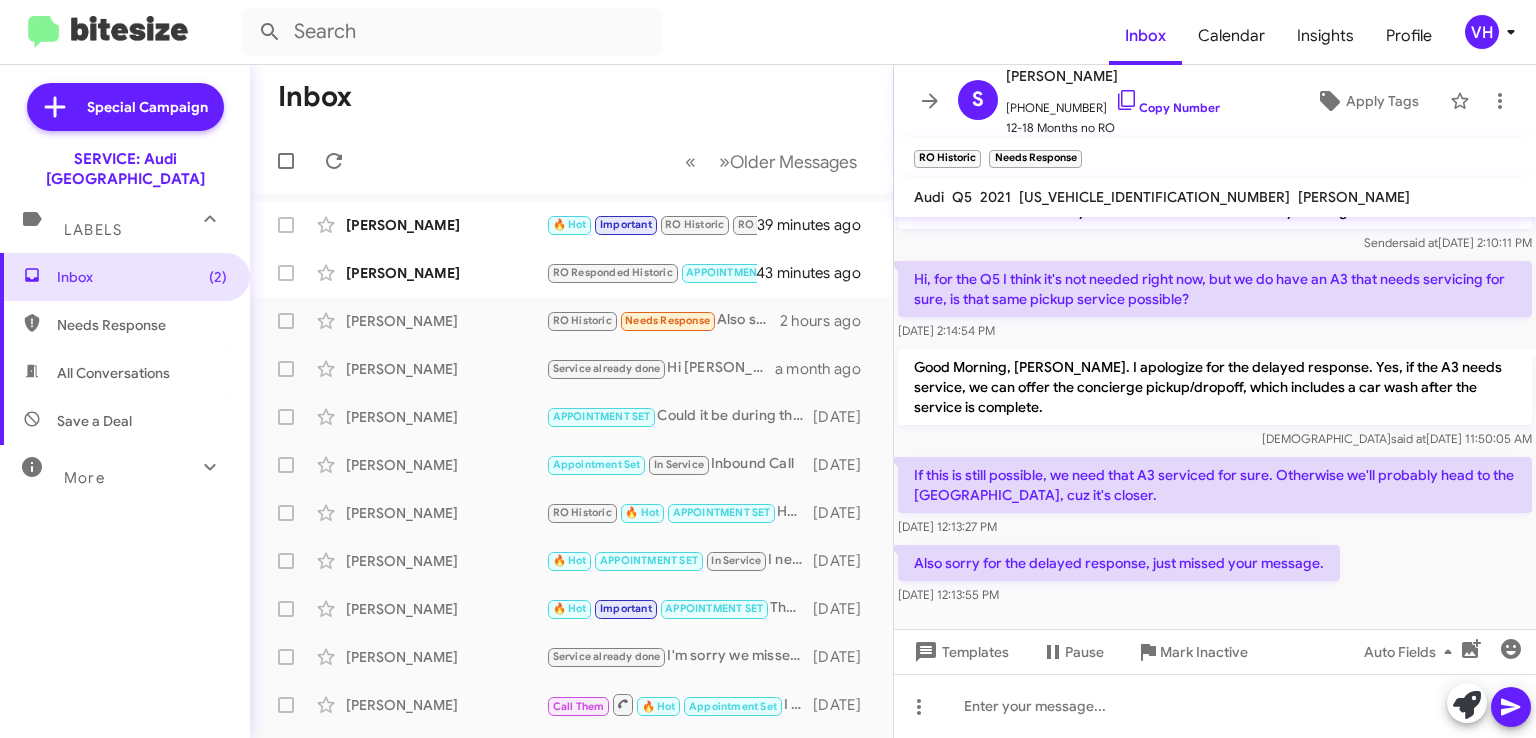 click on "Copy Number" 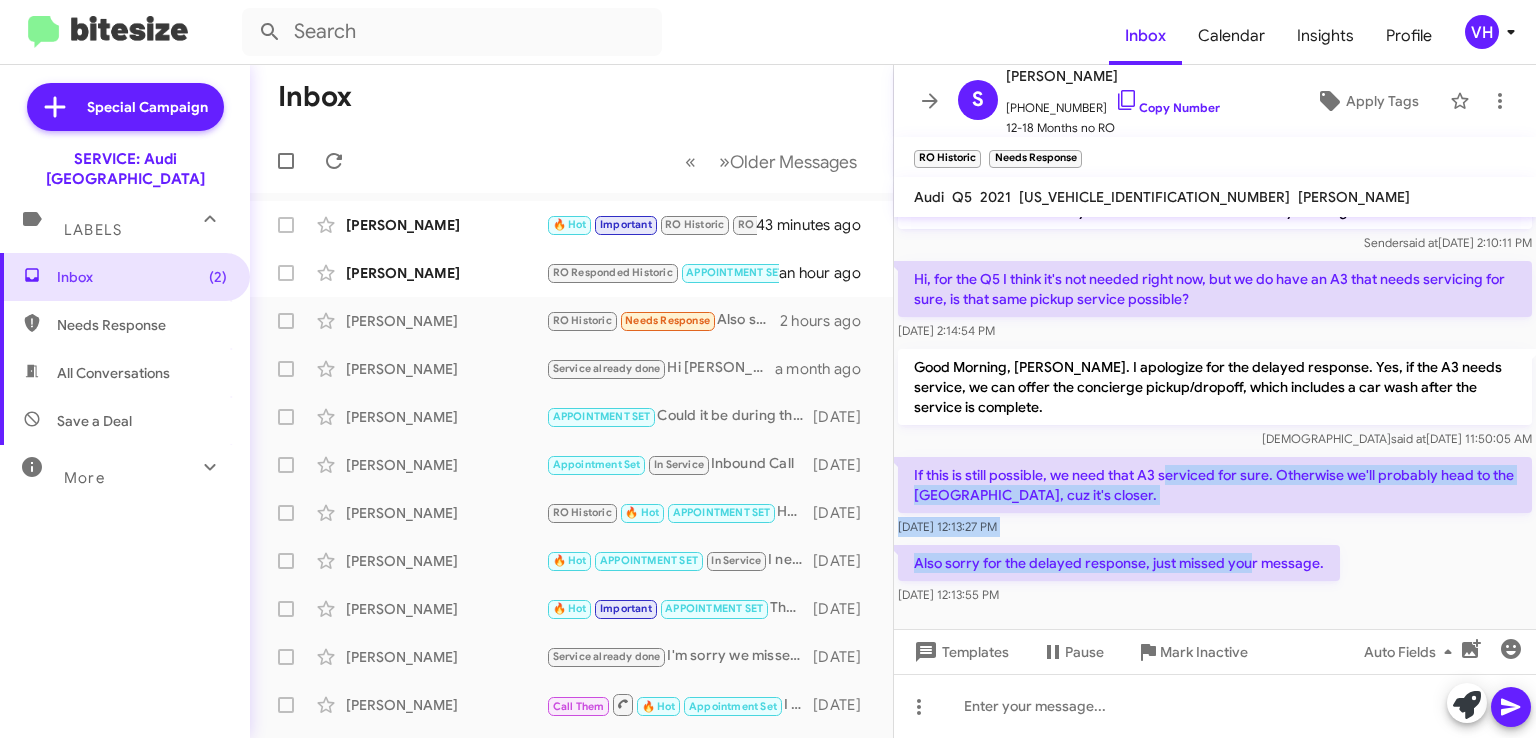 drag, startPoint x: 1171, startPoint y: 445, endPoint x: 1247, endPoint y: 539, distance: 120.880104 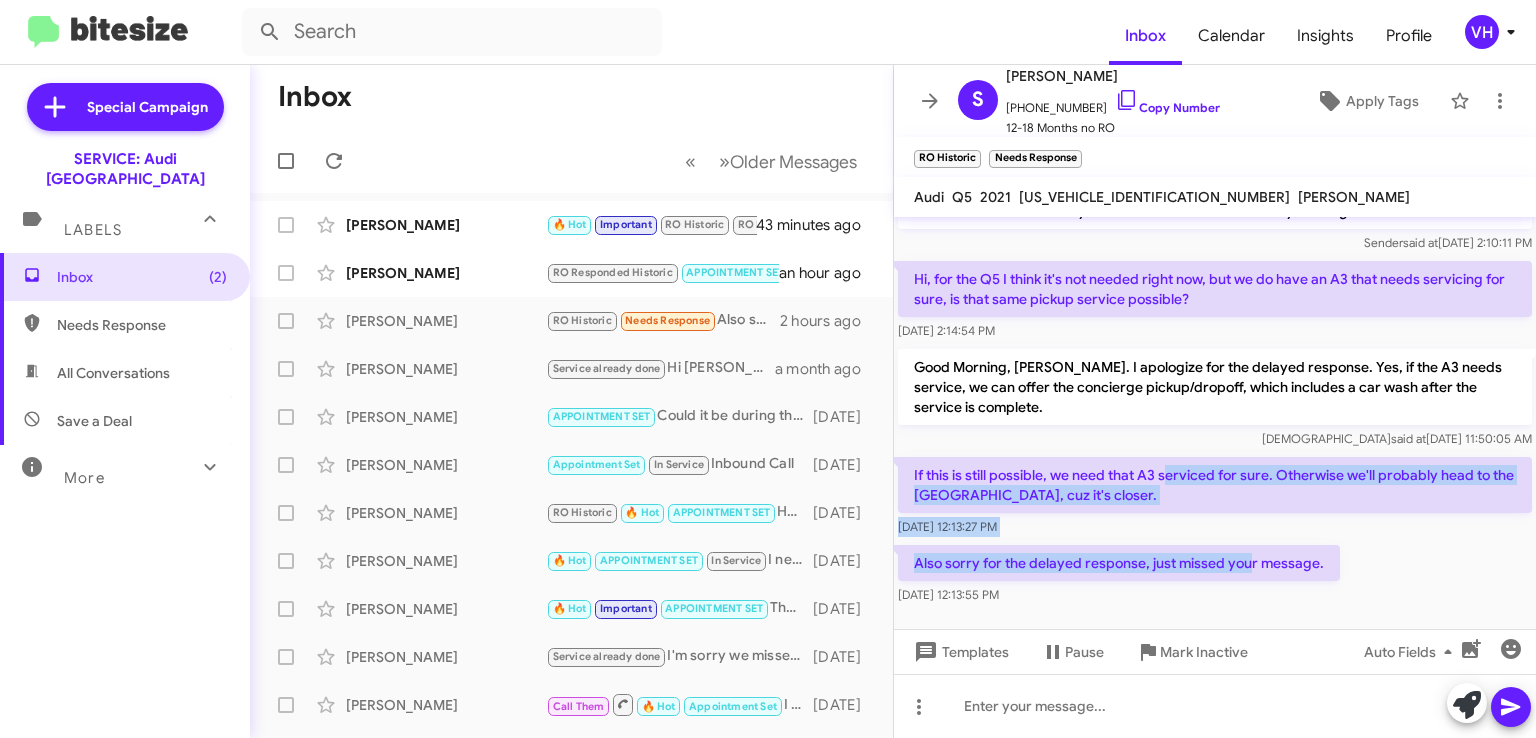 click on "Hi [PERSON_NAME], this is [PERSON_NAME] Service Manager at Audi [GEOGRAPHIC_DATA]. Our records indicate there is an open recall on your Audi Q5 Plug-In Hybrid. It's important to address recalls to ensure your vehicle is safe to drive-- for you, your passengers and everyone on the road.
Recall repairs are free of charge, and to help, we add free concierge pickup/dropoff, car wash a tank of gas or electric charge for the trouble.
When works for you? [PERSON_NAME]   said at   [DATE] 1:04:04 PM   Tagged as 'RO' on [DATE] 4:18:25 PM  Hi [PERSON_NAME] this is [PERSON_NAME] at Audi Oakland. I just wanted to check back about your Audi and to see if there's any more information you need about service on that vehicle. If you still have the Audi when can you bring it in for service? [PERSON_NAME]   said at   [DATE] 2:10:10 PM  [PERSON_NAME]   said at   [DATE] 2:10:11 PM  Hi, for the Q5 I think it's not needed right now, but we do have an A3 that needs servicing for sure, is that same pickup service possible?    [DATE] 2:14:54 PM" 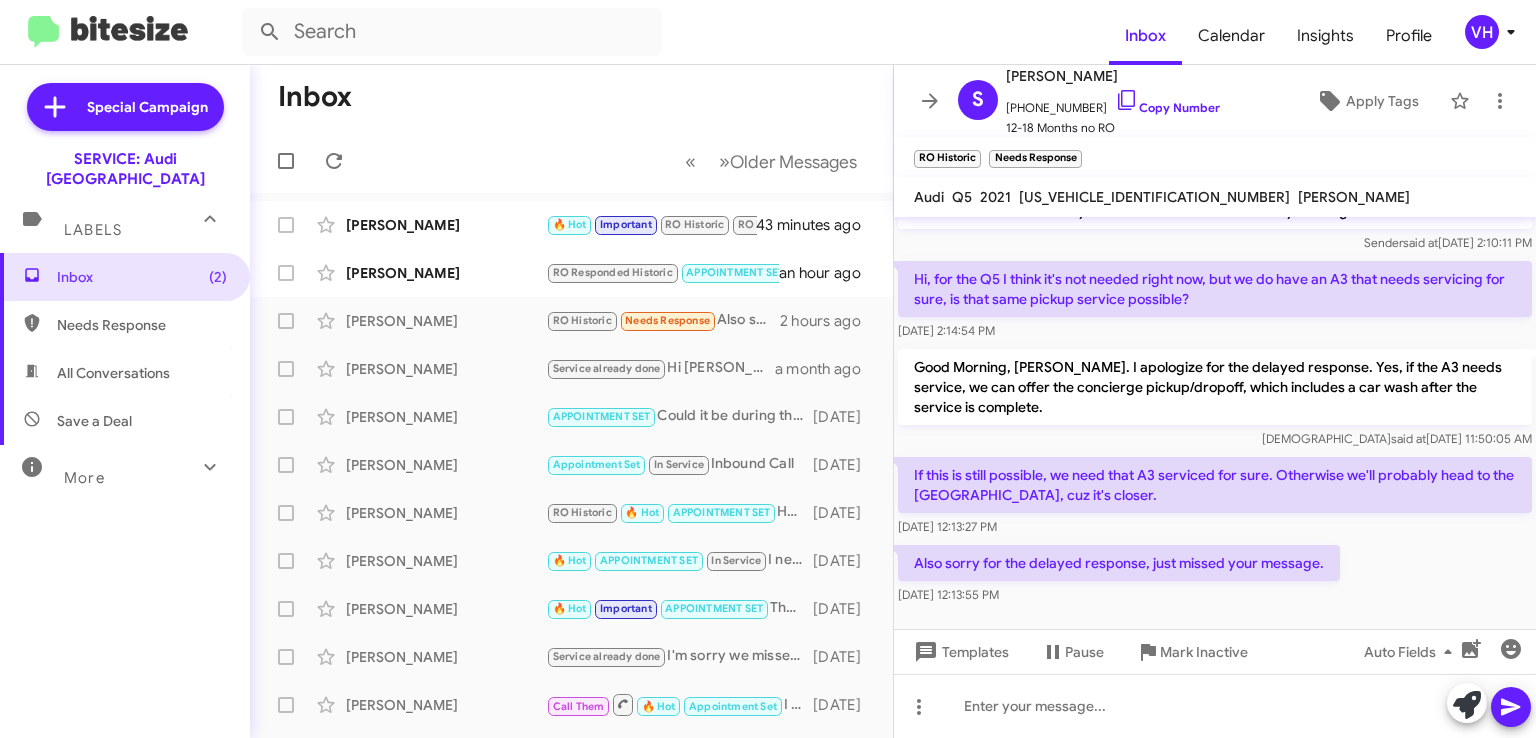 click on "Also sorry for the delayed response, just missed your message." 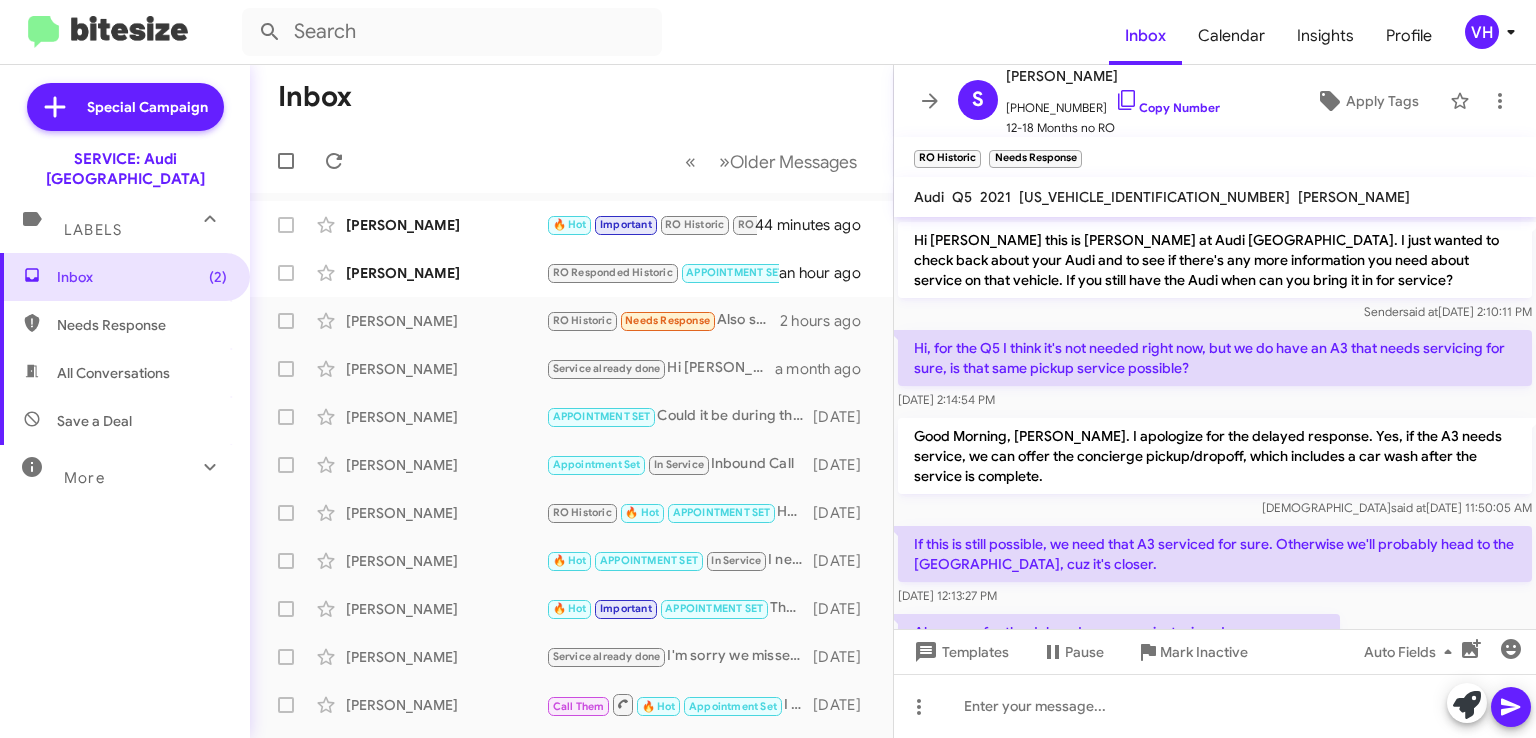 scroll, scrollTop: 441, scrollLeft: 0, axis: vertical 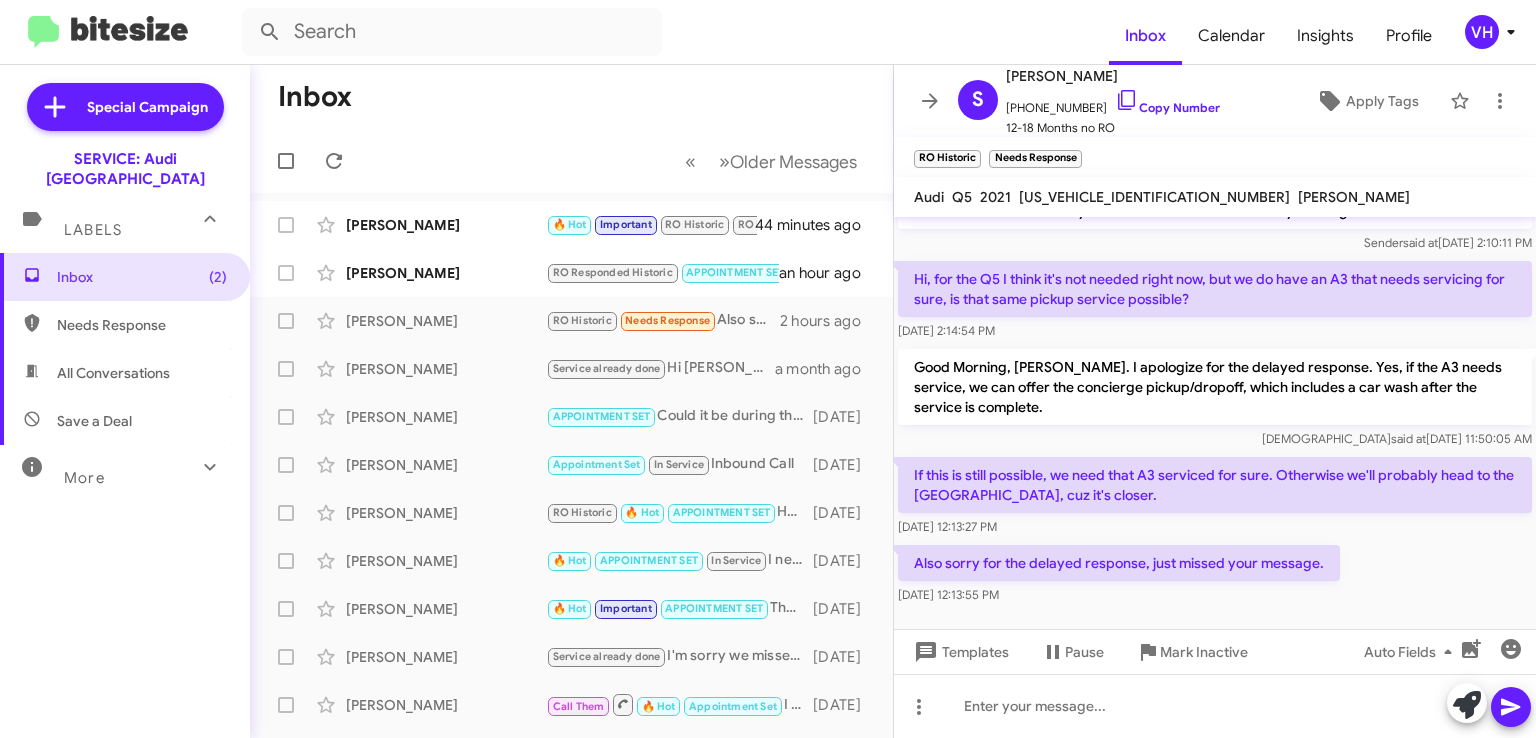 click on "[US_VEHICLE_IDENTIFICATION_NUMBER]" 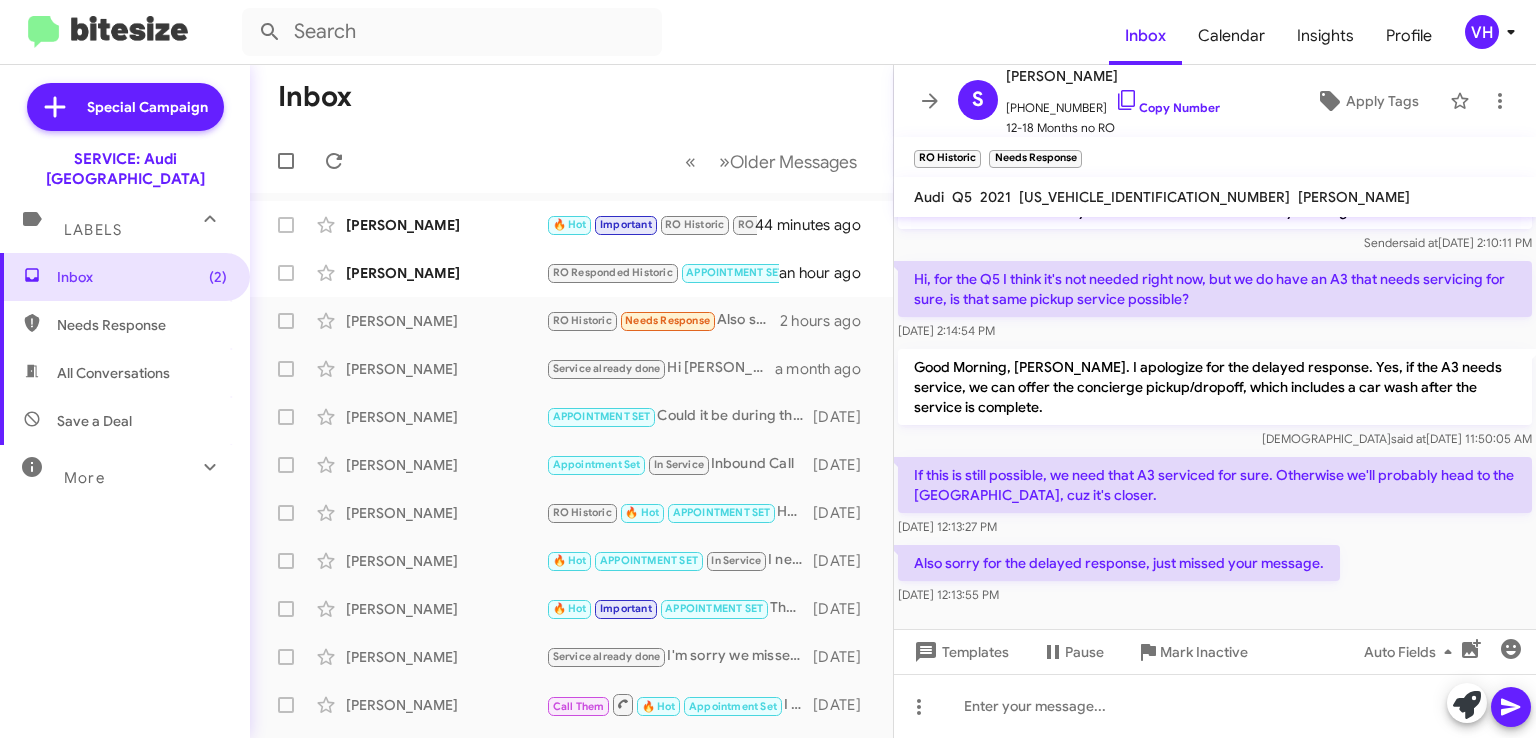 click on "WA1E2AFY3M2045215" 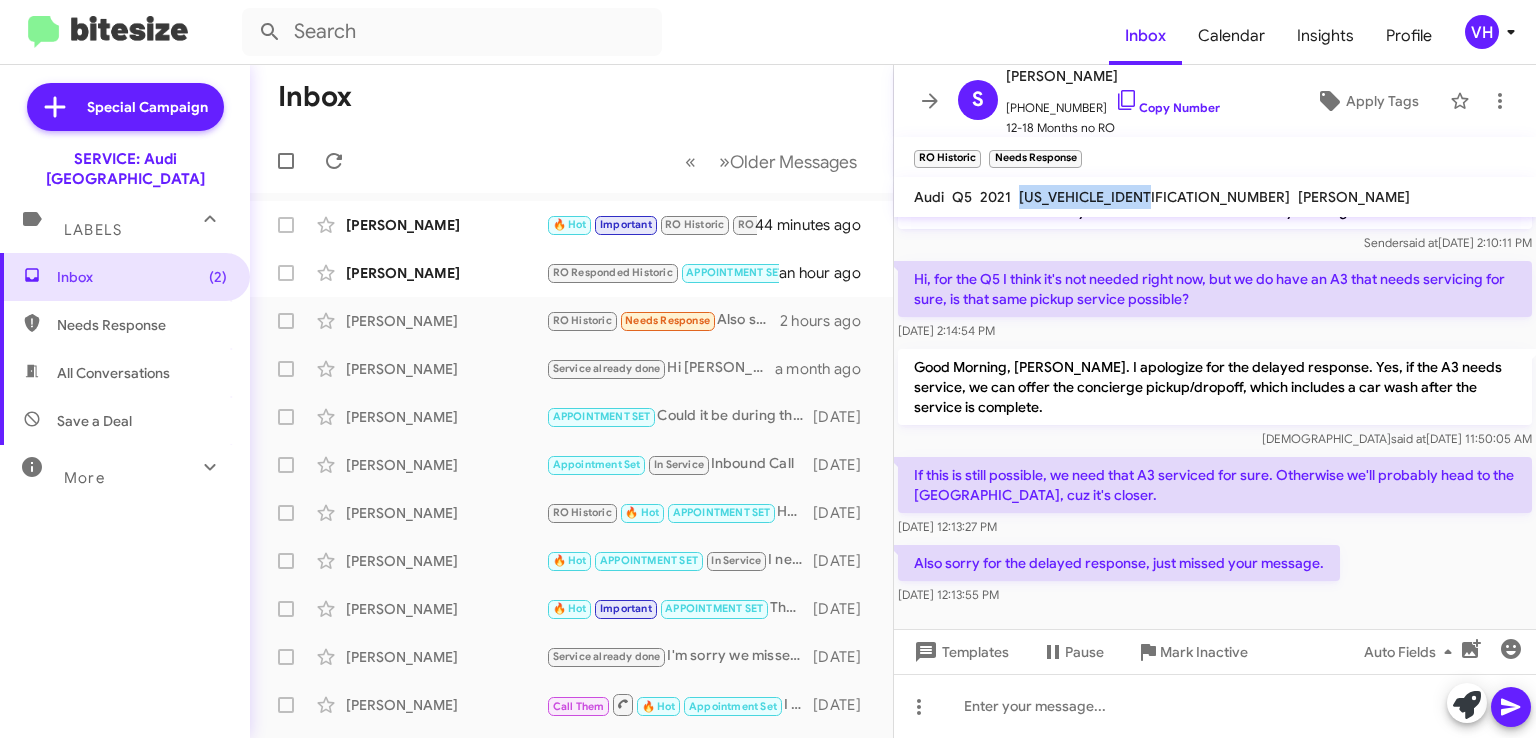 click on "WA1E2AFY3M2045215" 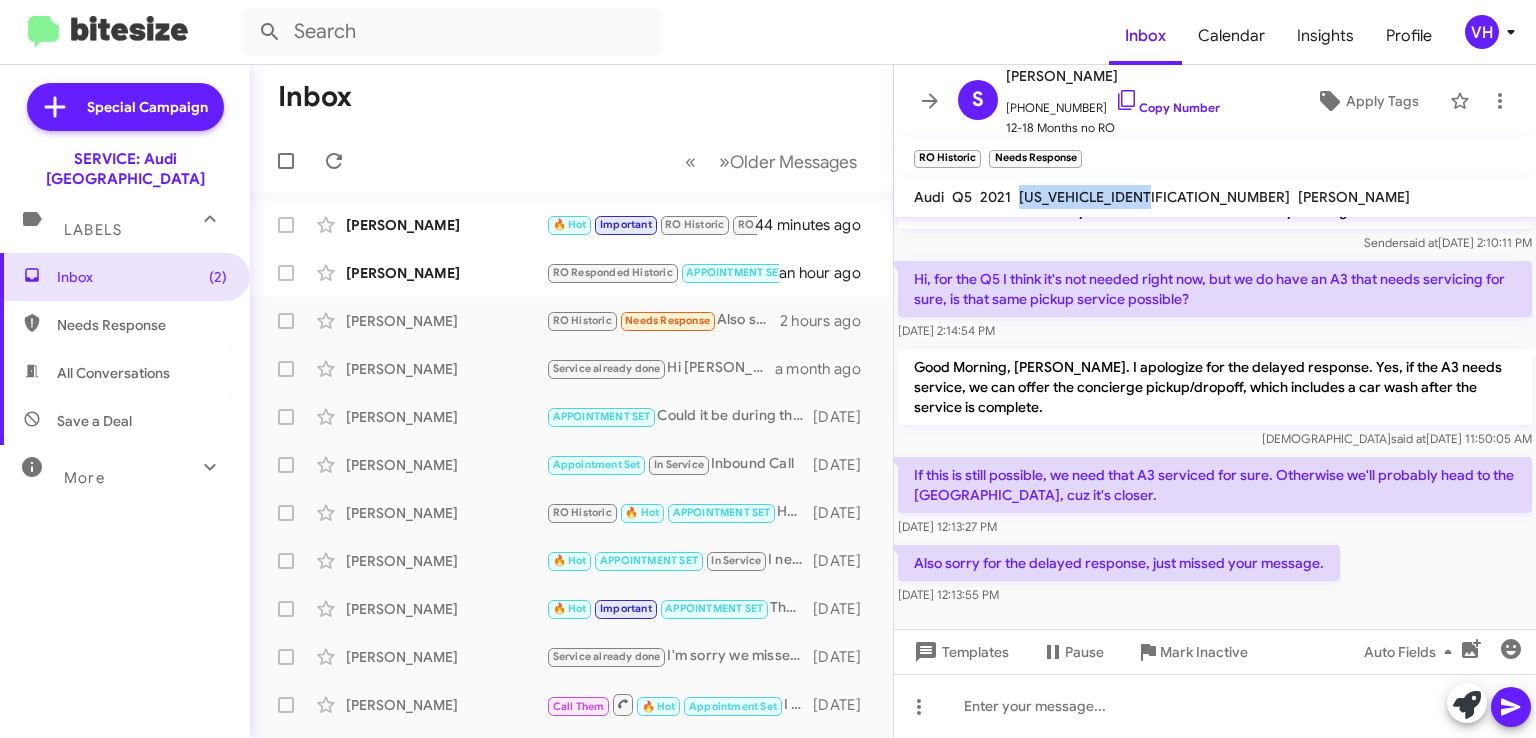 copy on "WA1E2AFY3M2045215" 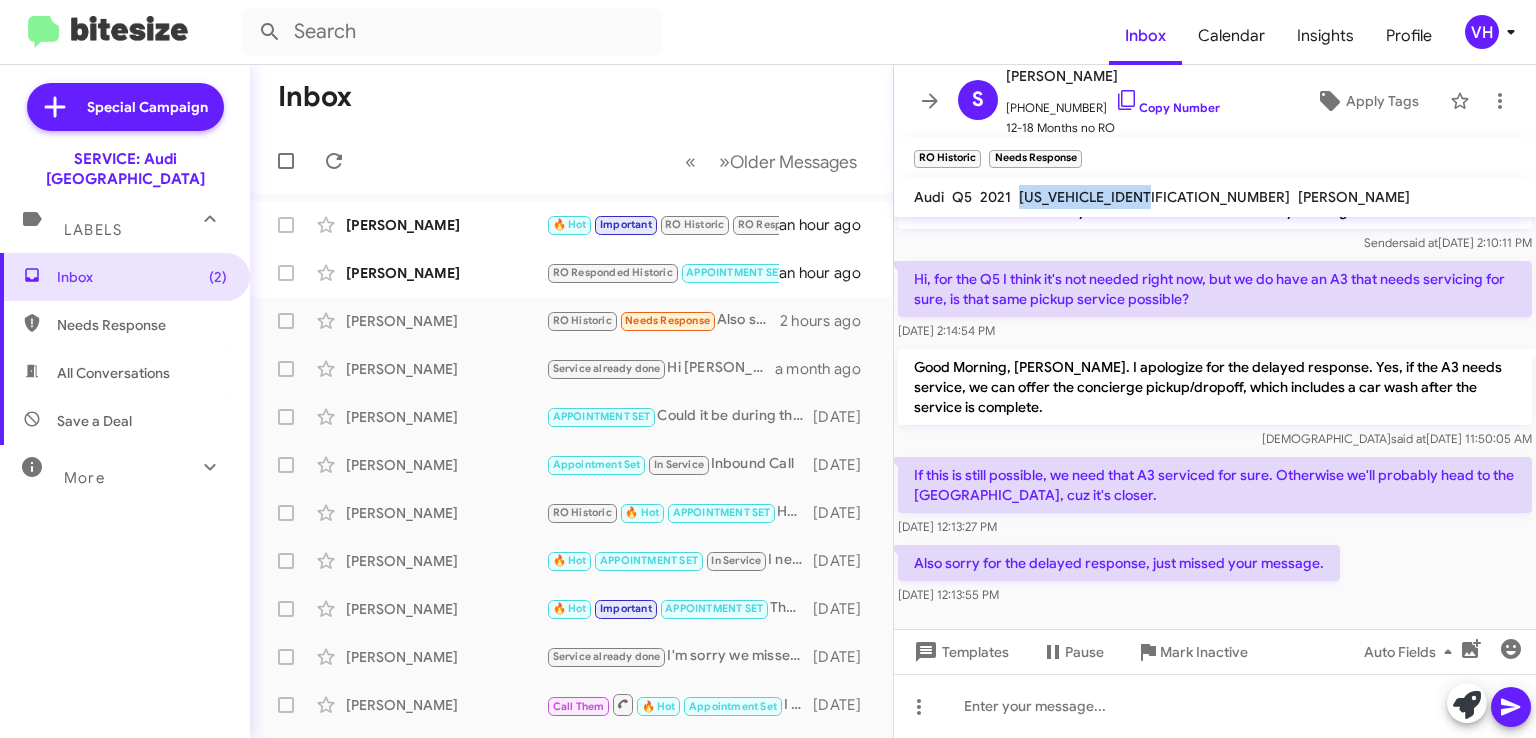 click on "Copy Number" 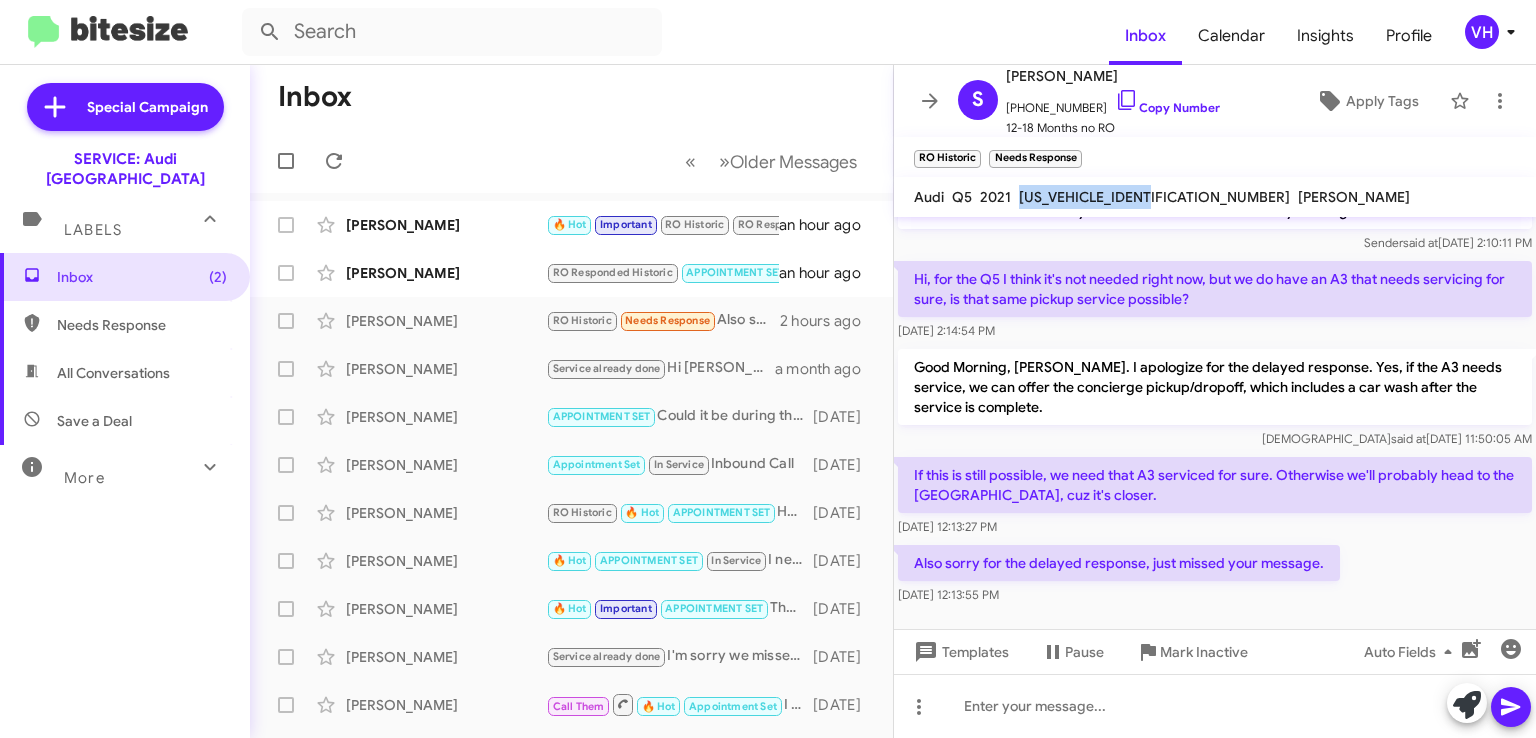 copy on "WA1E2AFY3M2045215" 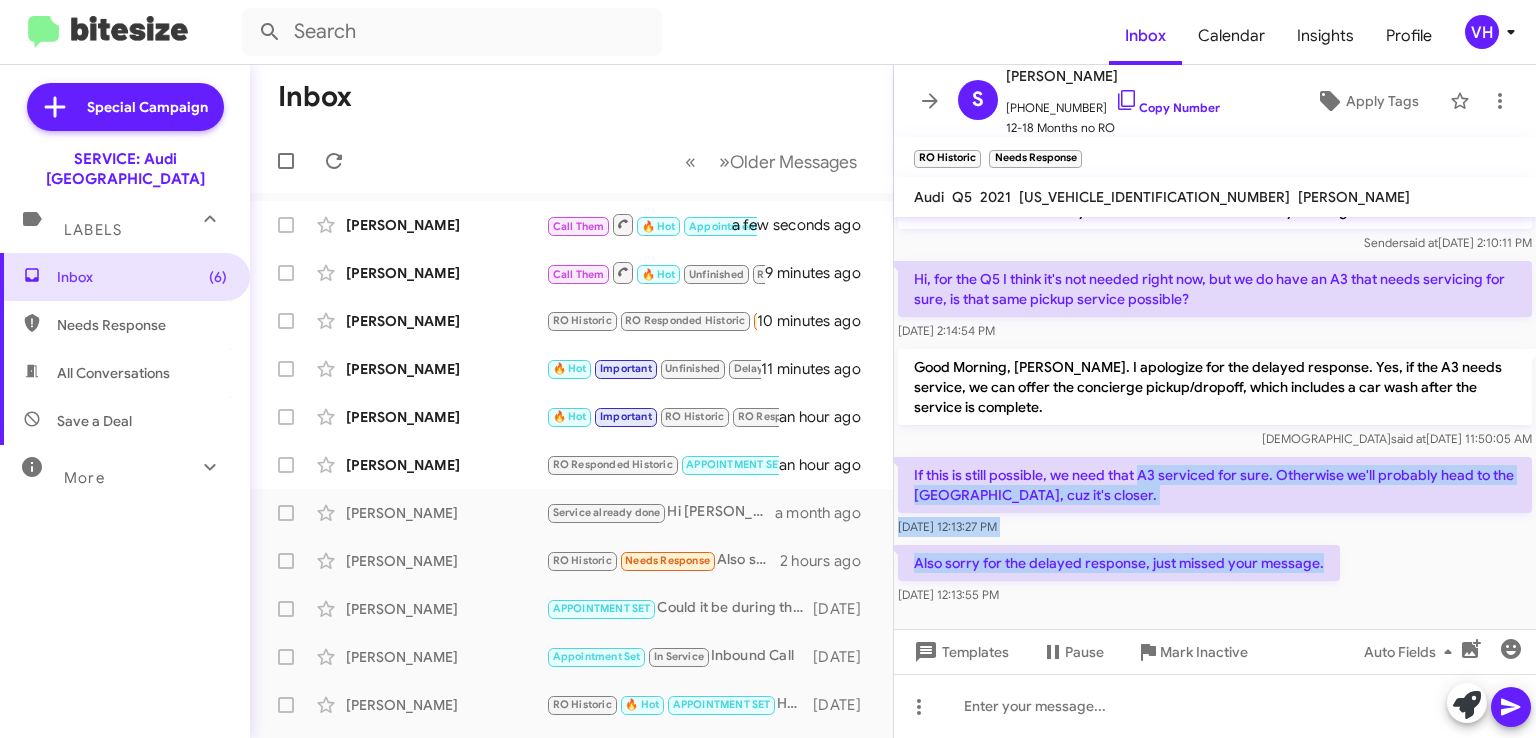 drag, startPoint x: 1143, startPoint y: 452, endPoint x: 1392, endPoint y: 556, distance: 269.84625 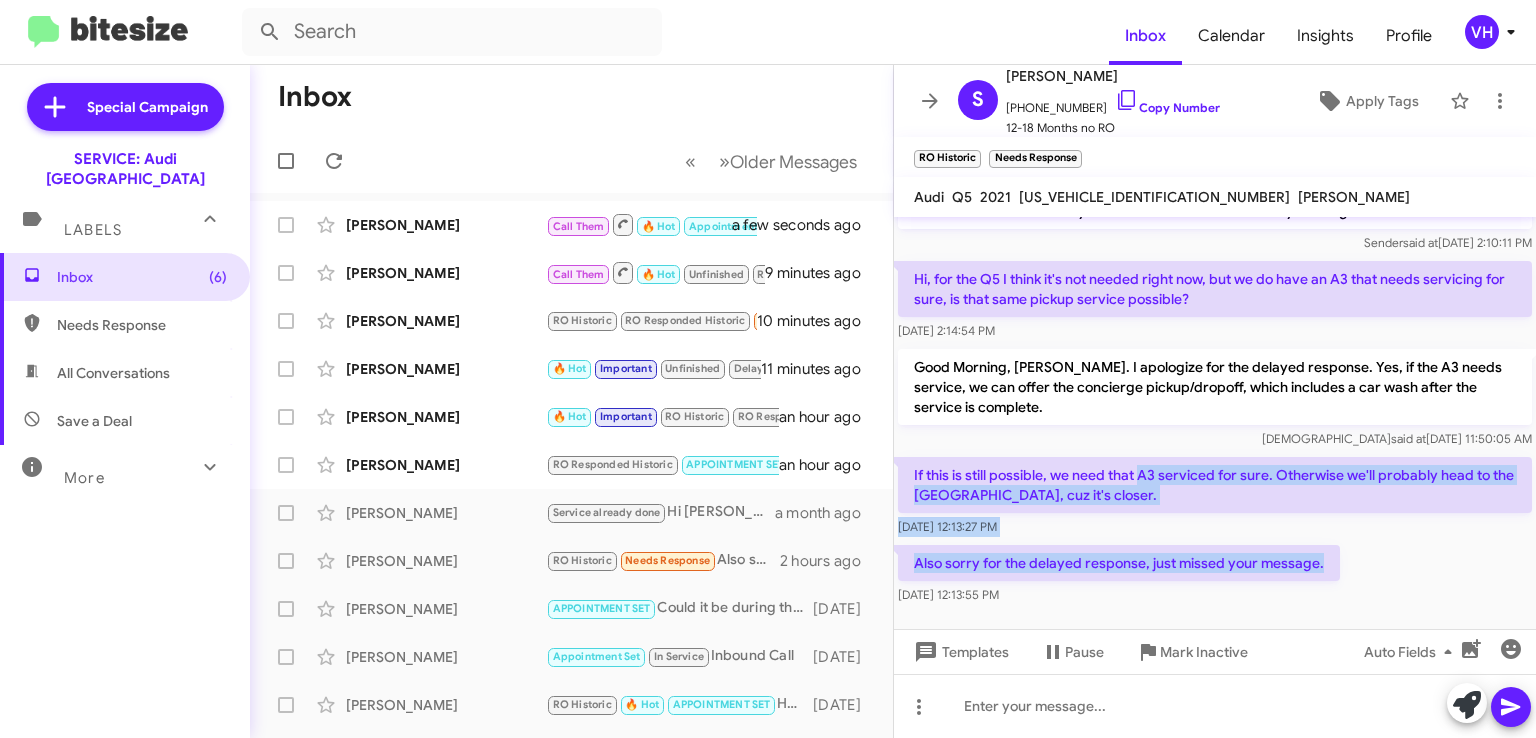 click on "Hi Shirley, this is Alan Ng Service Manager at Audi Oakland. Our records indicate there is an open recall on your Audi Q5 Plug-In Hybrid. It's important to address recalls to ensure your vehicle is safe to drive-- for you, your passengers and everyone on the road.
Recall repairs are free of charge, and to help, we add free concierge pickup/dropoff, car wash a tank of gas or electric charge for the trouble.
When works for you? Sender   said at   Apr 5, 2024, 1:04:04 PM   Tagged as 'RO' on May 17, 2024 - 4:18:25 PM  Hi Shirley this is Josh Spier at Audi Oakland. I just wanted to check back about your Audi and to see if there's any more information you need about service on that vehicle. If you still have the Audi when can you bring it in for service? Sender   said at   Jun 10, 2025, 2:10:10 PM  Sender   said at   Jun 25, 2025, 2:10:11 PM  Hi, for the Q5 I think it's not needed right now, but we do have an A3 that needs servicing for sure, is that same pickup service possible?    Jun 25, 2025, 2:14:54 PM" 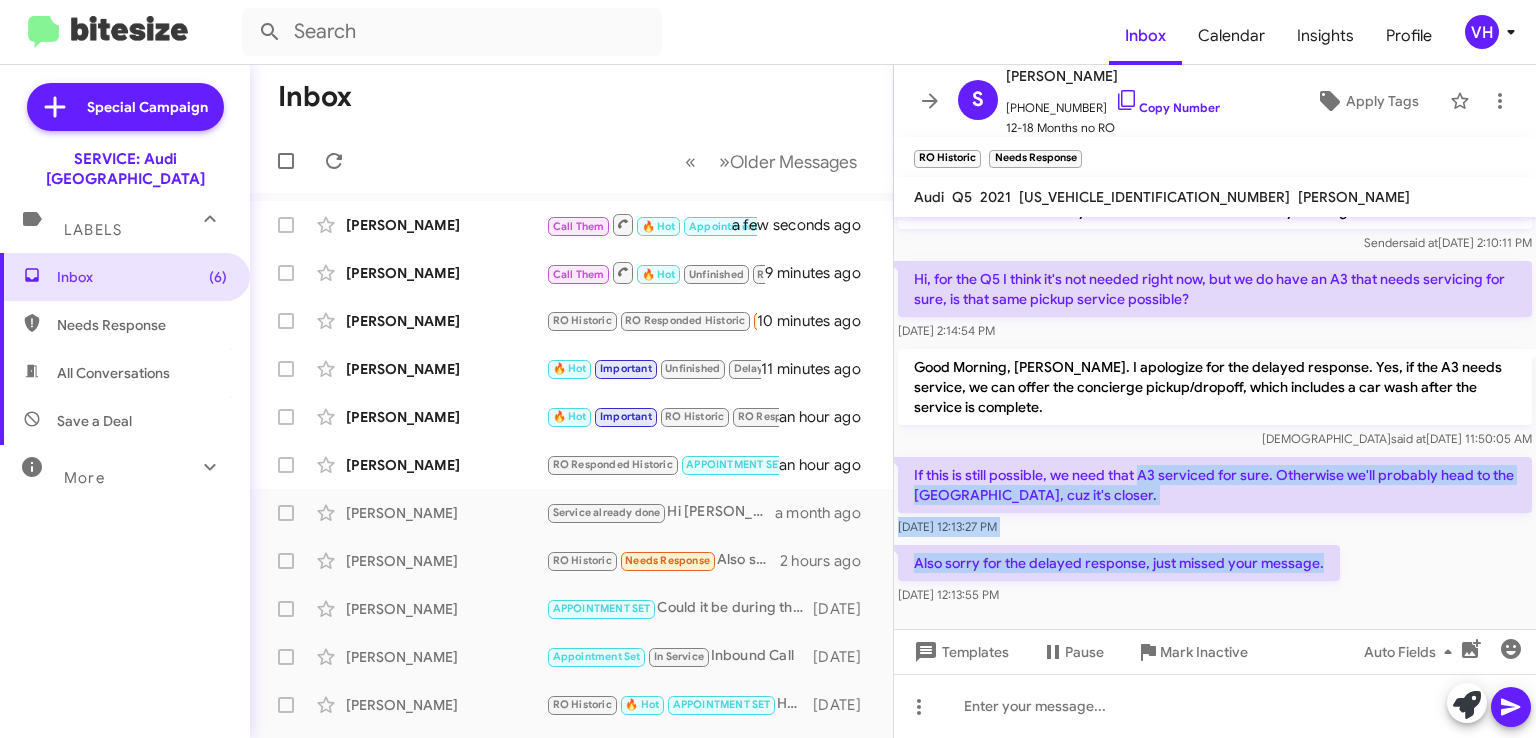 click on "Also sorry for the delayed response, just missed your message.    Jul 22, 2025, 12:13:55 PM" 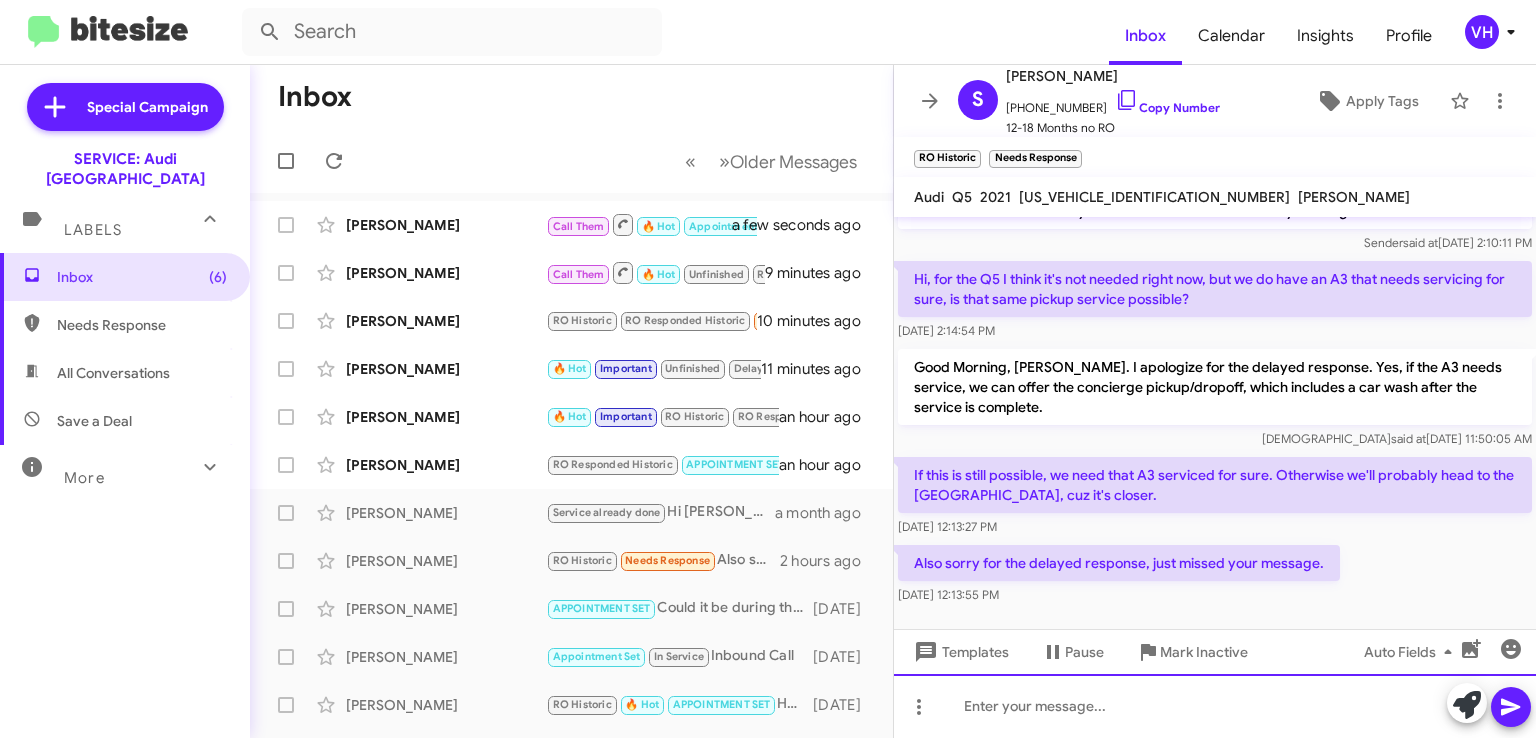 click 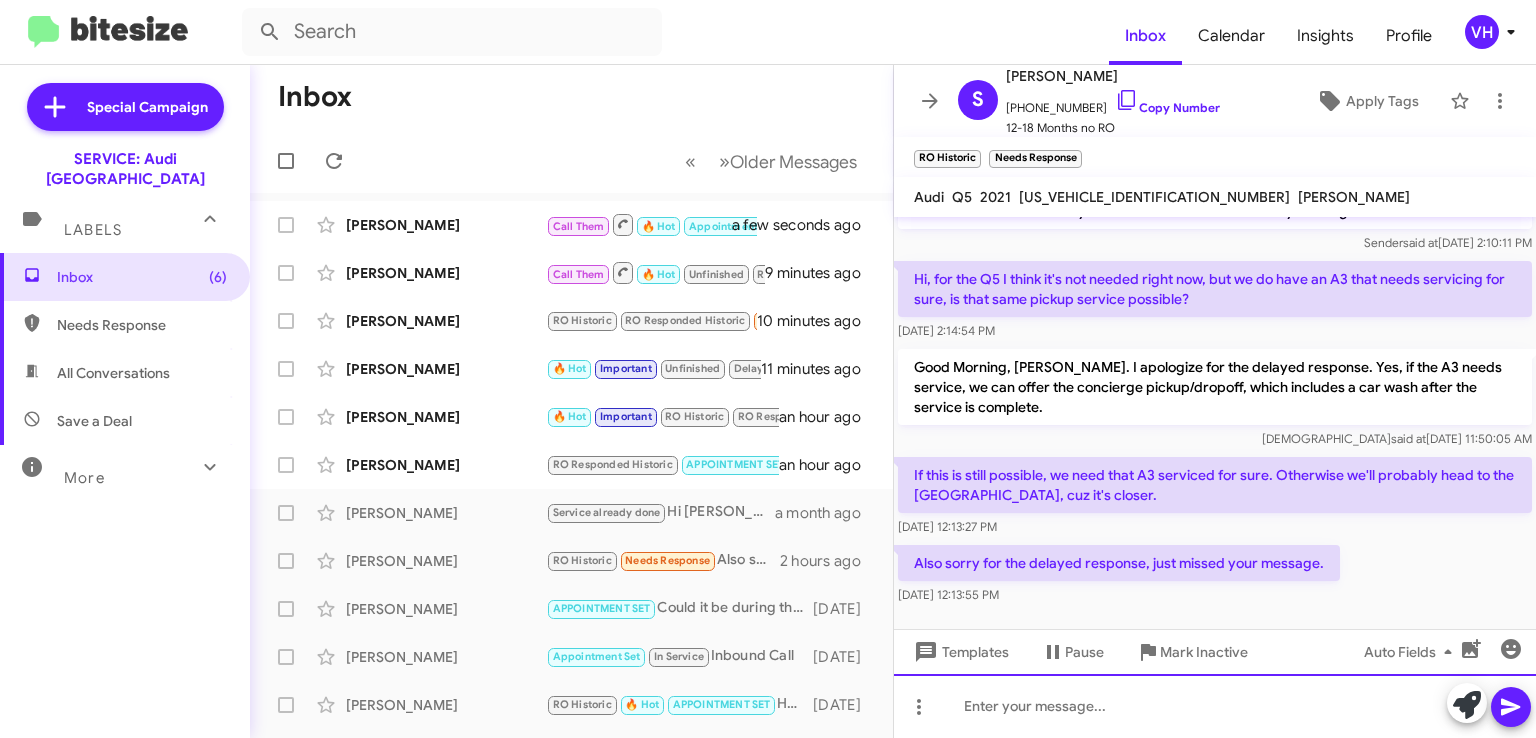 type 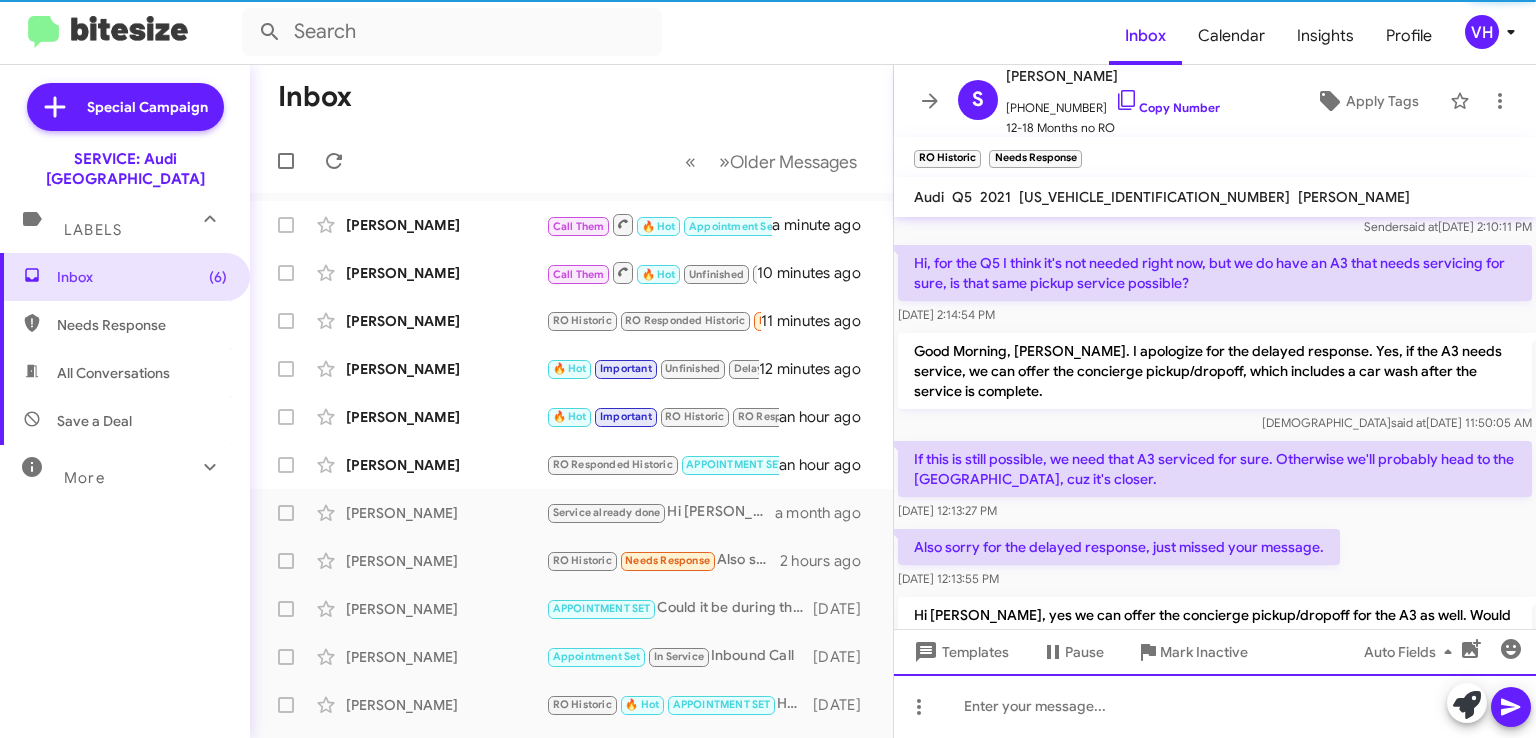 scroll, scrollTop: 534, scrollLeft: 0, axis: vertical 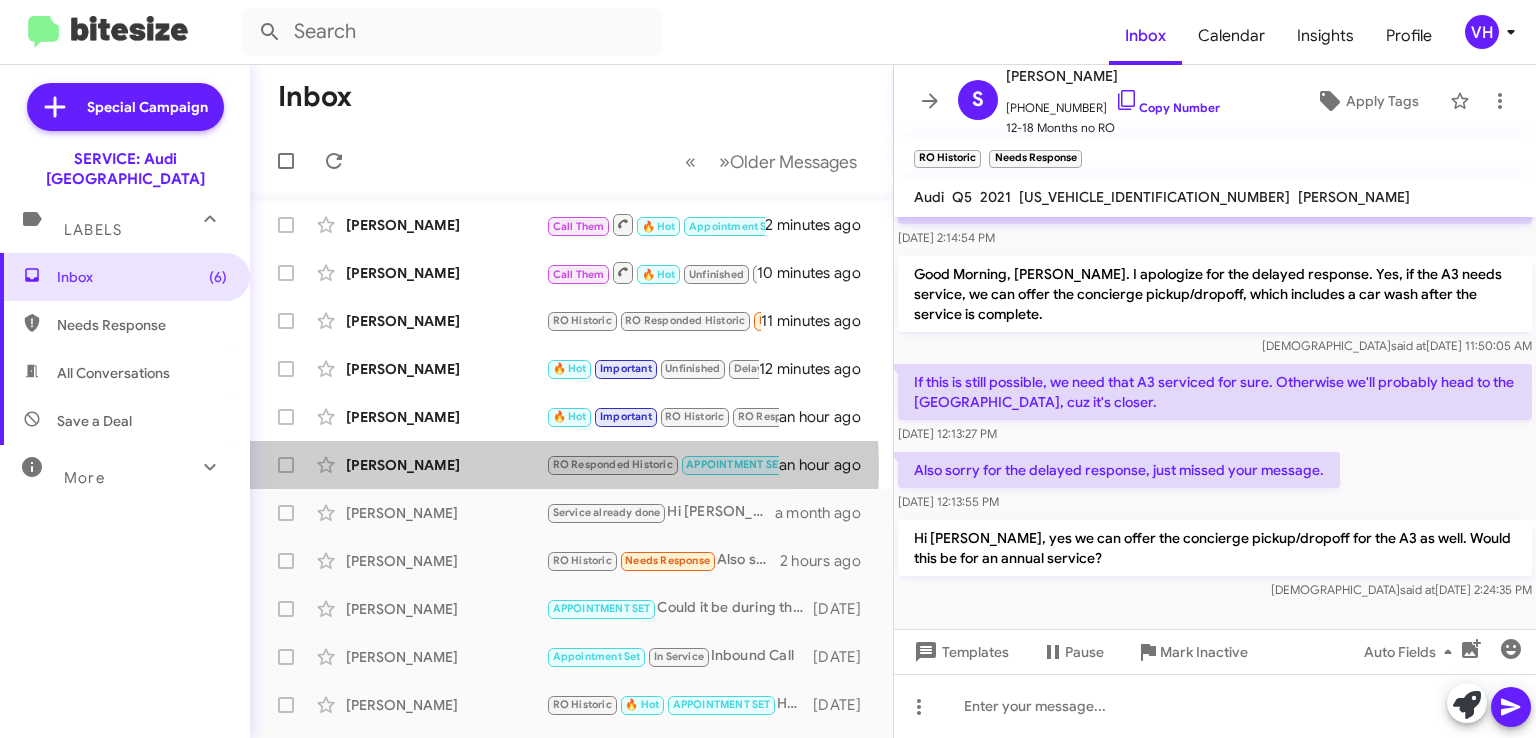 click on "[PERSON_NAME]" 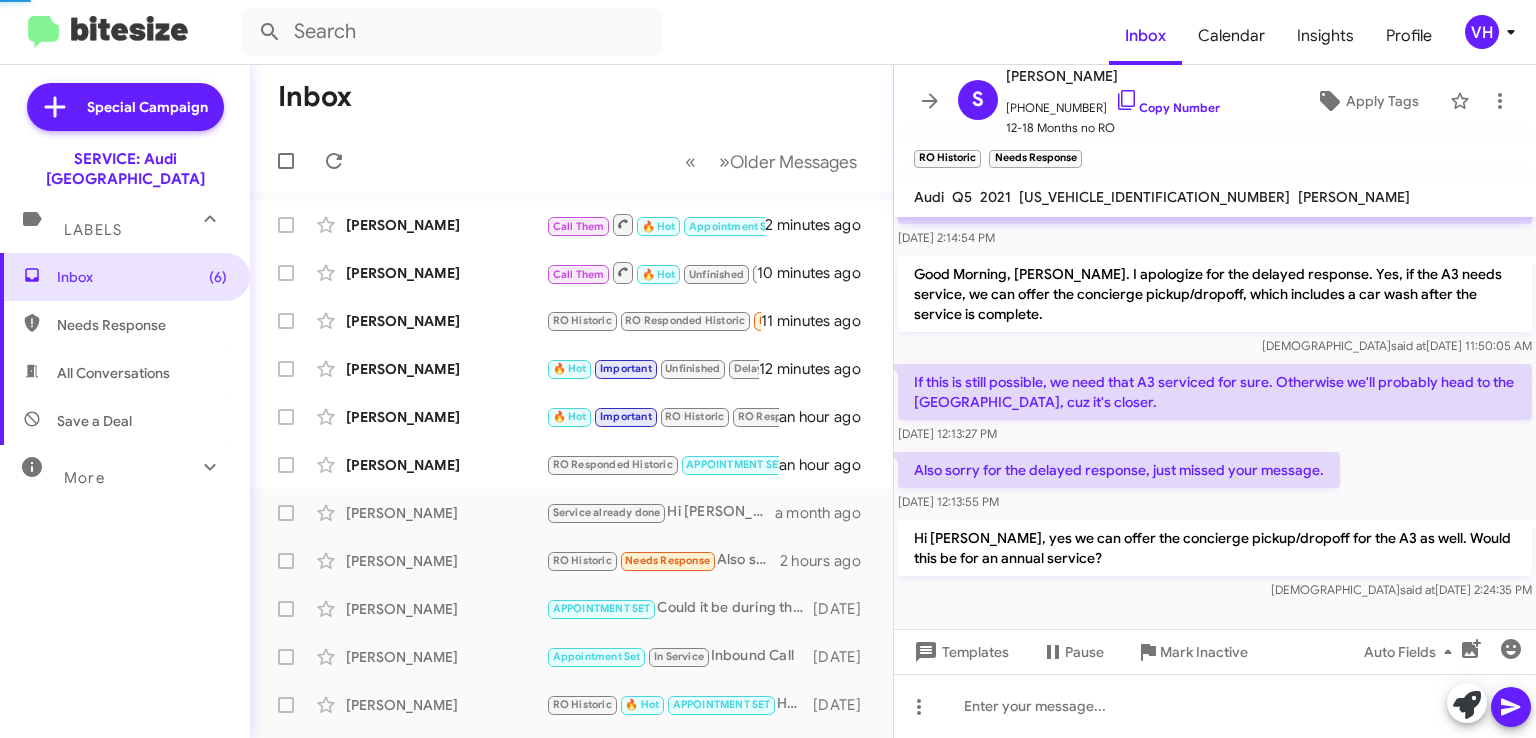 scroll, scrollTop: 0, scrollLeft: 0, axis: both 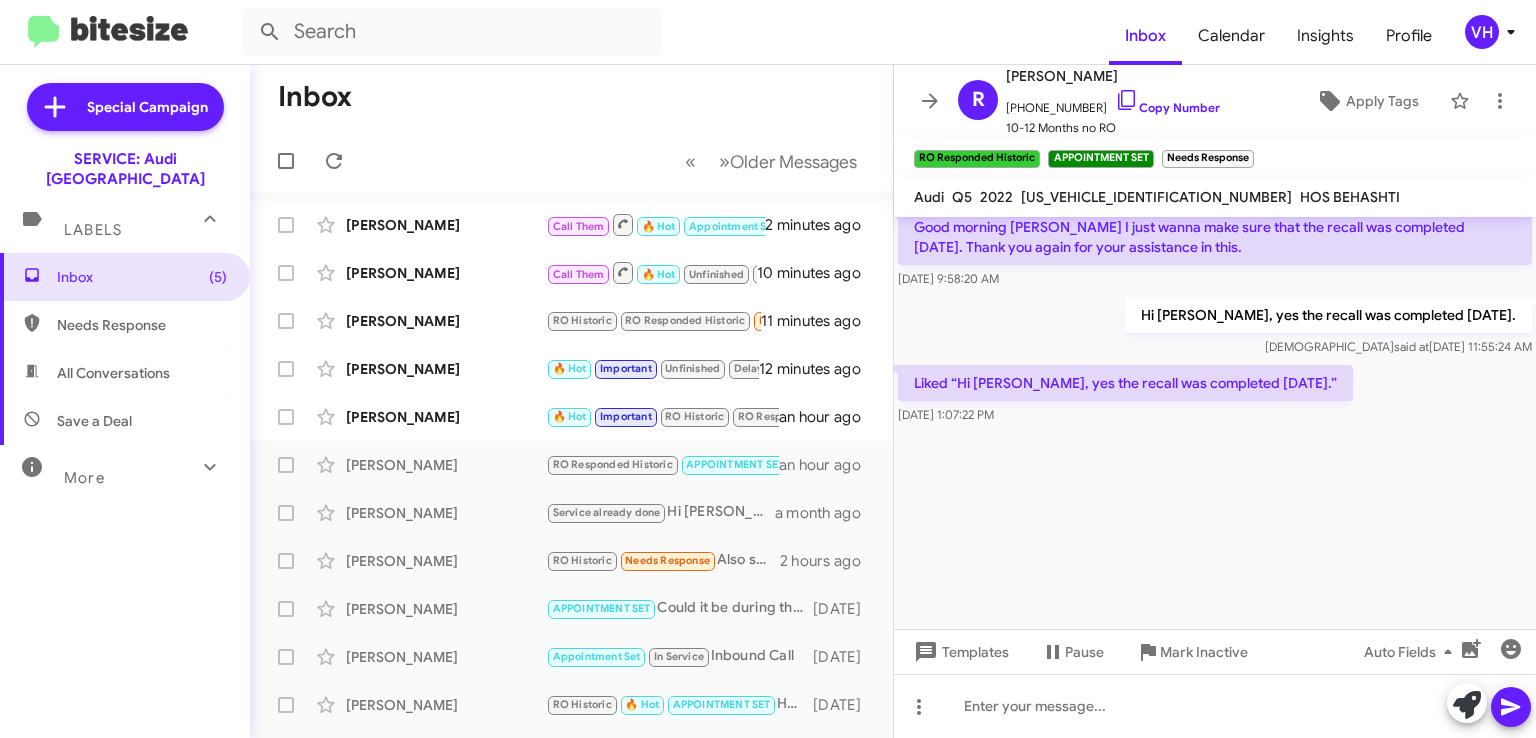 click on "×" 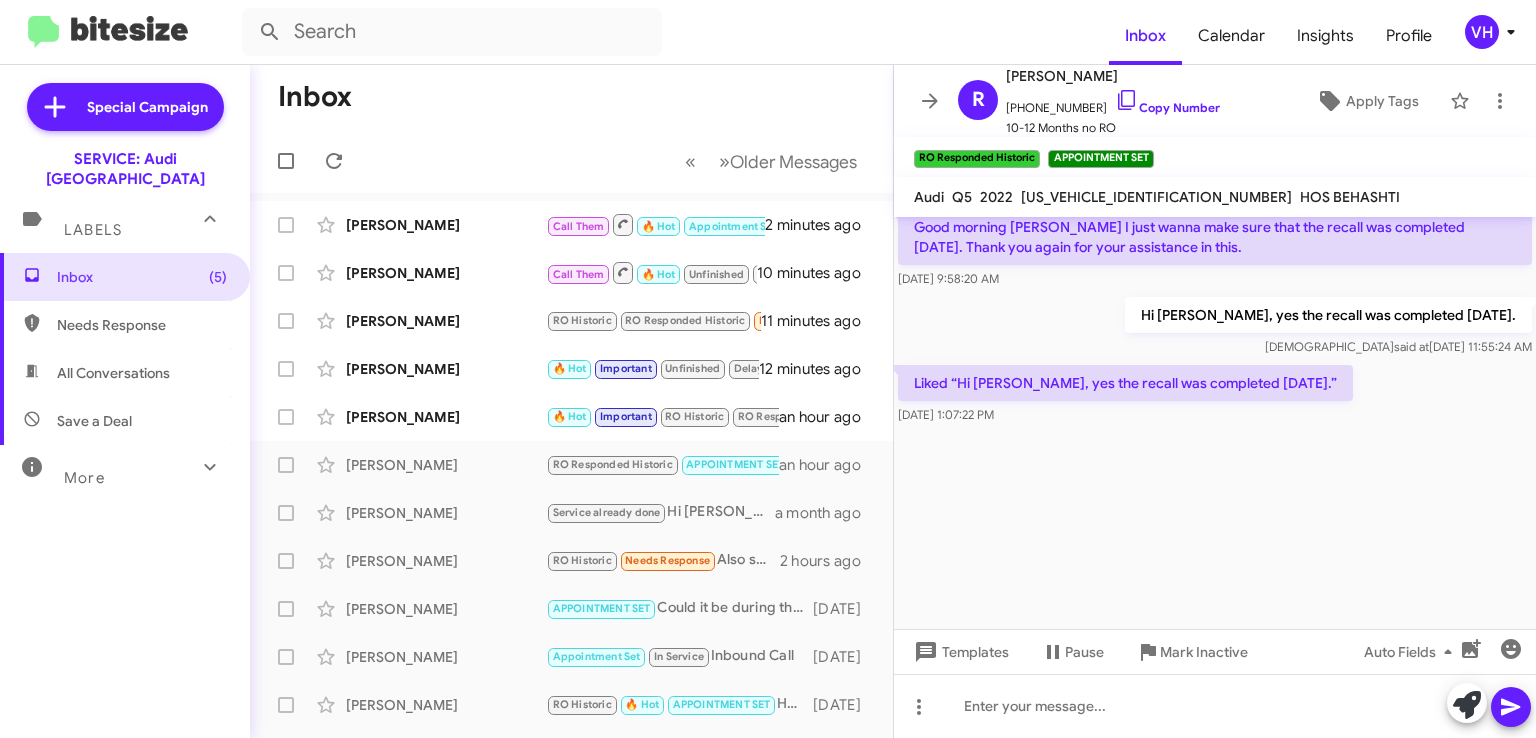 click on "[PERSON_NAME]" 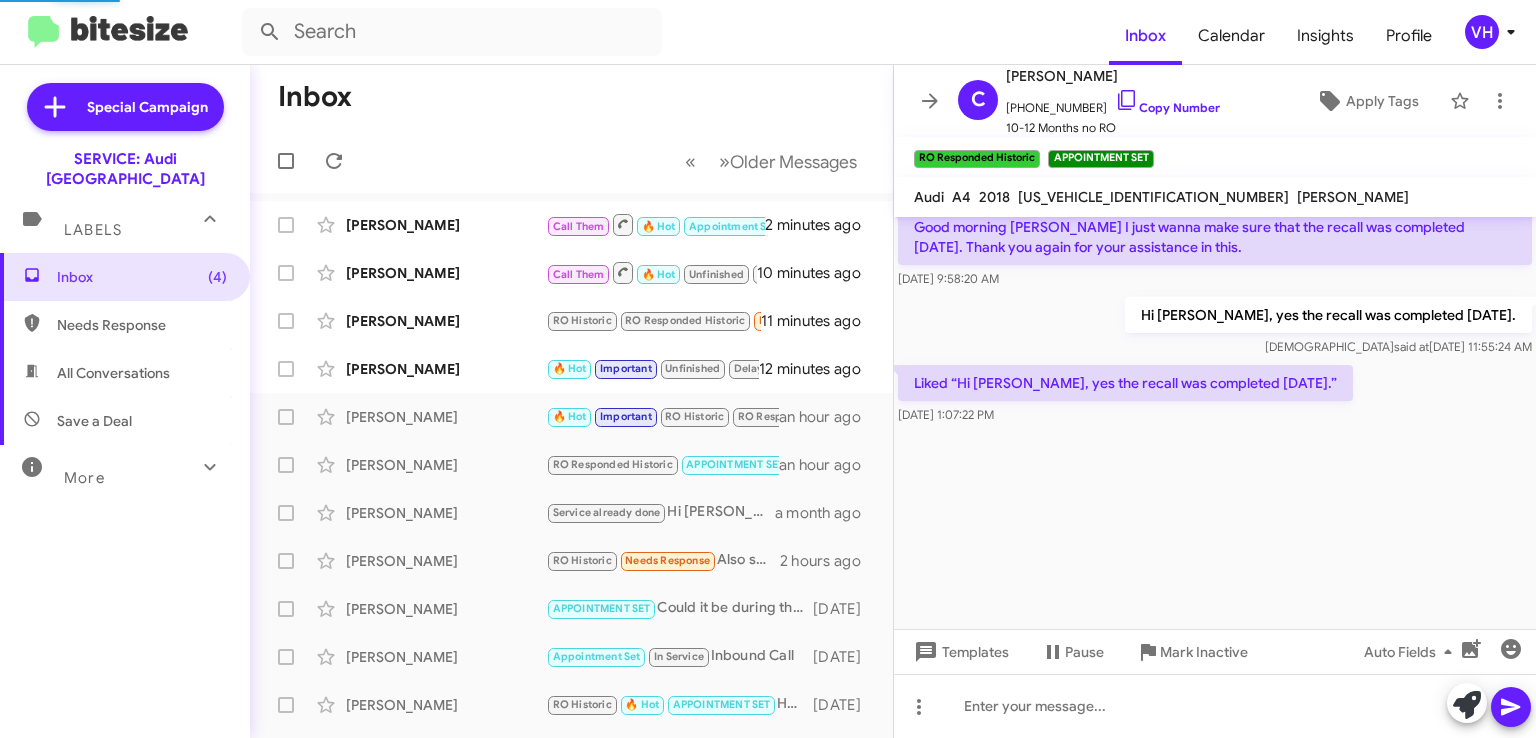 scroll, scrollTop: 1075, scrollLeft: 0, axis: vertical 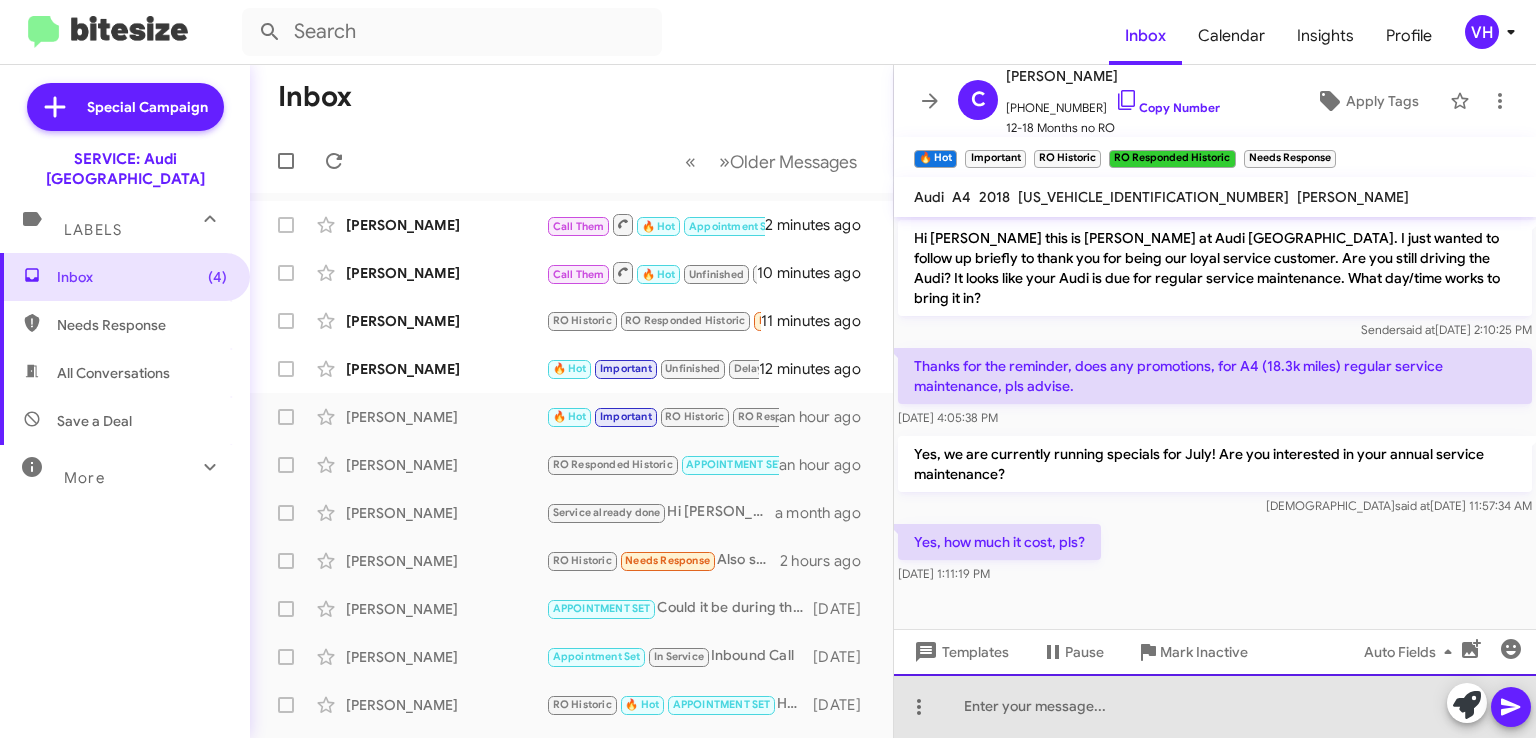click 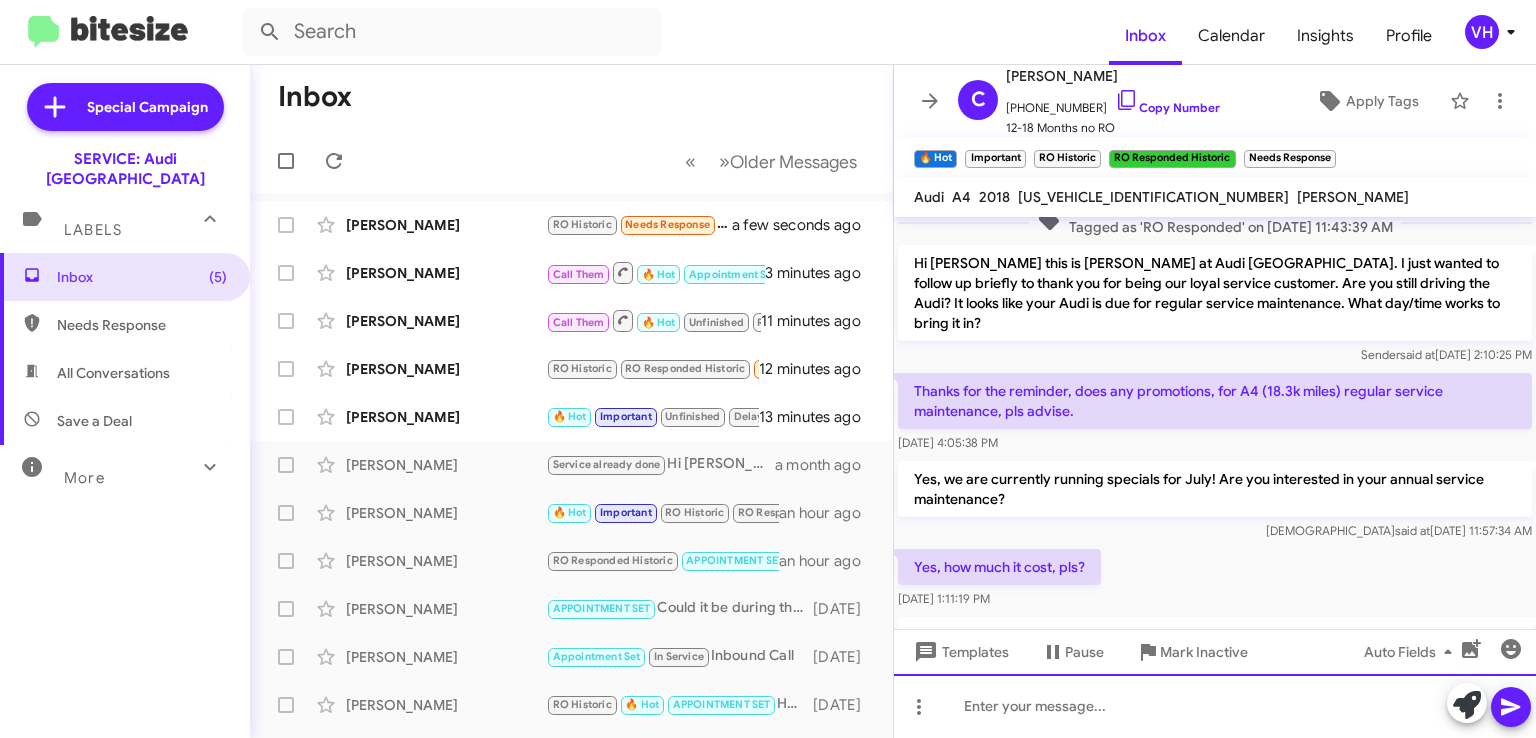 scroll, scrollTop: 1168, scrollLeft: 0, axis: vertical 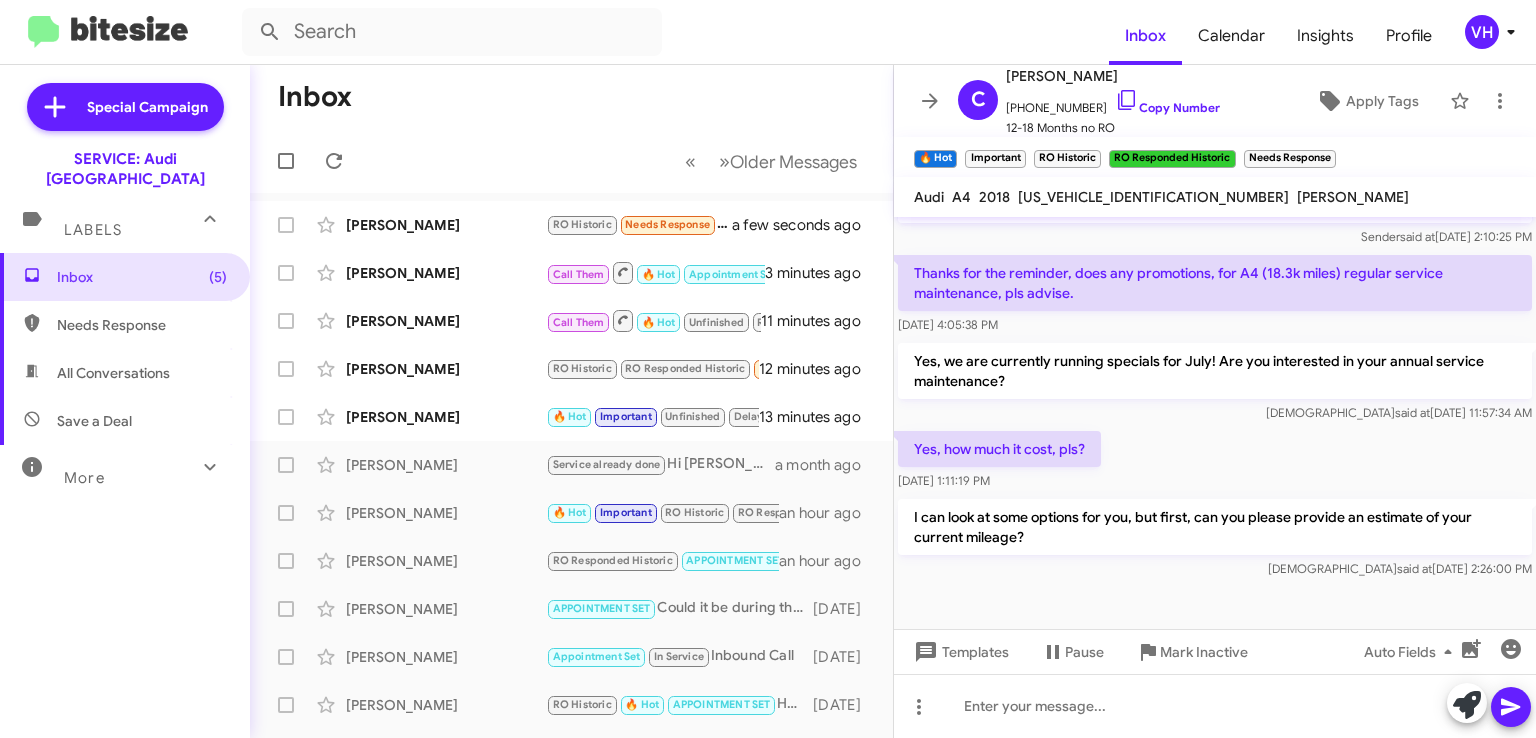 click on "[PERSON_NAME]" 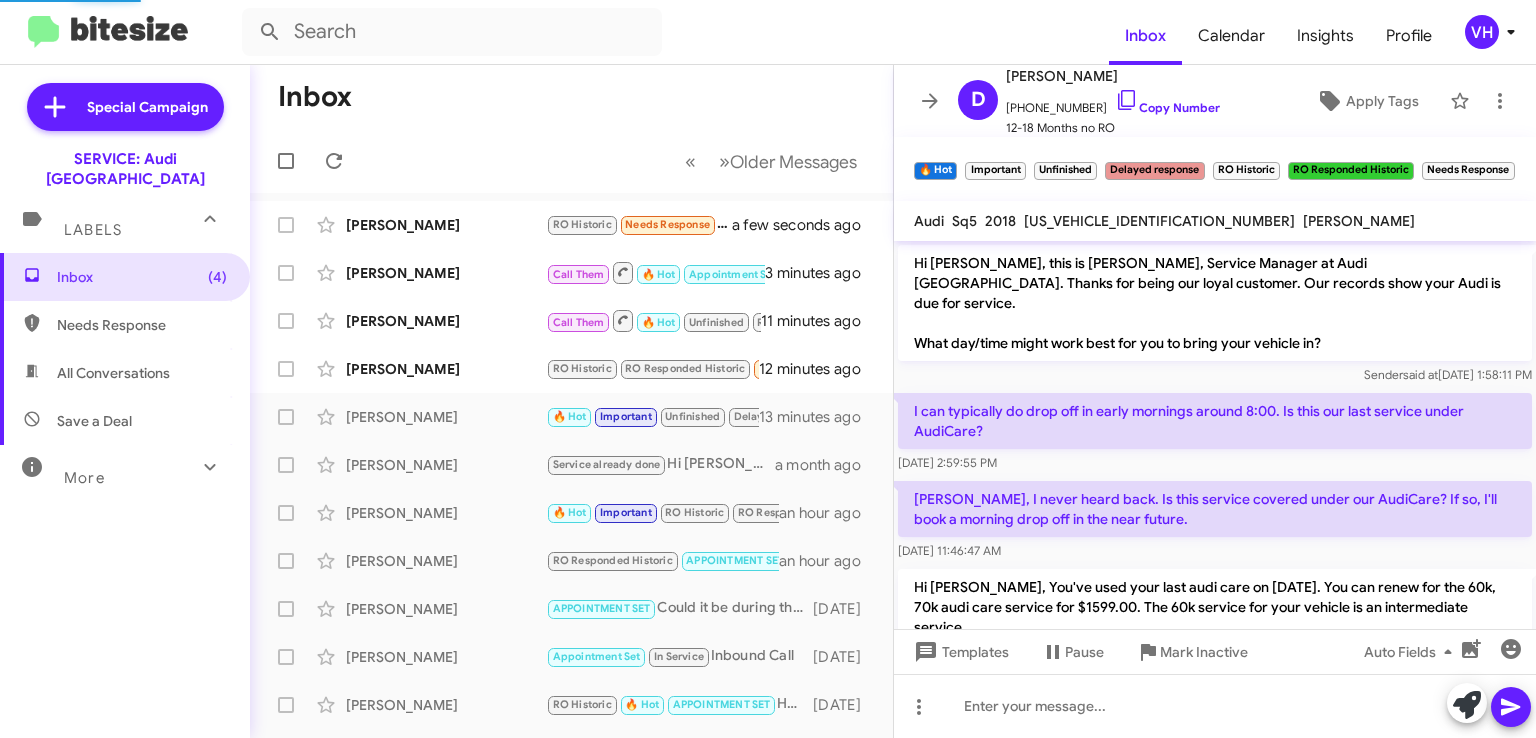 scroll, scrollTop: 100, scrollLeft: 0, axis: vertical 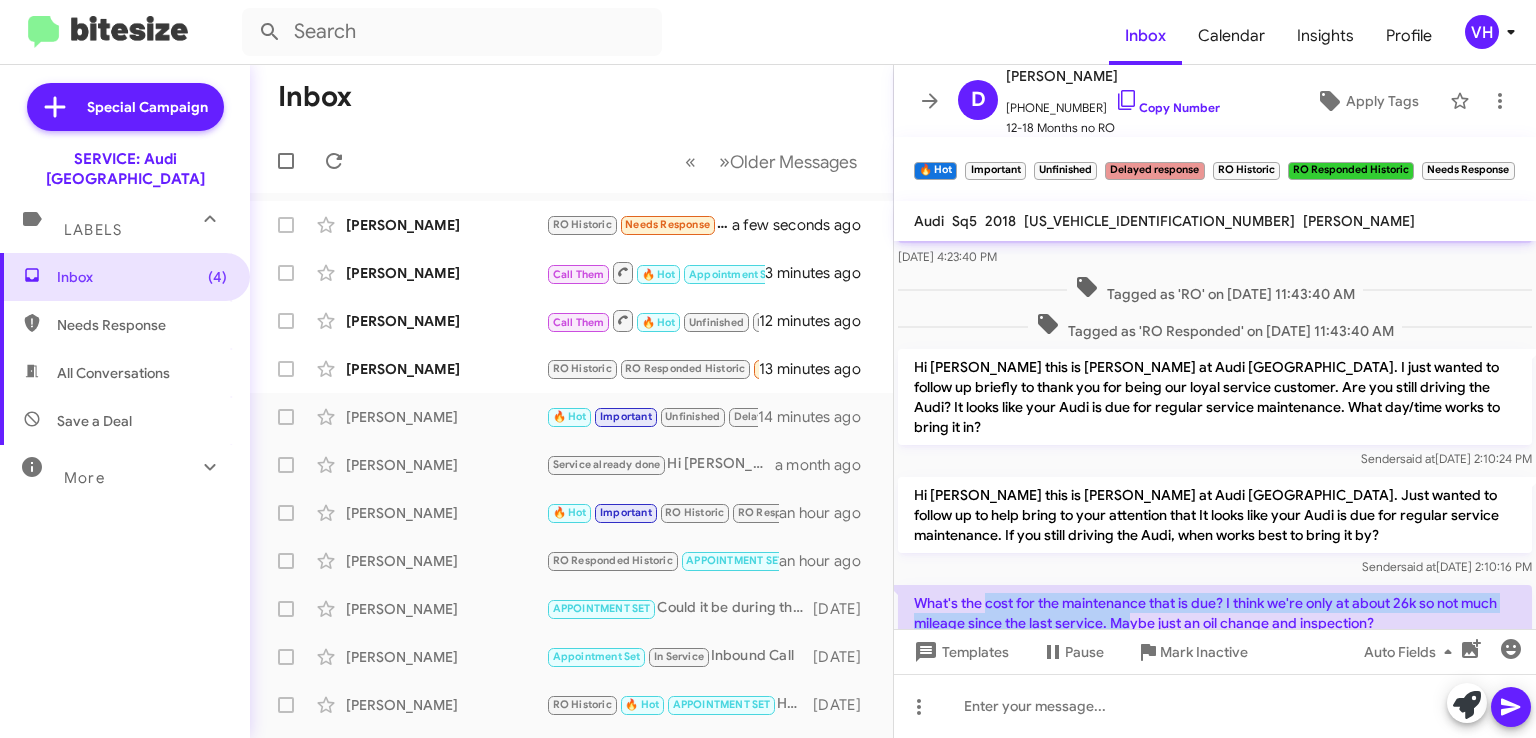 drag, startPoint x: 988, startPoint y: 526, endPoint x: 1184, endPoint y: 573, distance: 201.55644 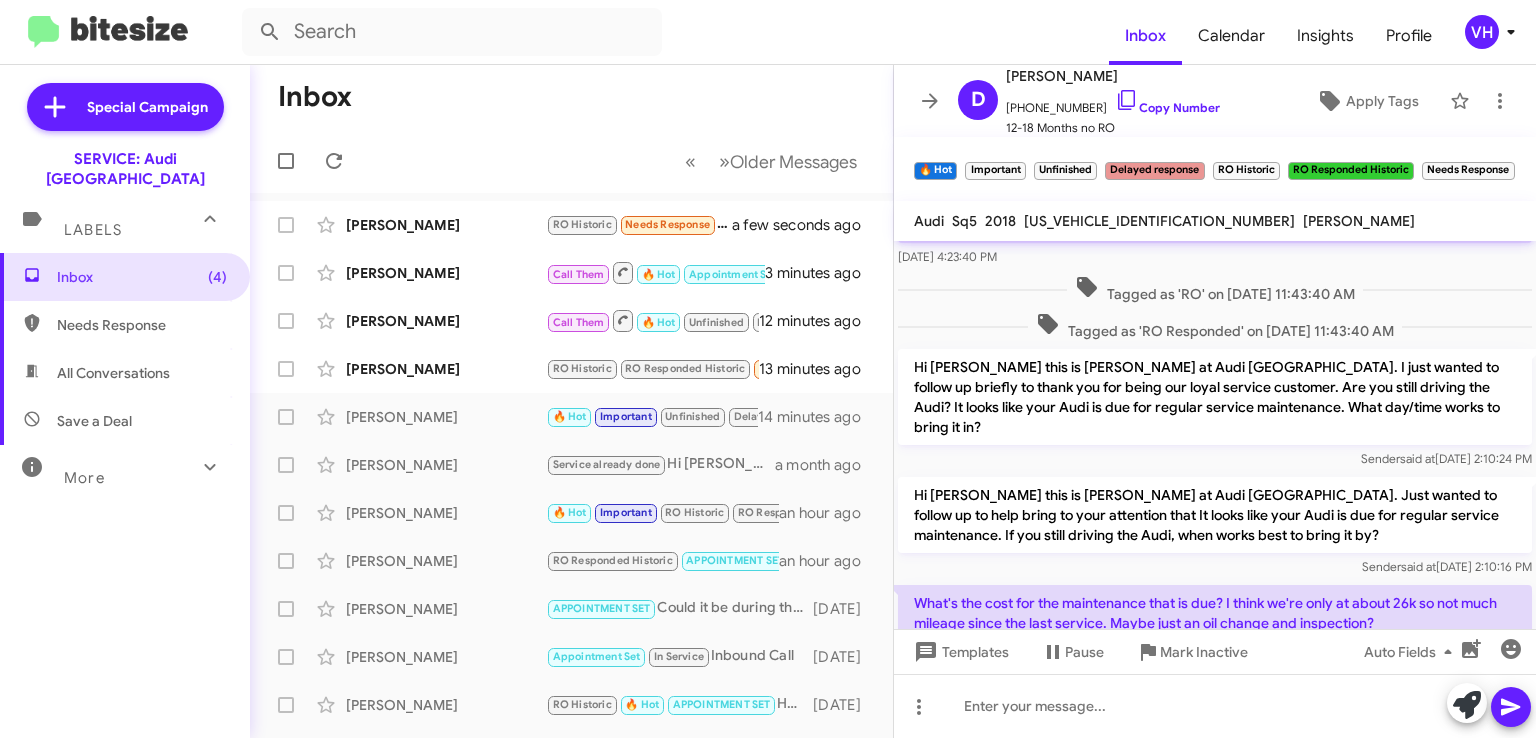 click on "What's the cost for the maintenance that is due? I think we're only at about 26k so not much mileage since the last service. Maybe just an oil change and inspection?" 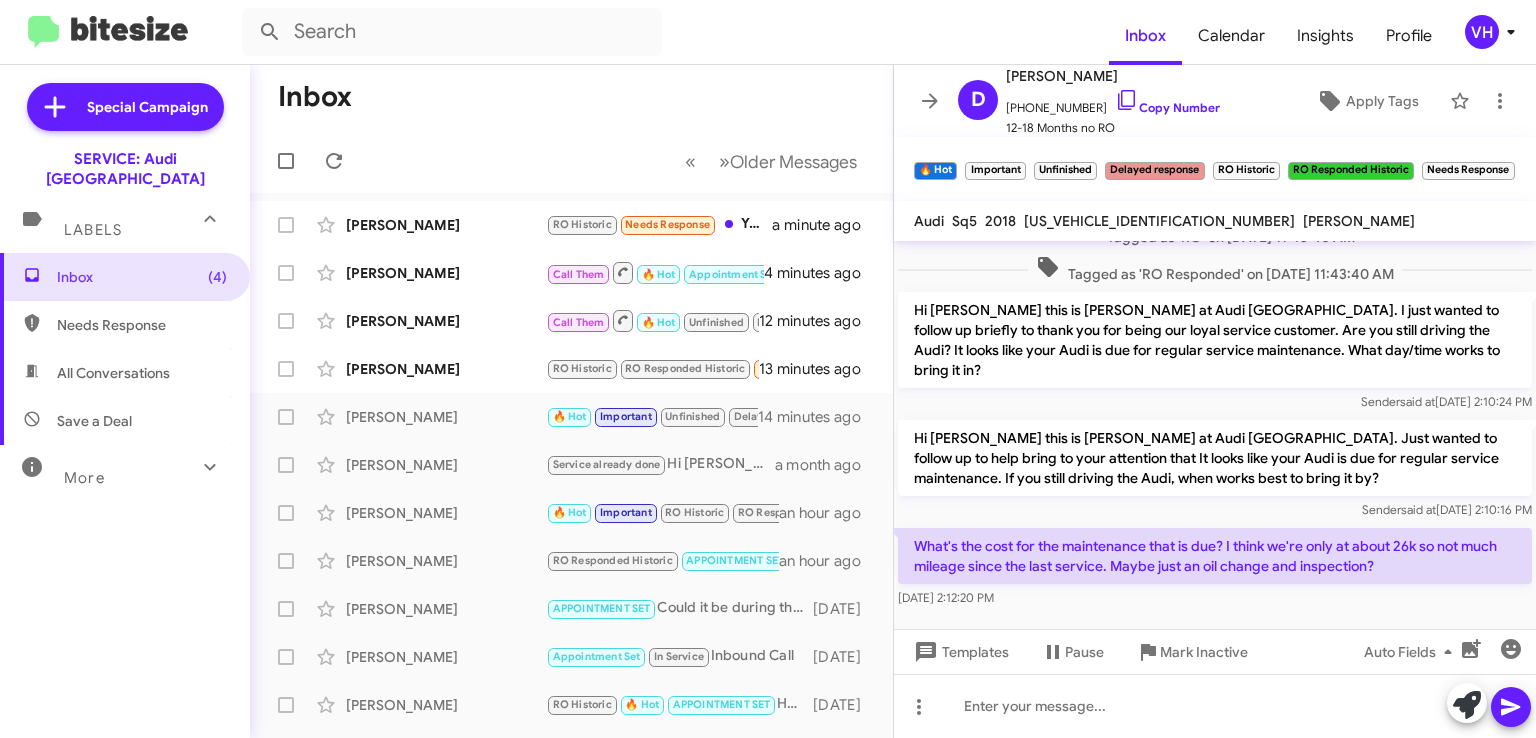 scroll, scrollTop: 1618, scrollLeft: 0, axis: vertical 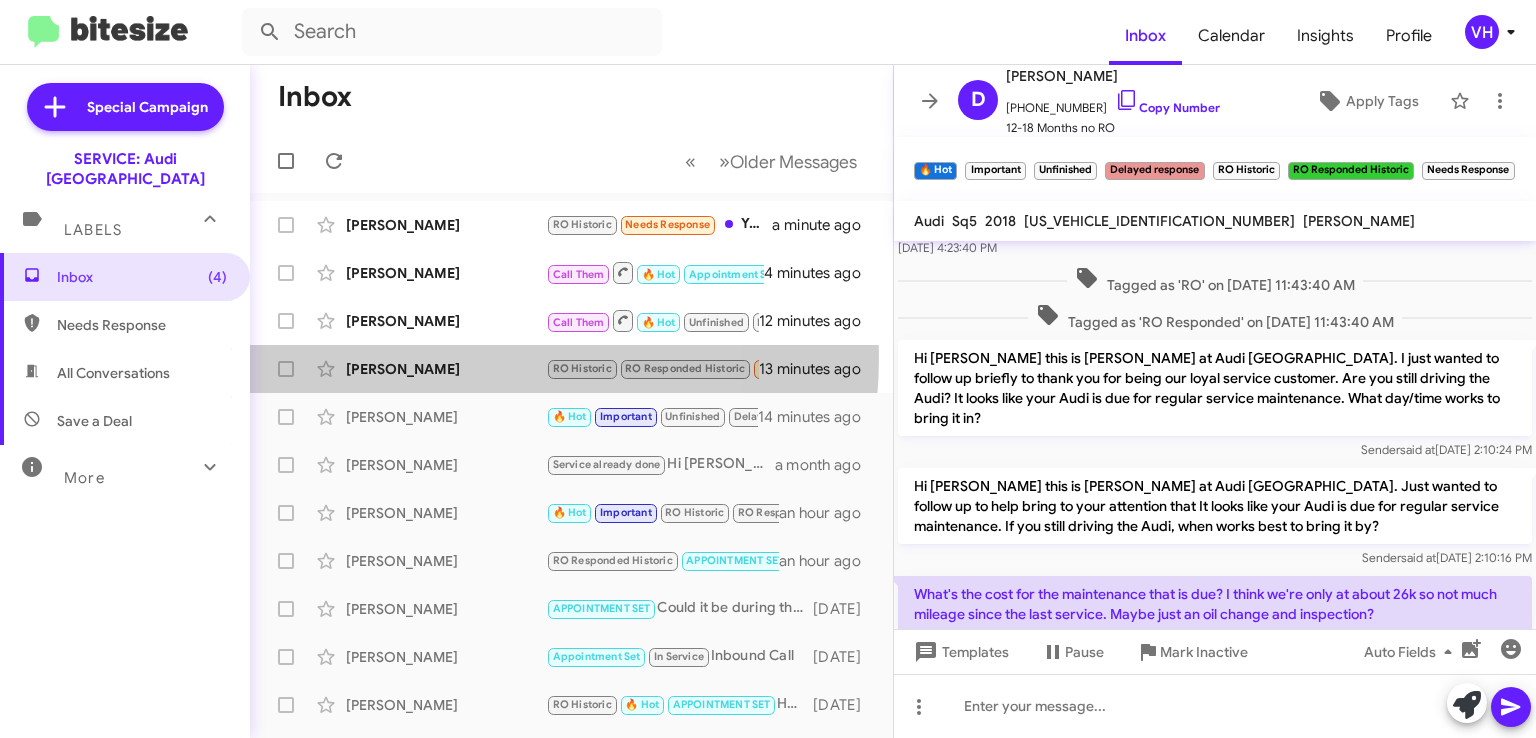 click on "Evanthia Spanos  RO Historic   RO Responded Historic   Needs Response   We have three Audi cars- you are referring to which?   13 minutes ago" 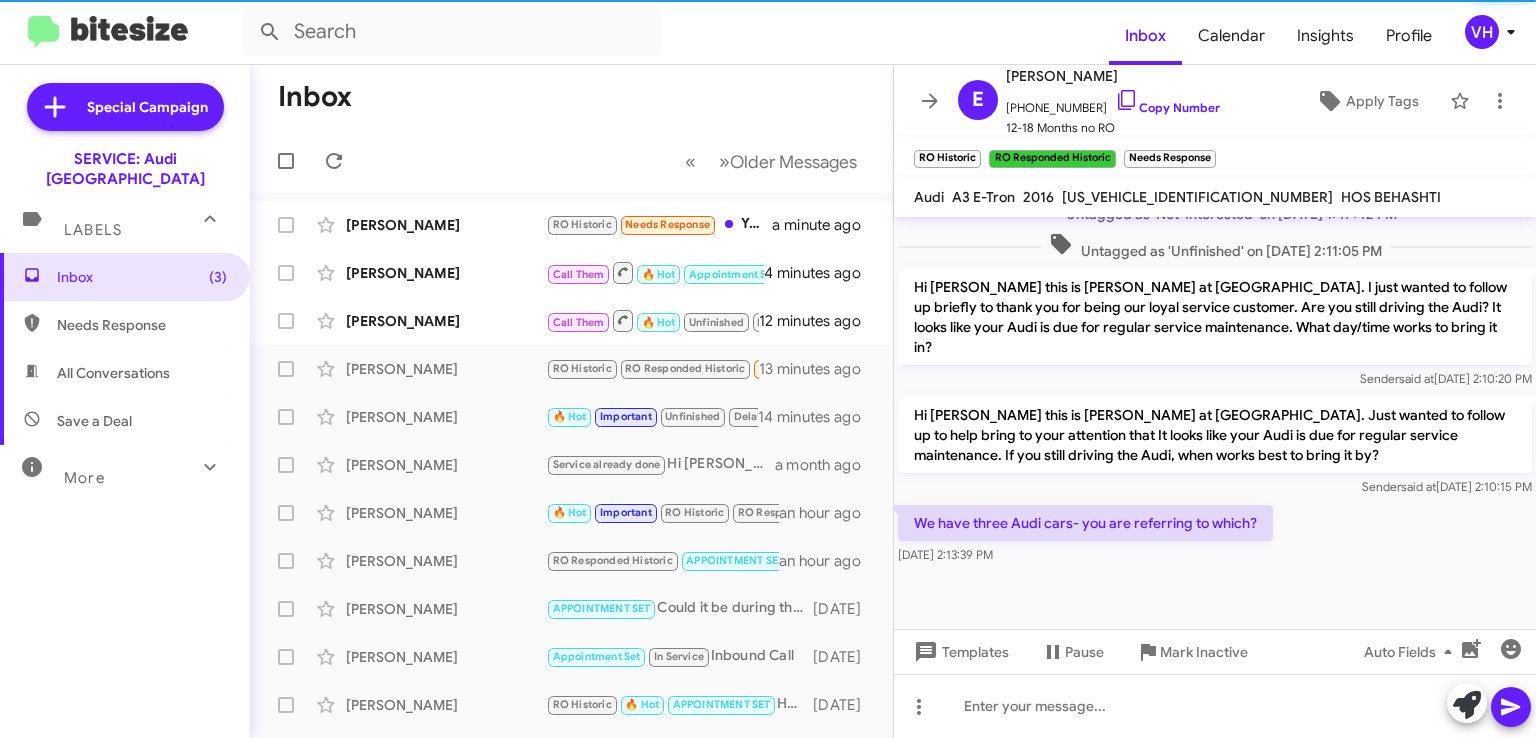 scroll, scrollTop: 512, scrollLeft: 0, axis: vertical 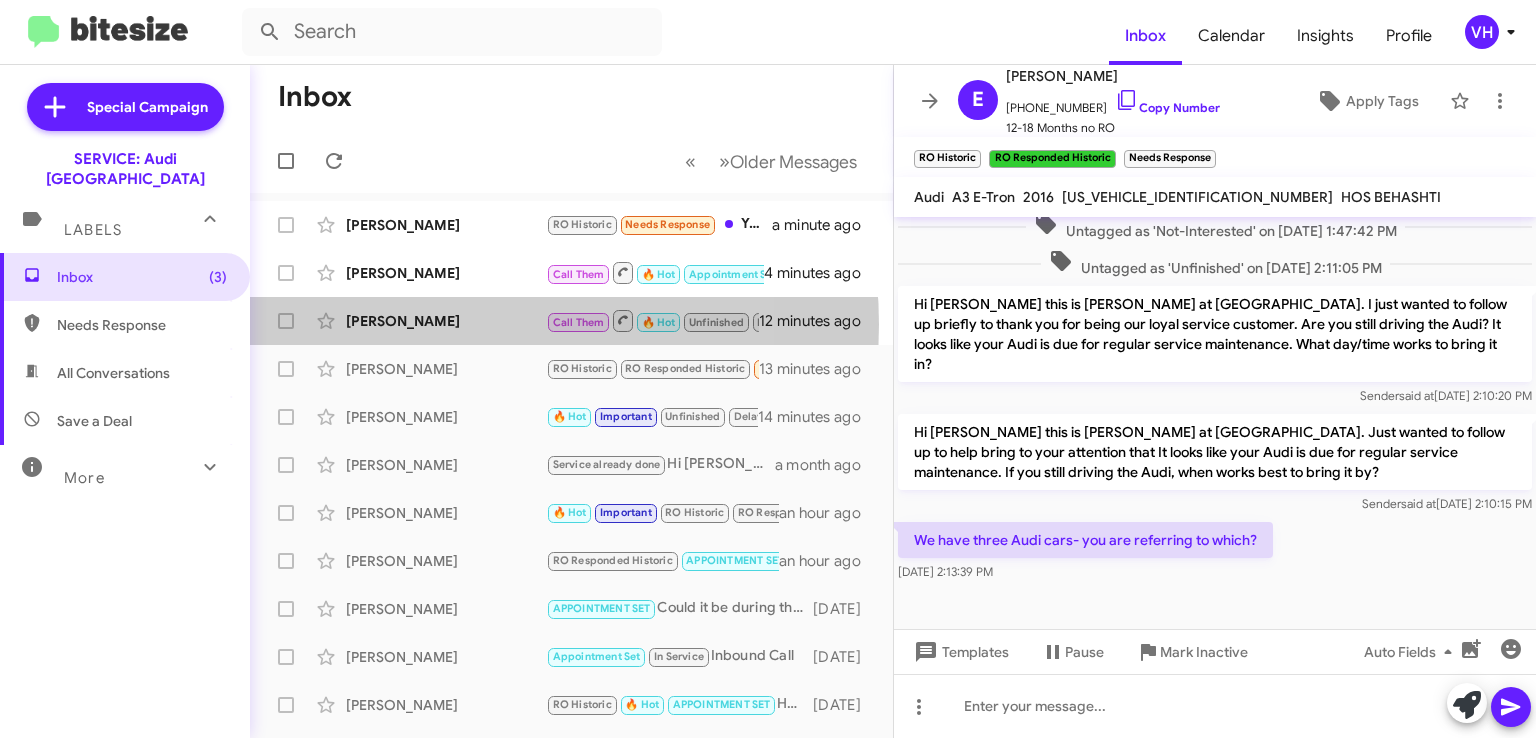 click on "[PERSON_NAME]" 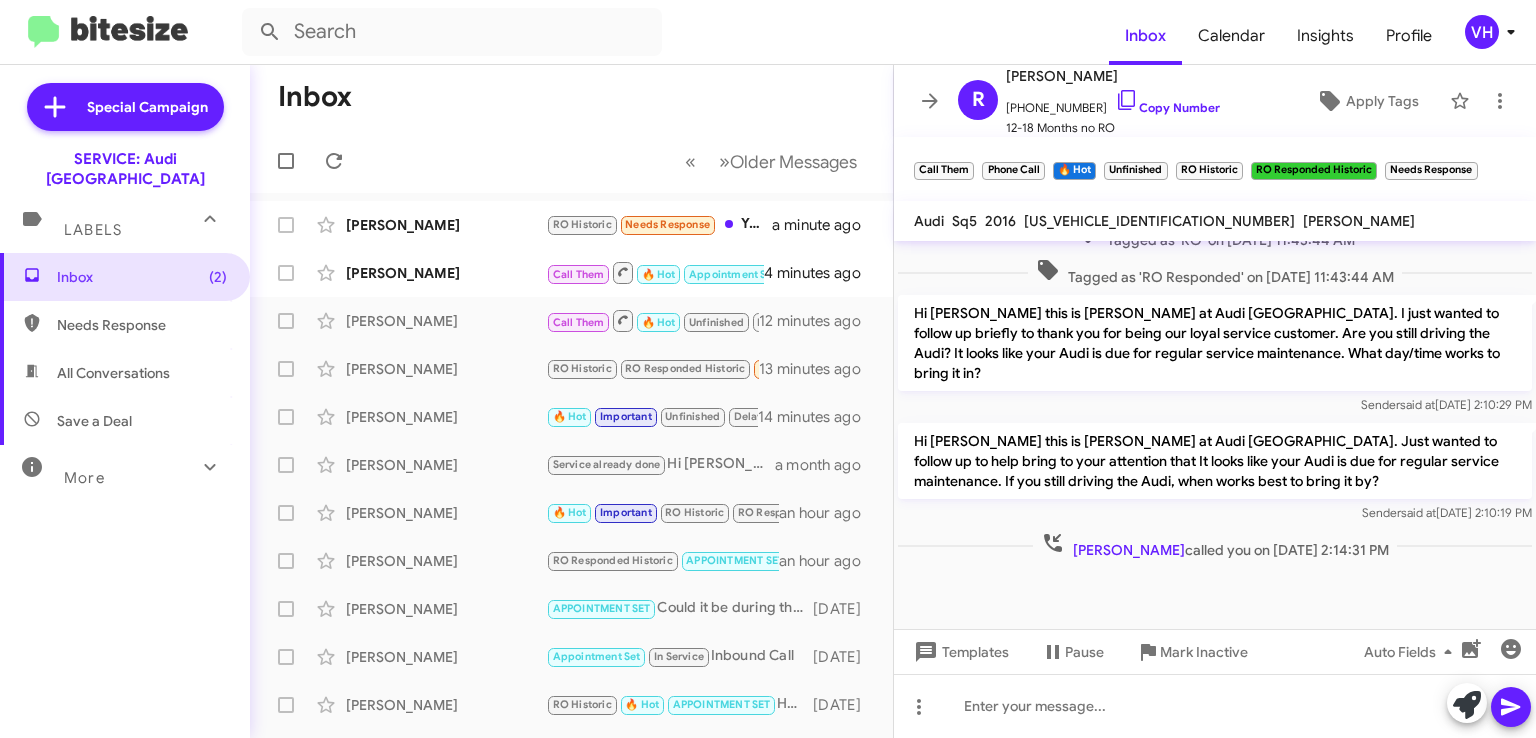 click on "[PERSON_NAME]" 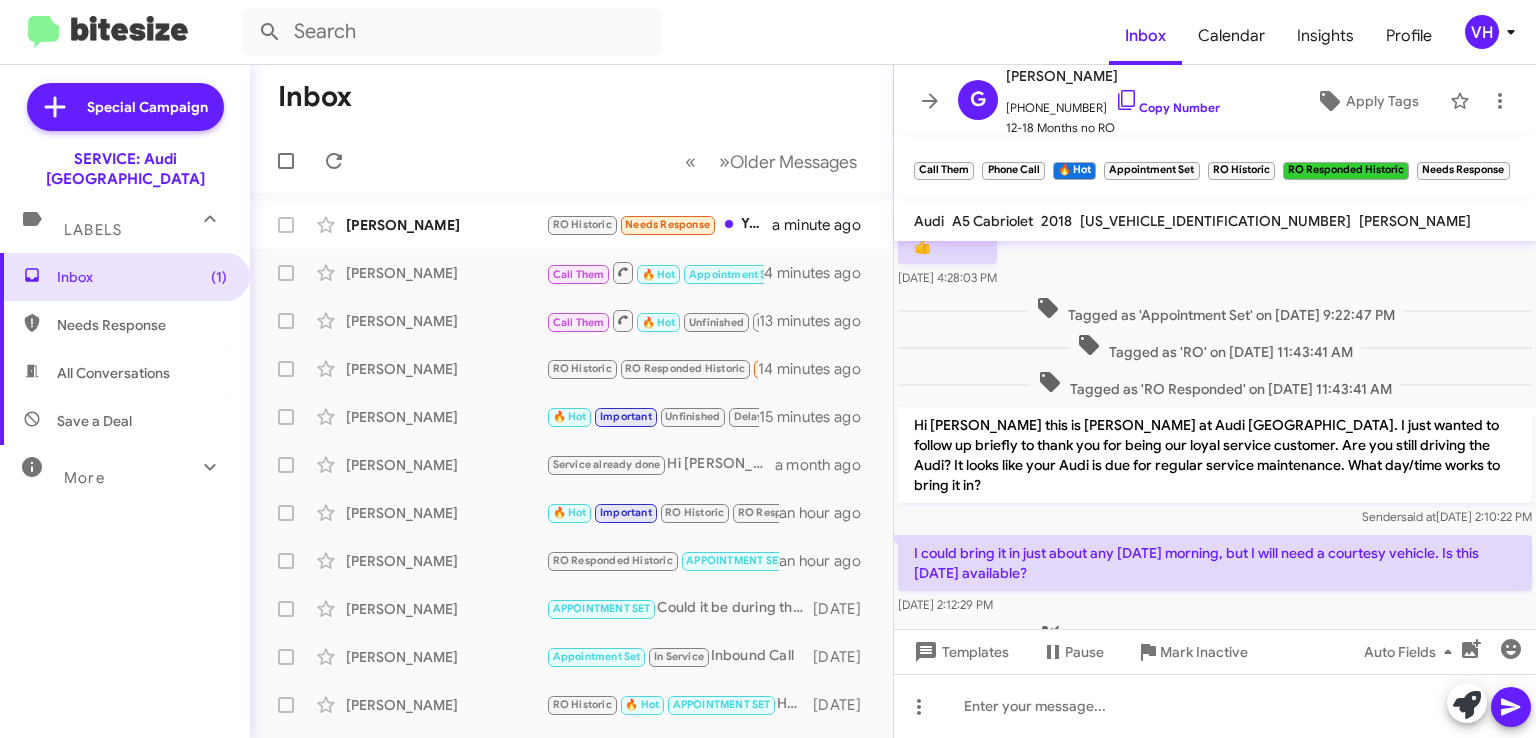 scroll, scrollTop: 1134, scrollLeft: 0, axis: vertical 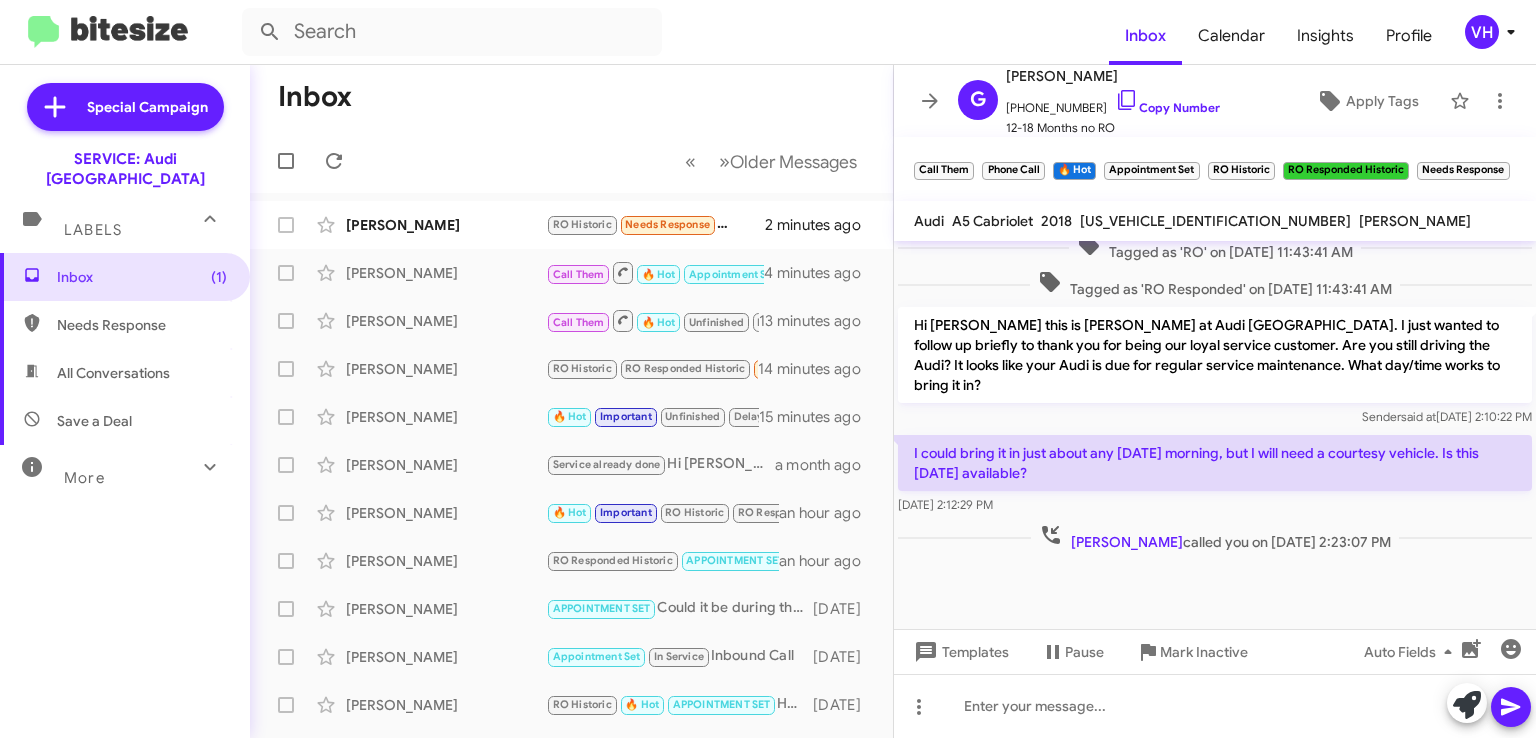 click on "[PERSON_NAME]" 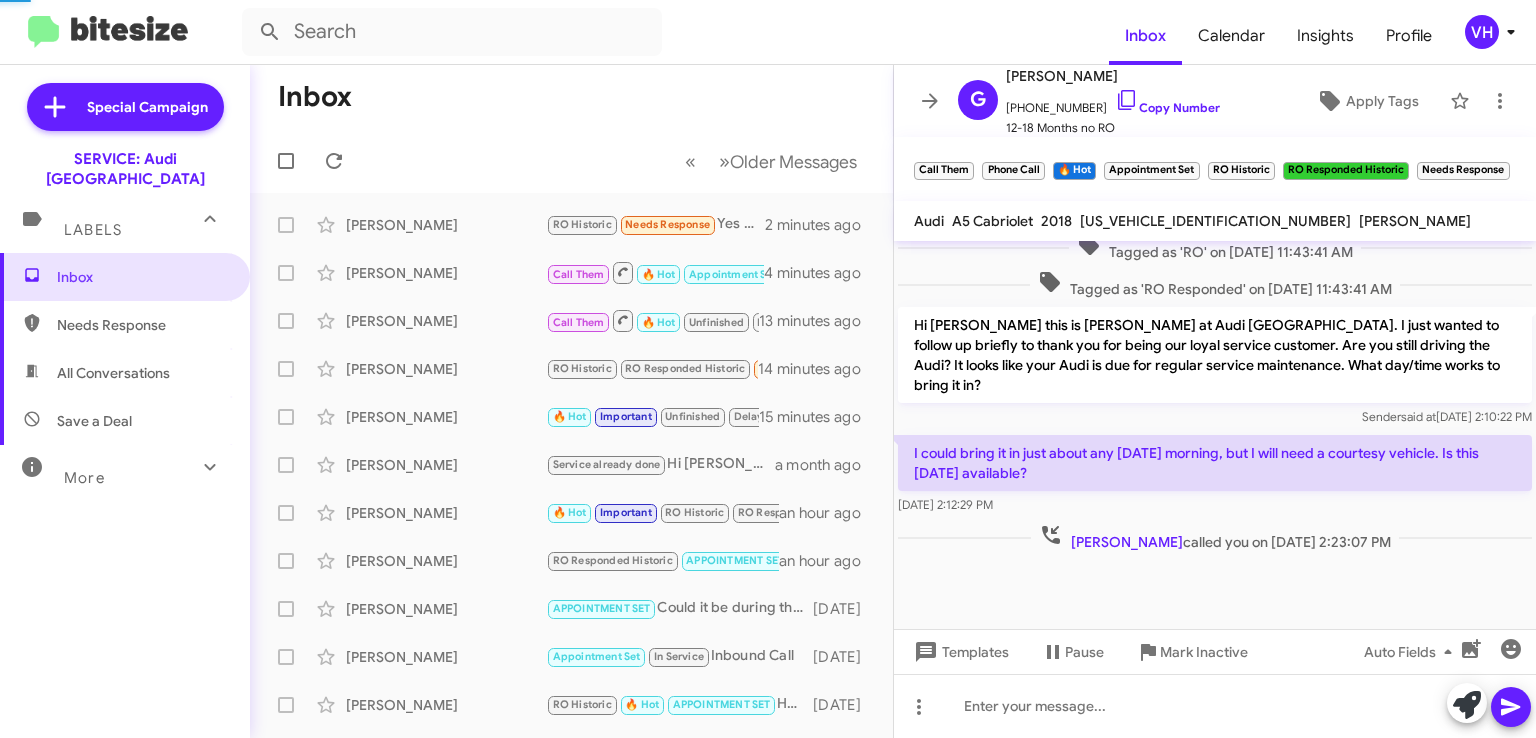 scroll, scrollTop: 608, scrollLeft: 0, axis: vertical 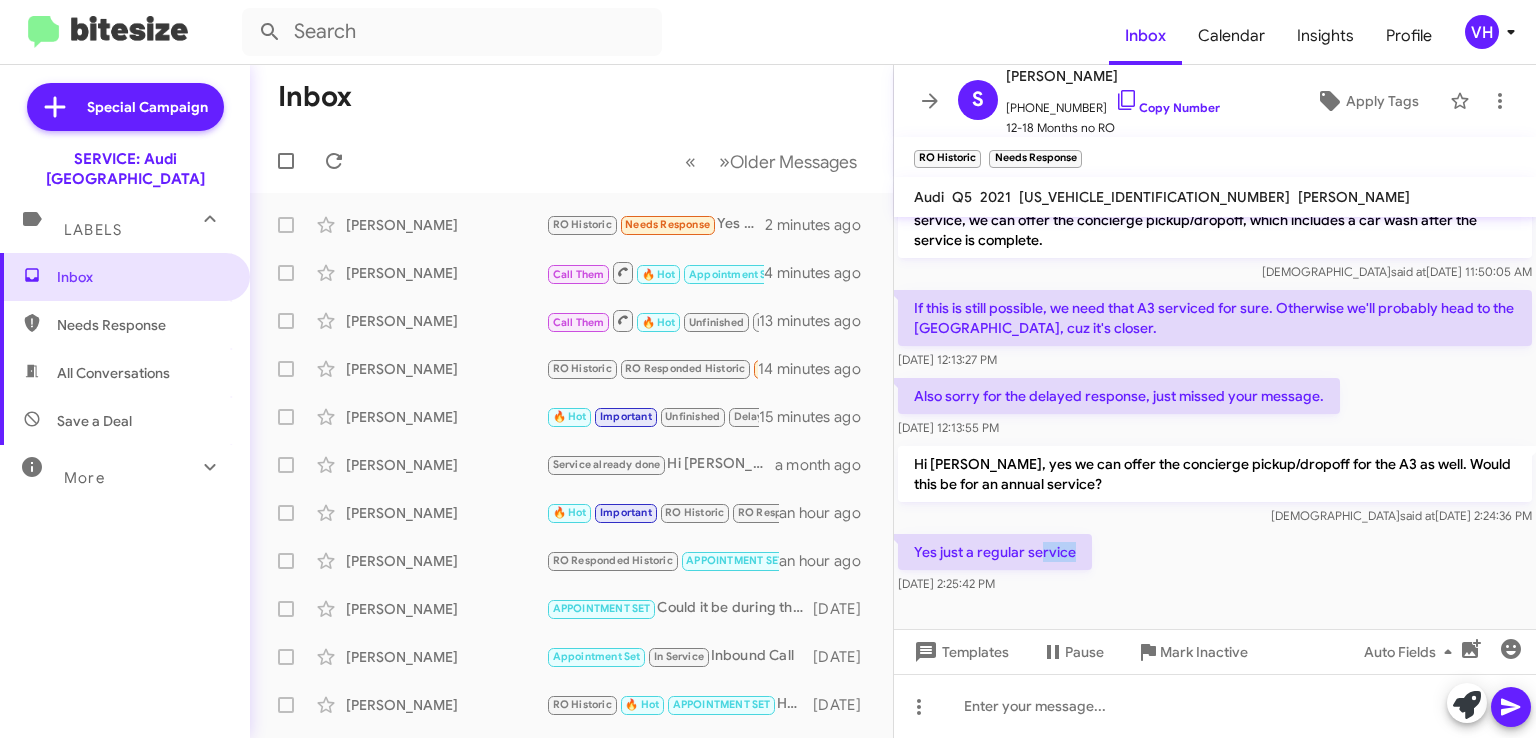 drag, startPoint x: 1041, startPoint y: 525, endPoint x: 1108, endPoint y: 549, distance: 71.168816 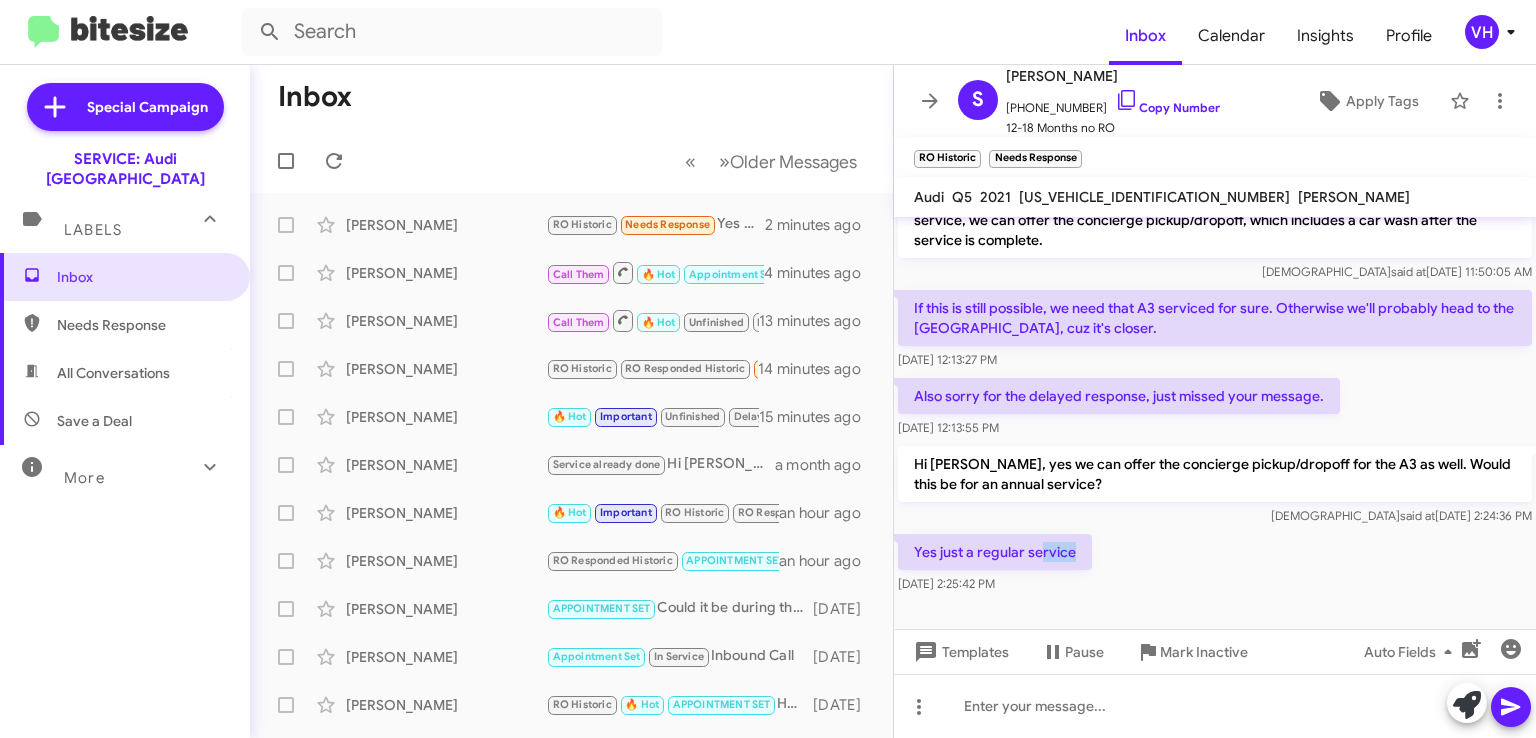 click on "Yes just a regular service    Jul 22, 2025, 2:25:42 PM" 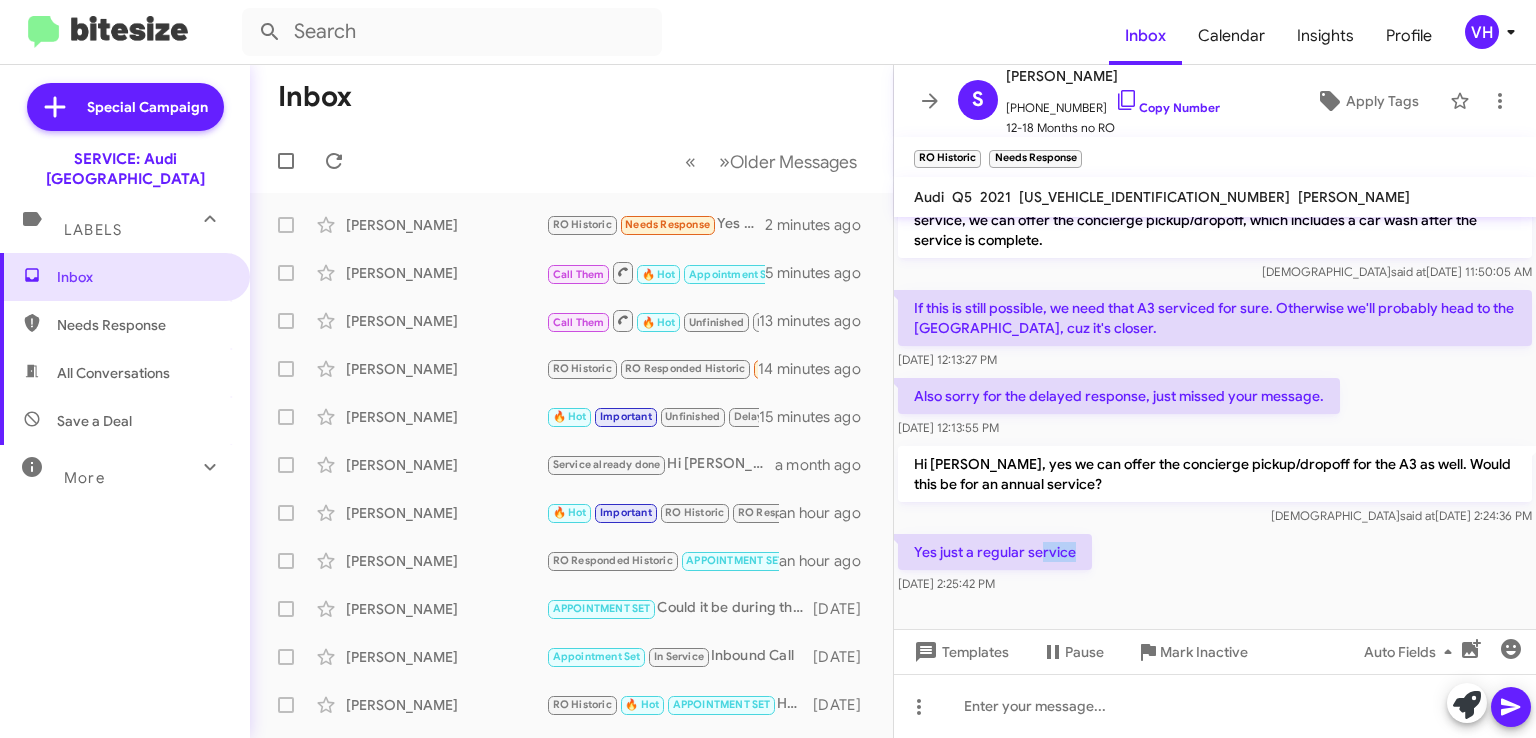 click on "Yes just a regular service    Jul 22, 2025, 2:25:42 PM" 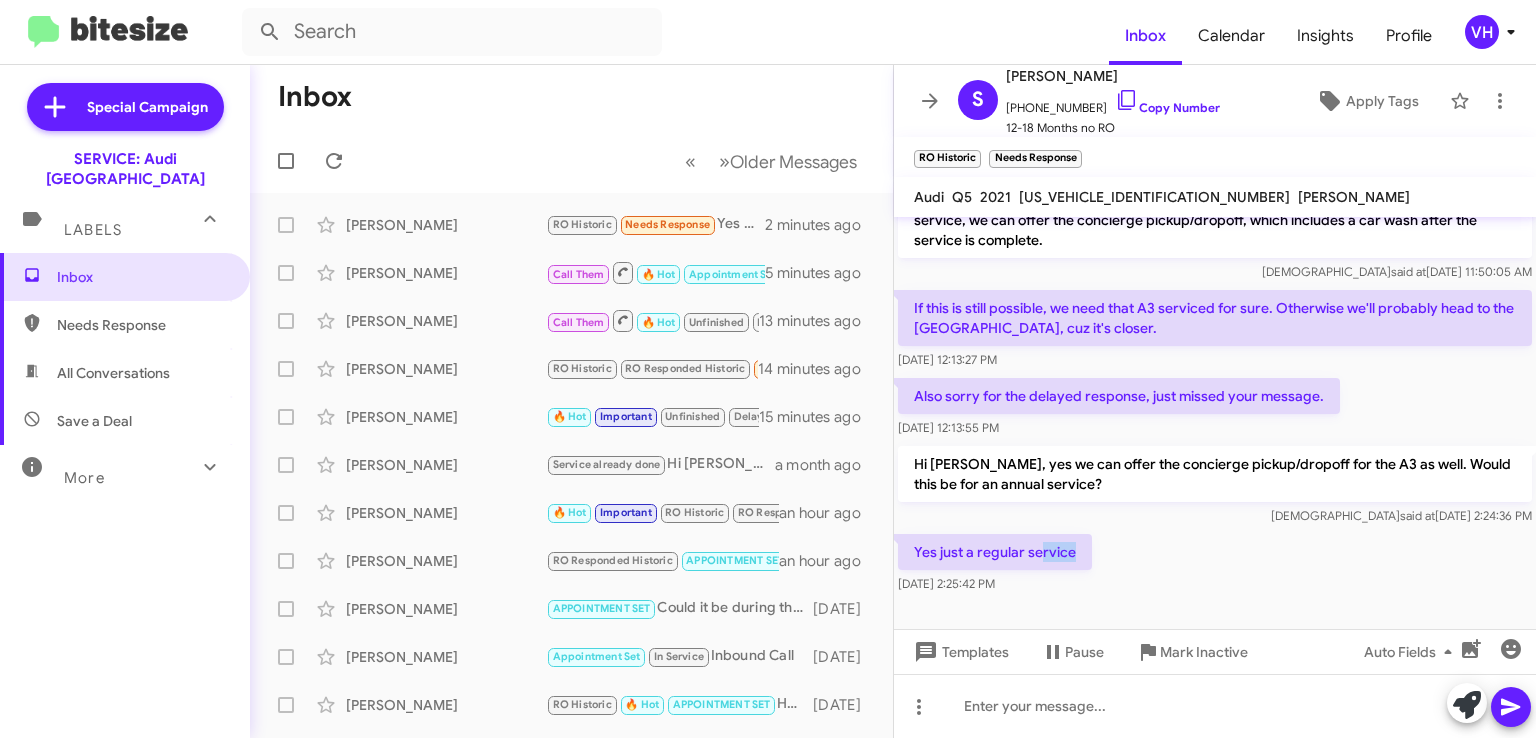 click on "Yes just a regular service    Jul 22, 2025, 2:25:42 PM" 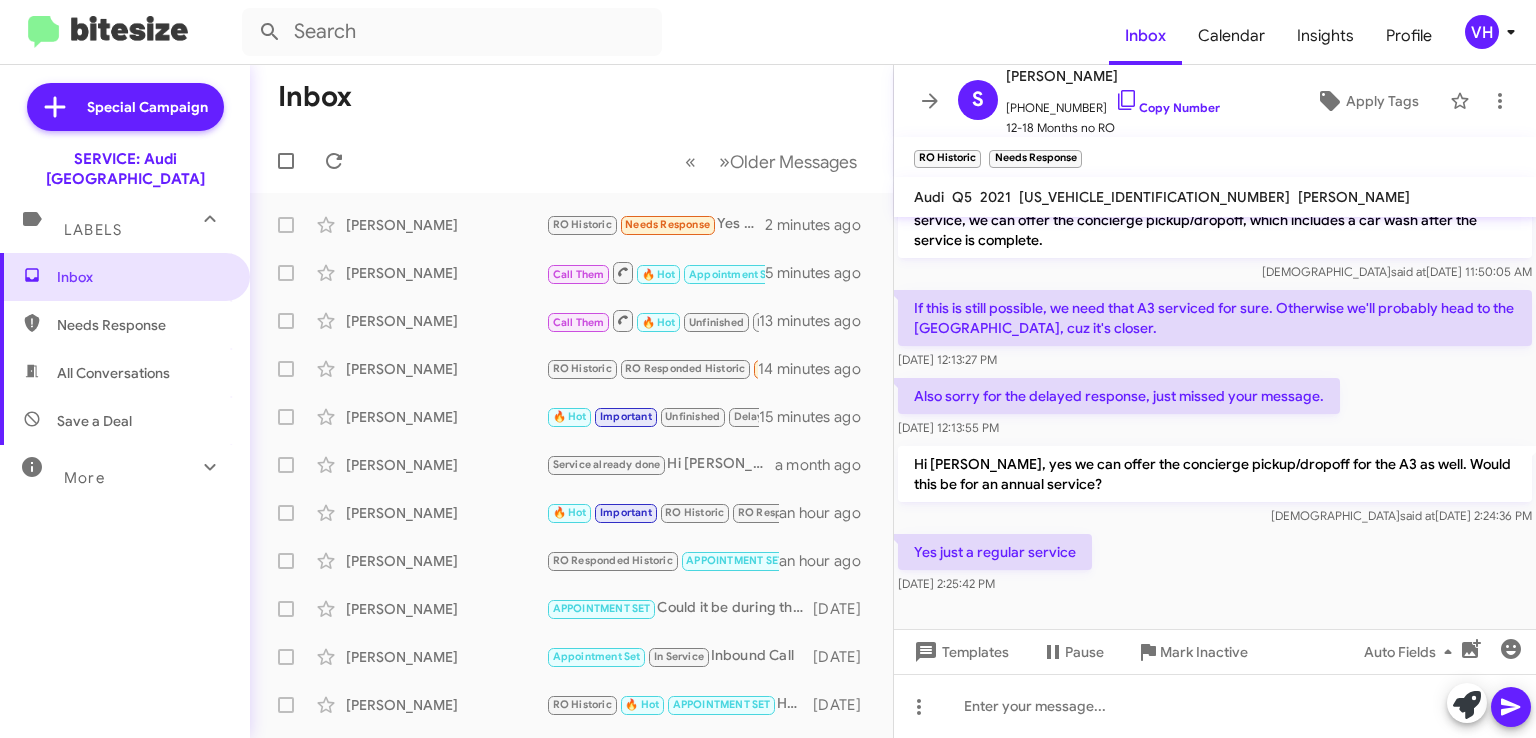 click on "Copy Number" 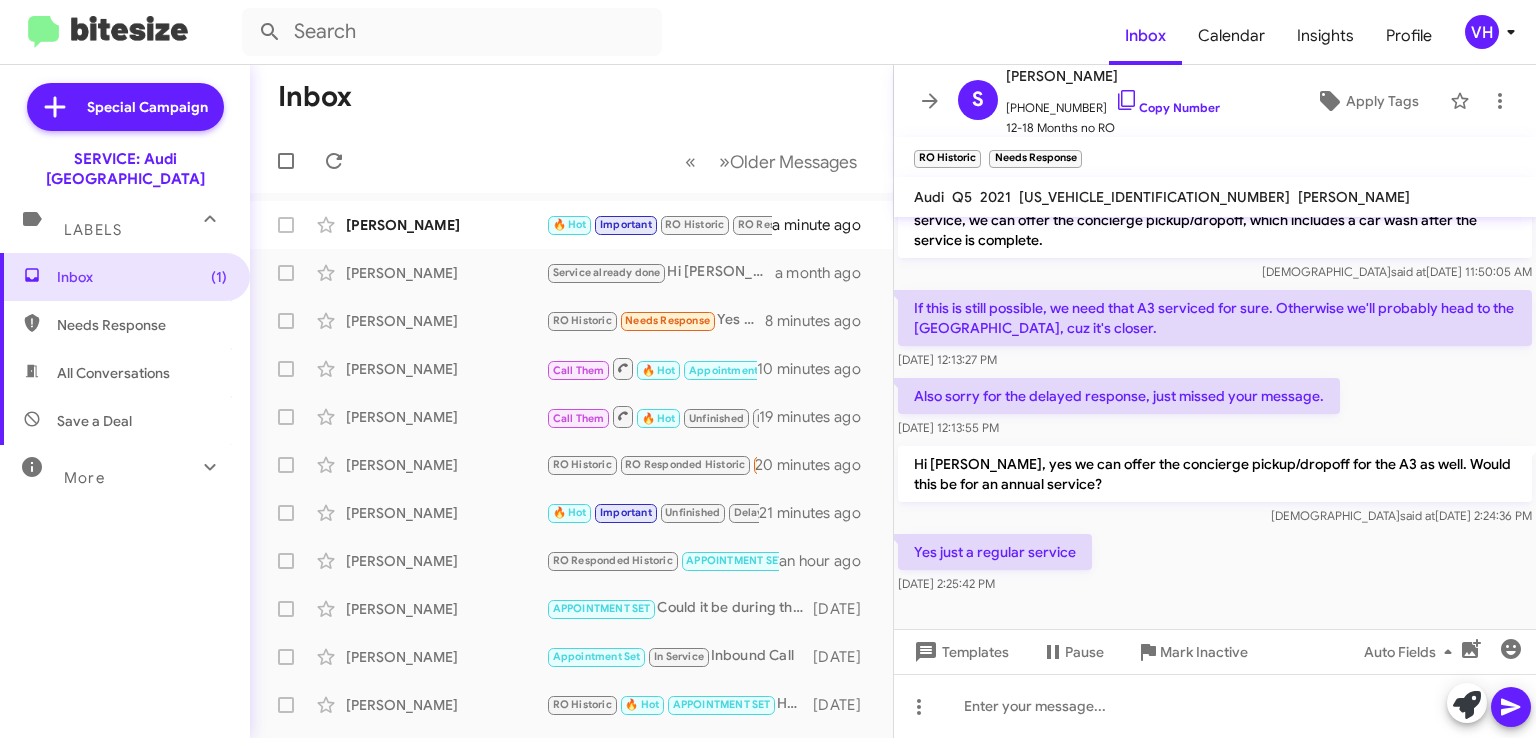 click on "[PERSON_NAME]" 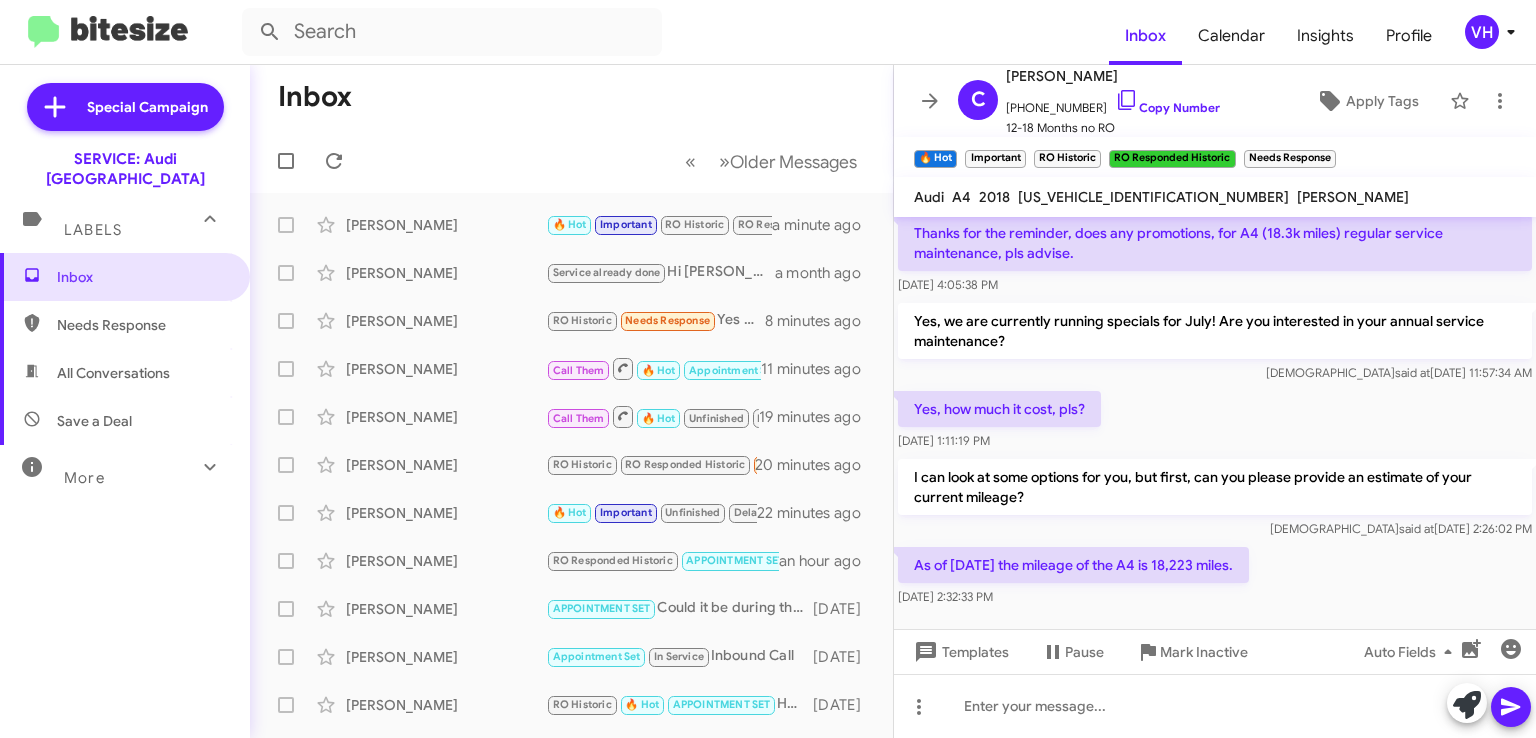 scroll, scrollTop: 1240, scrollLeft: 0, axis: vertical 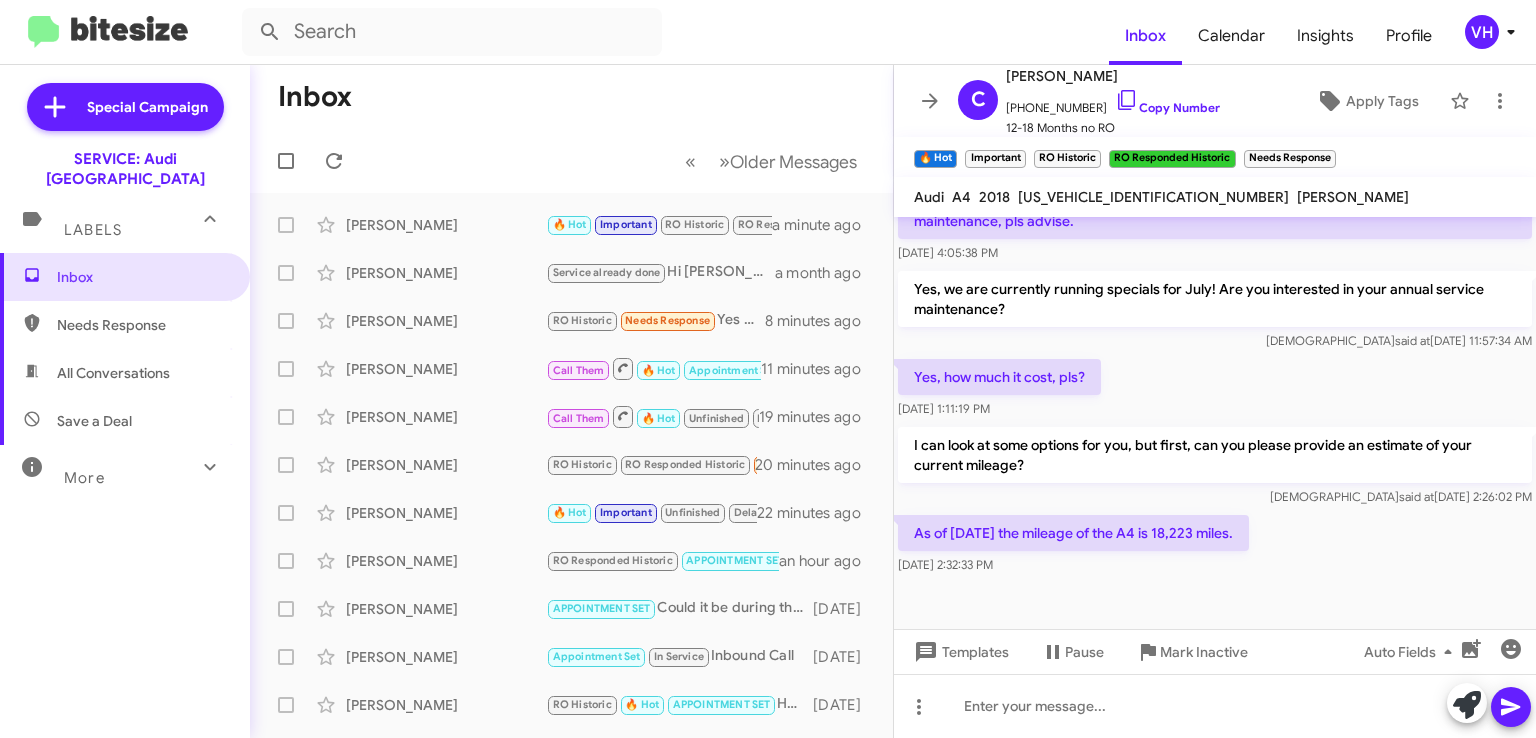 click on "[PERSON_NAME]" 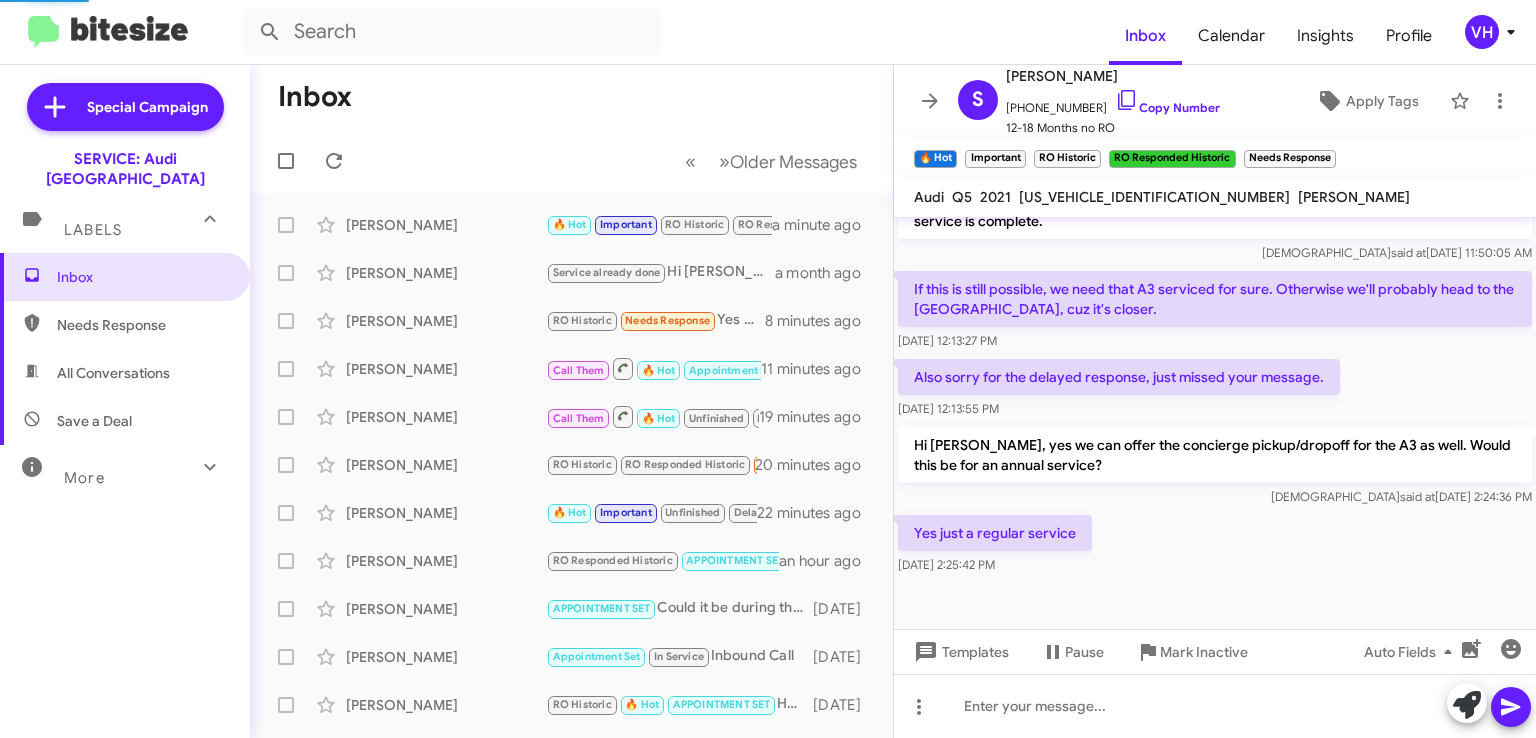 scroll, scrollTop: 608, scrollLeft: 0, axis: vertical 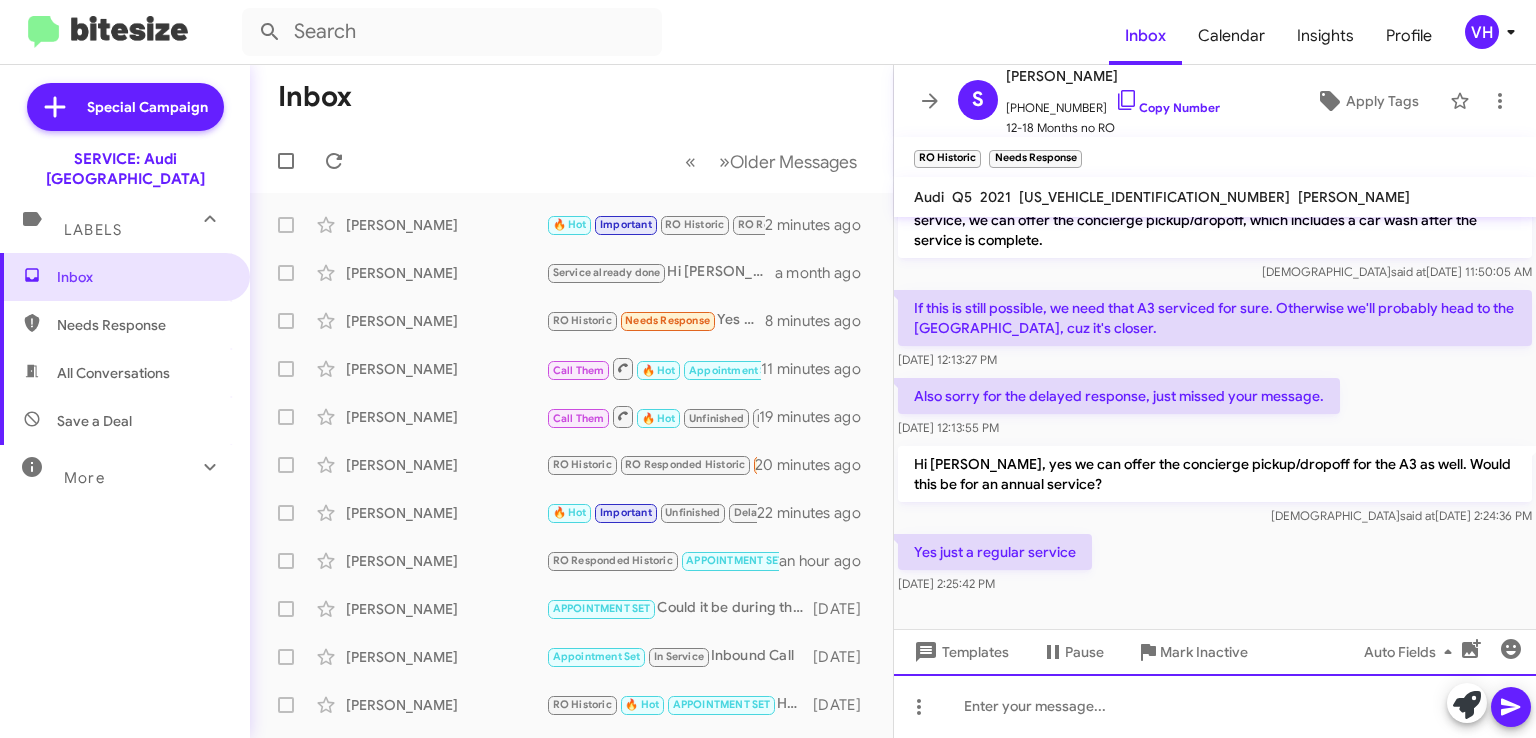 click 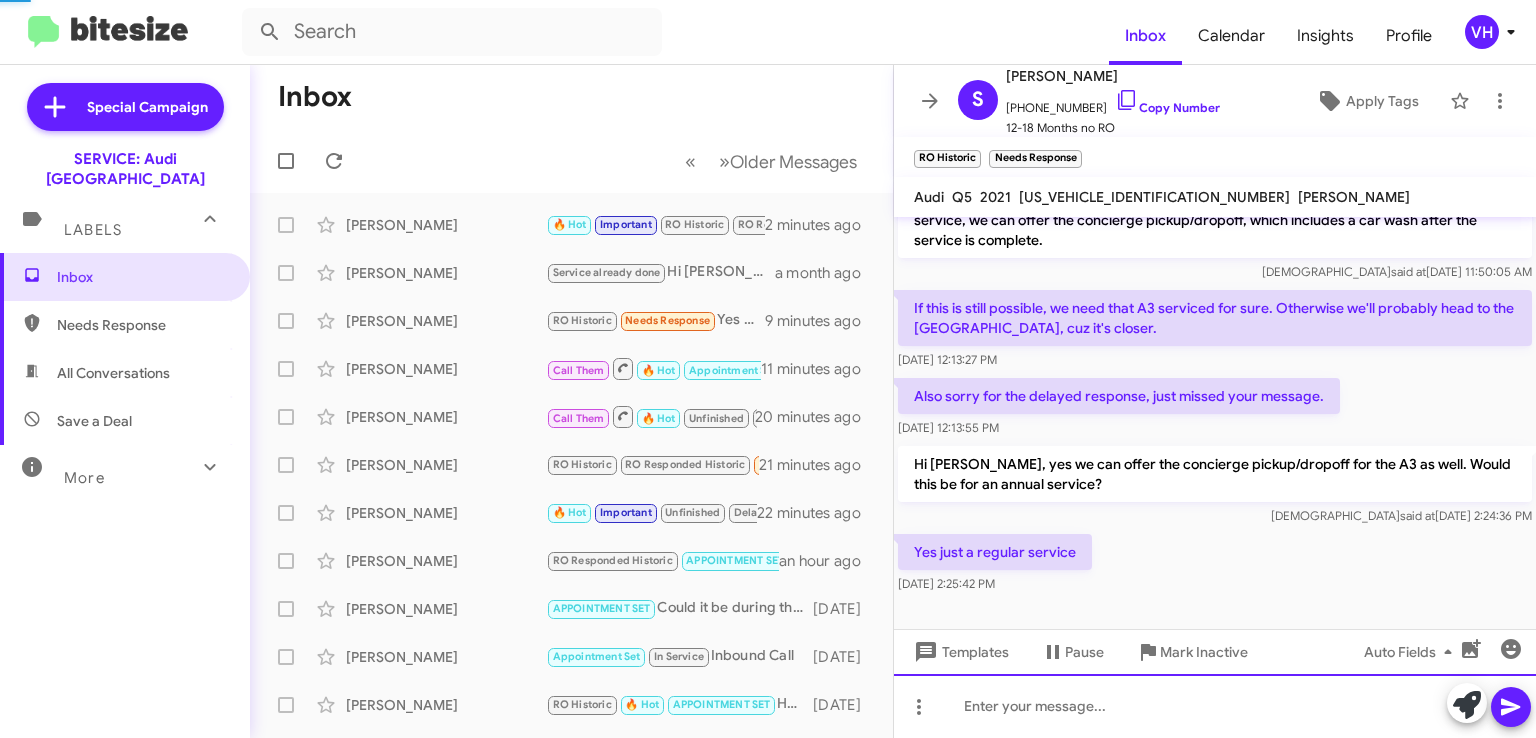 scroll, scrollTop: 0, scrollLeft: 0, axis: both 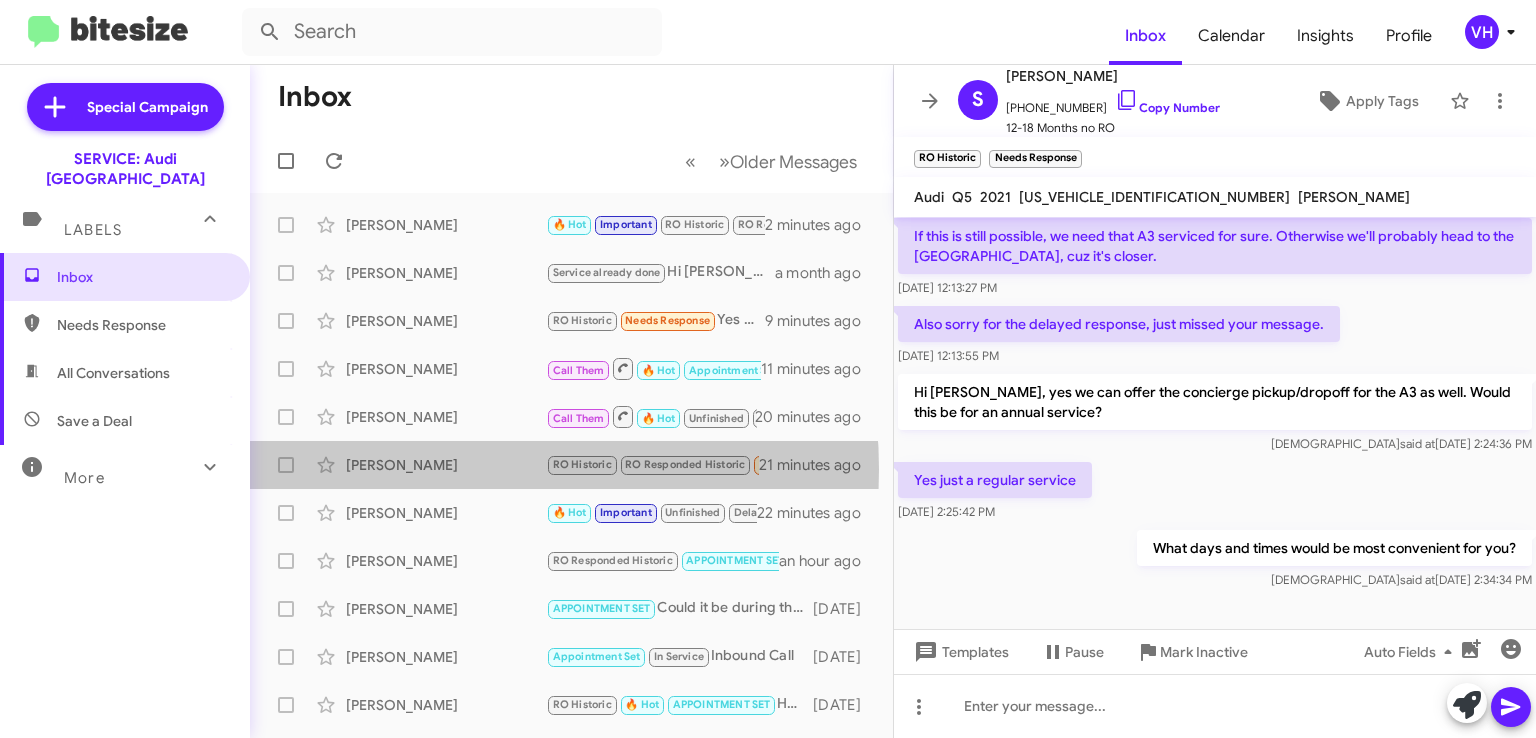 click on "[PERSON_NAME]" 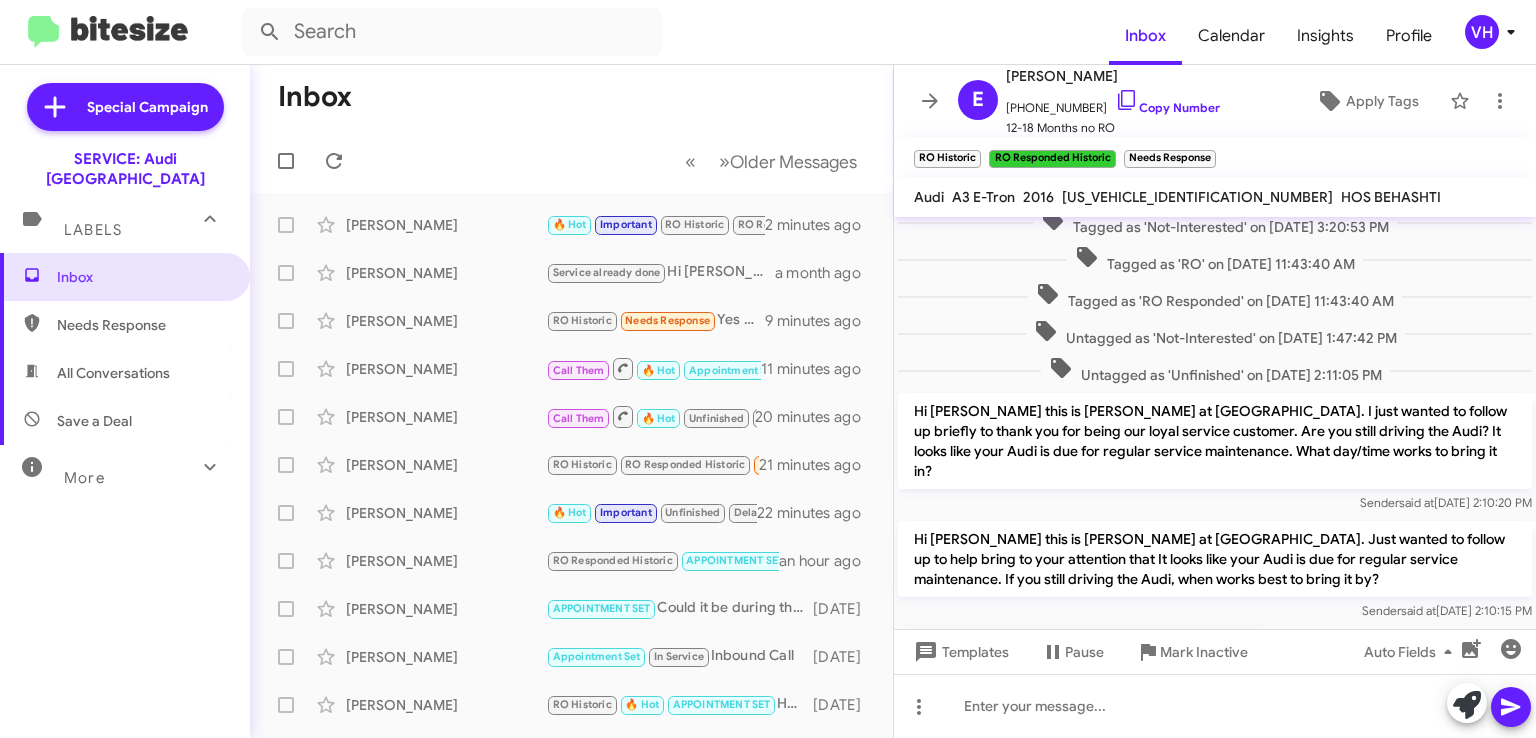 scroll, scrollTop: 512, scrollLeft: 0, axis: vertical 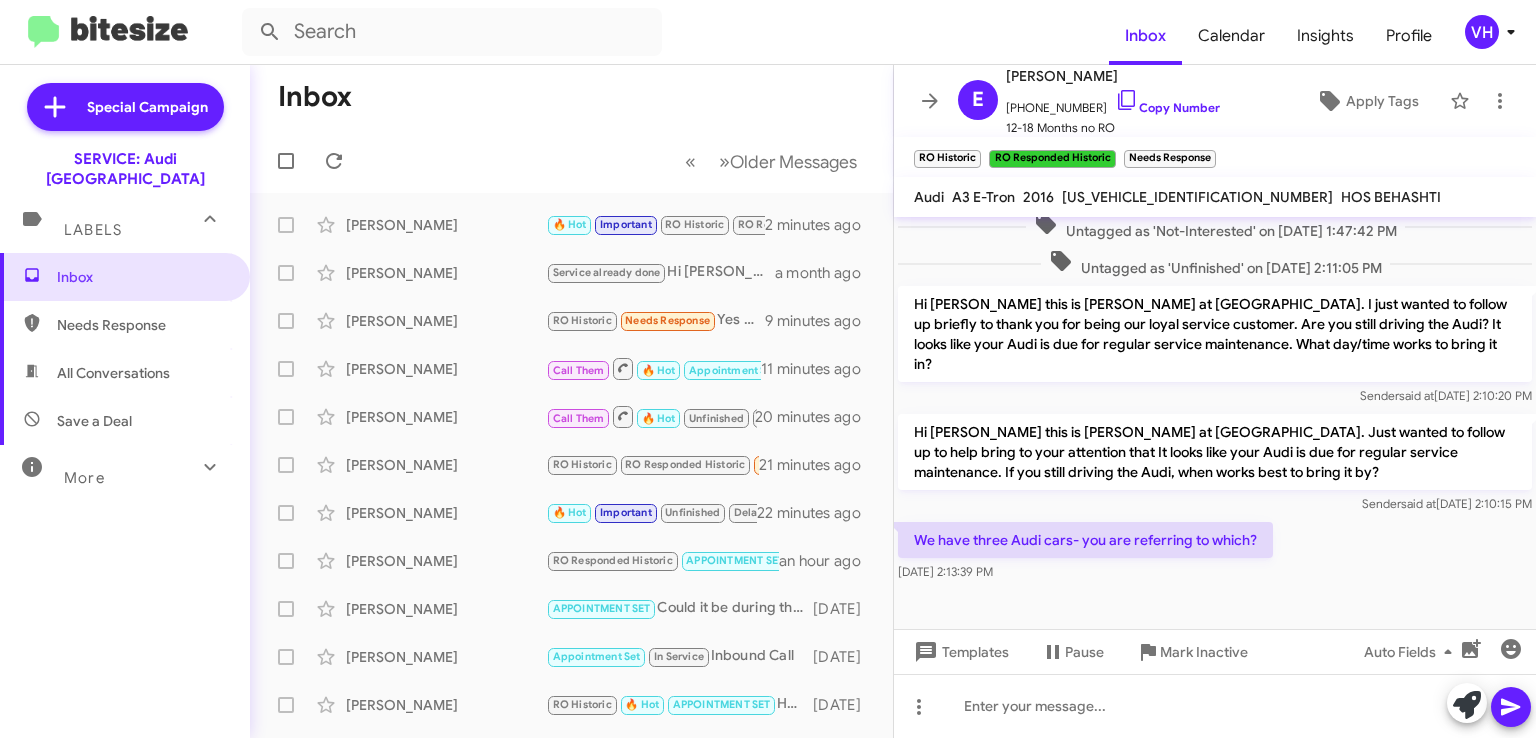 click on "[PERSON_NAME]" 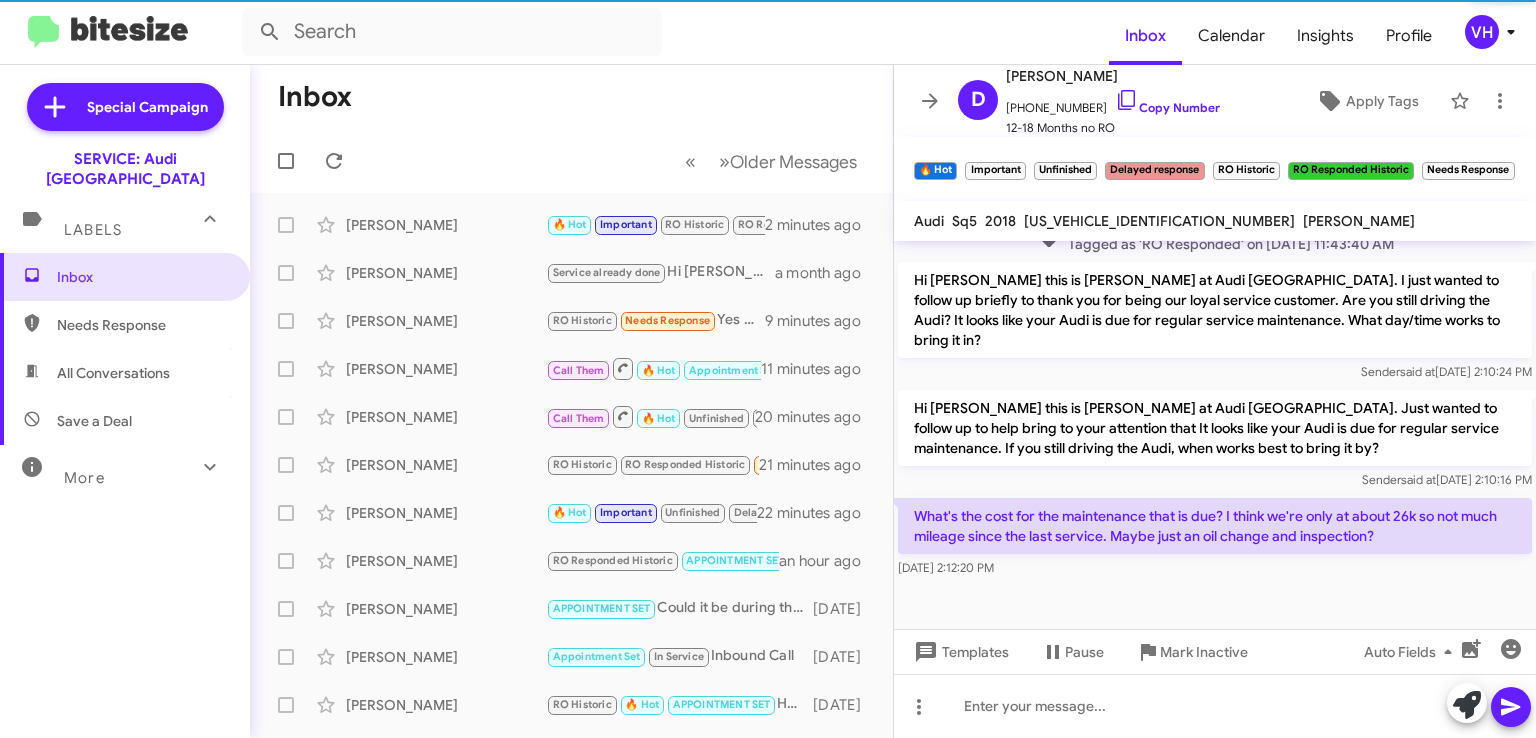 scroll, scrollTop: 1712, scrollLeft: 0, axis: vertical 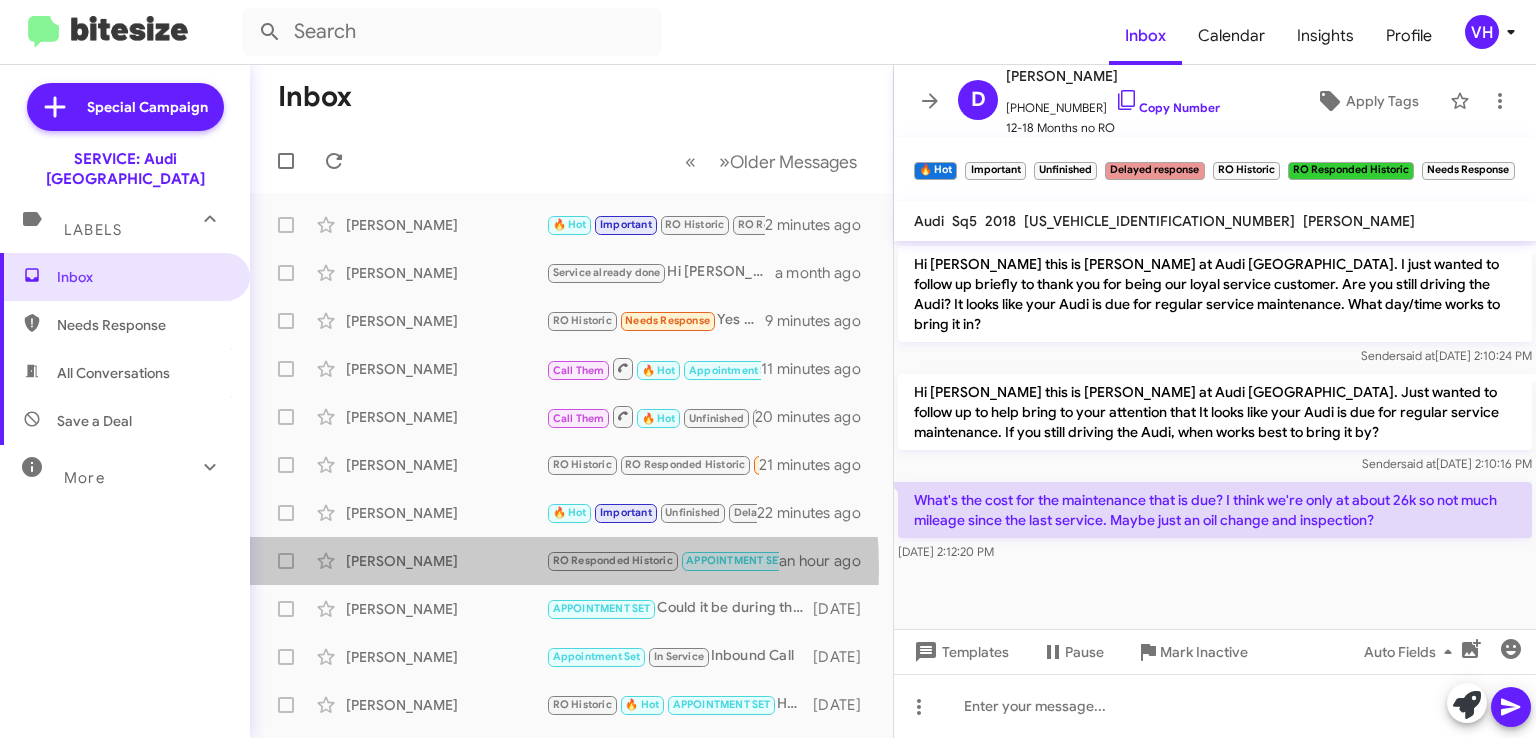 click on "[PERSON_NAME]" 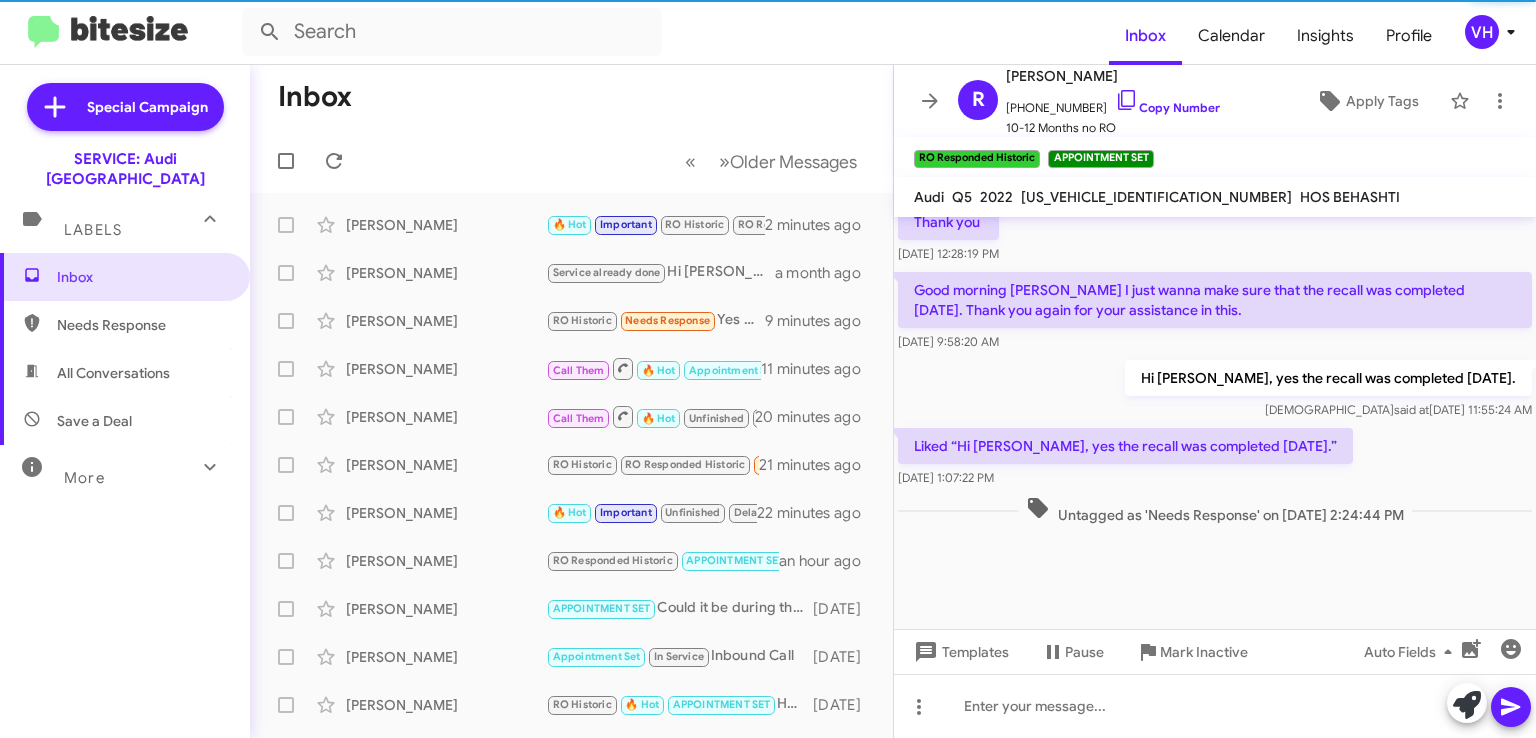 scroll, scrollTop: 1176, scrollLeft: 0, axis: vertical 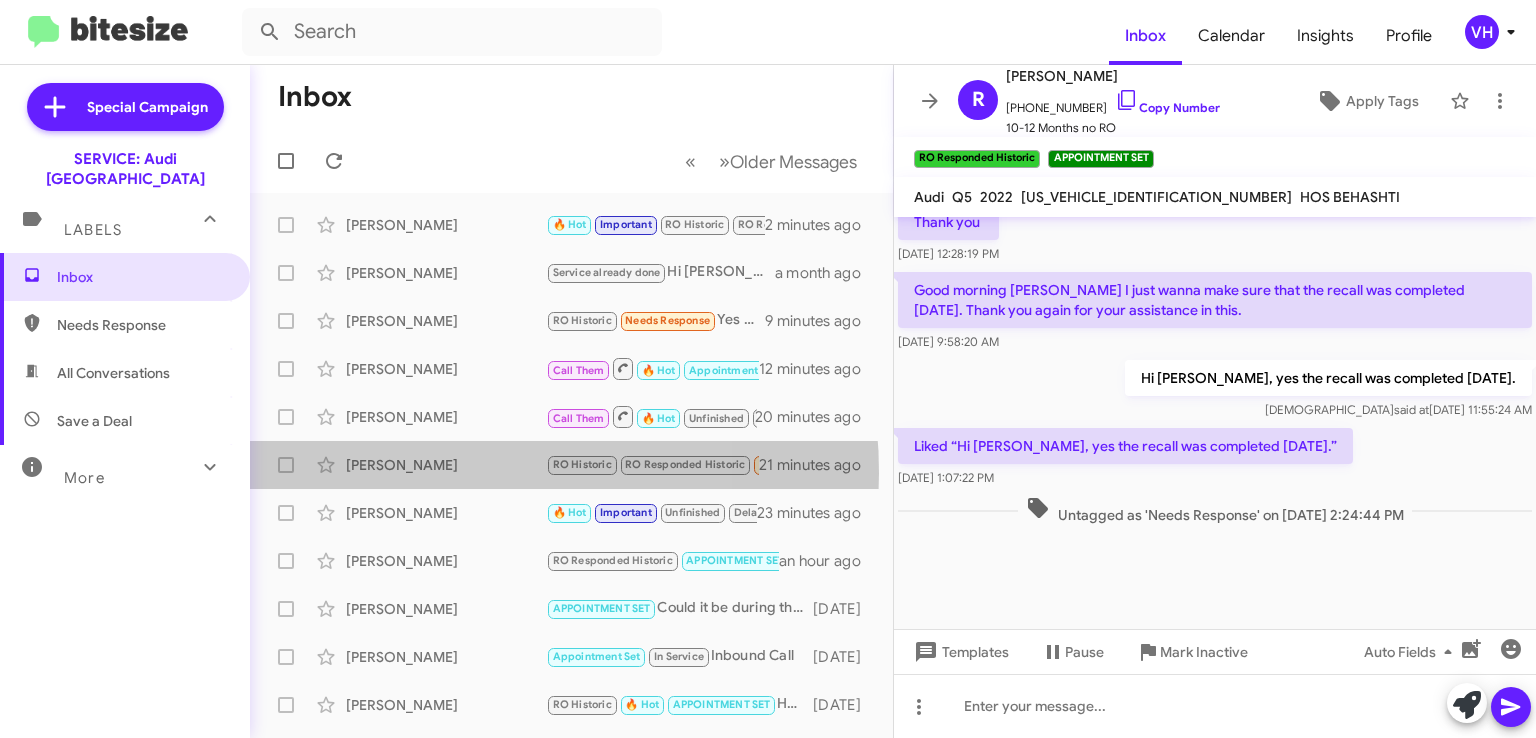 click on "[PERSON_NAME]" 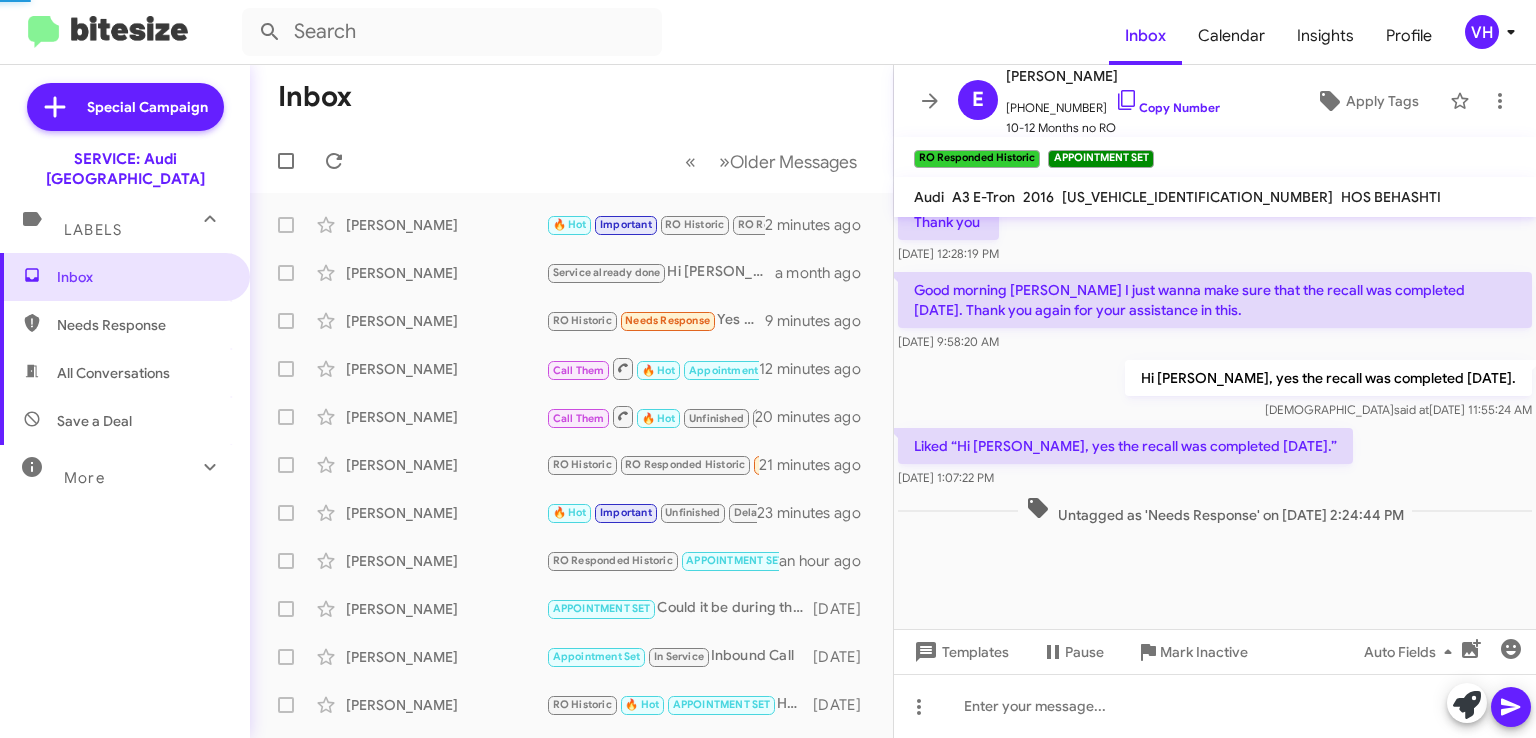 scroll, scrollTop: 512, scrollLeft: 0, axis: vertical 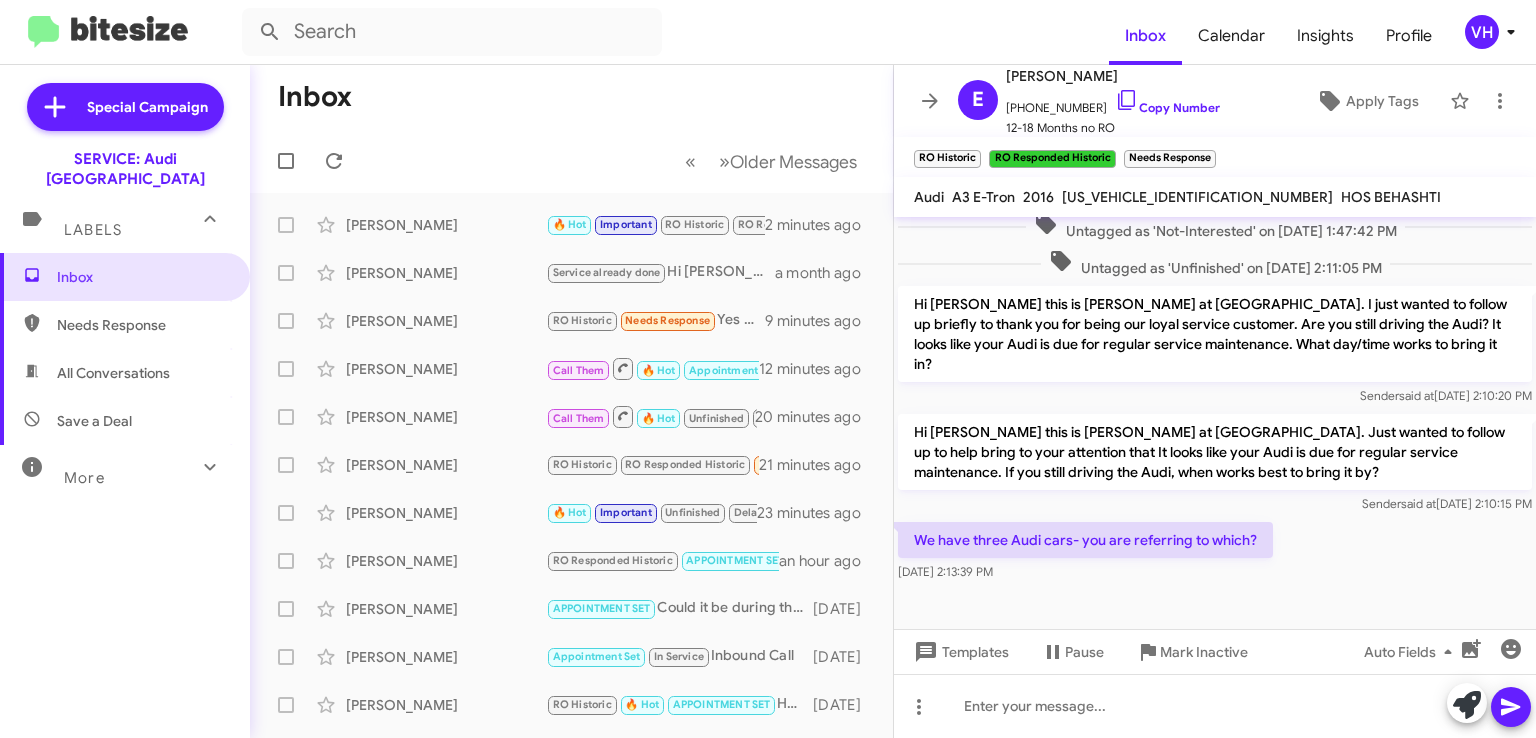 click on "[PERSON_NAME]" 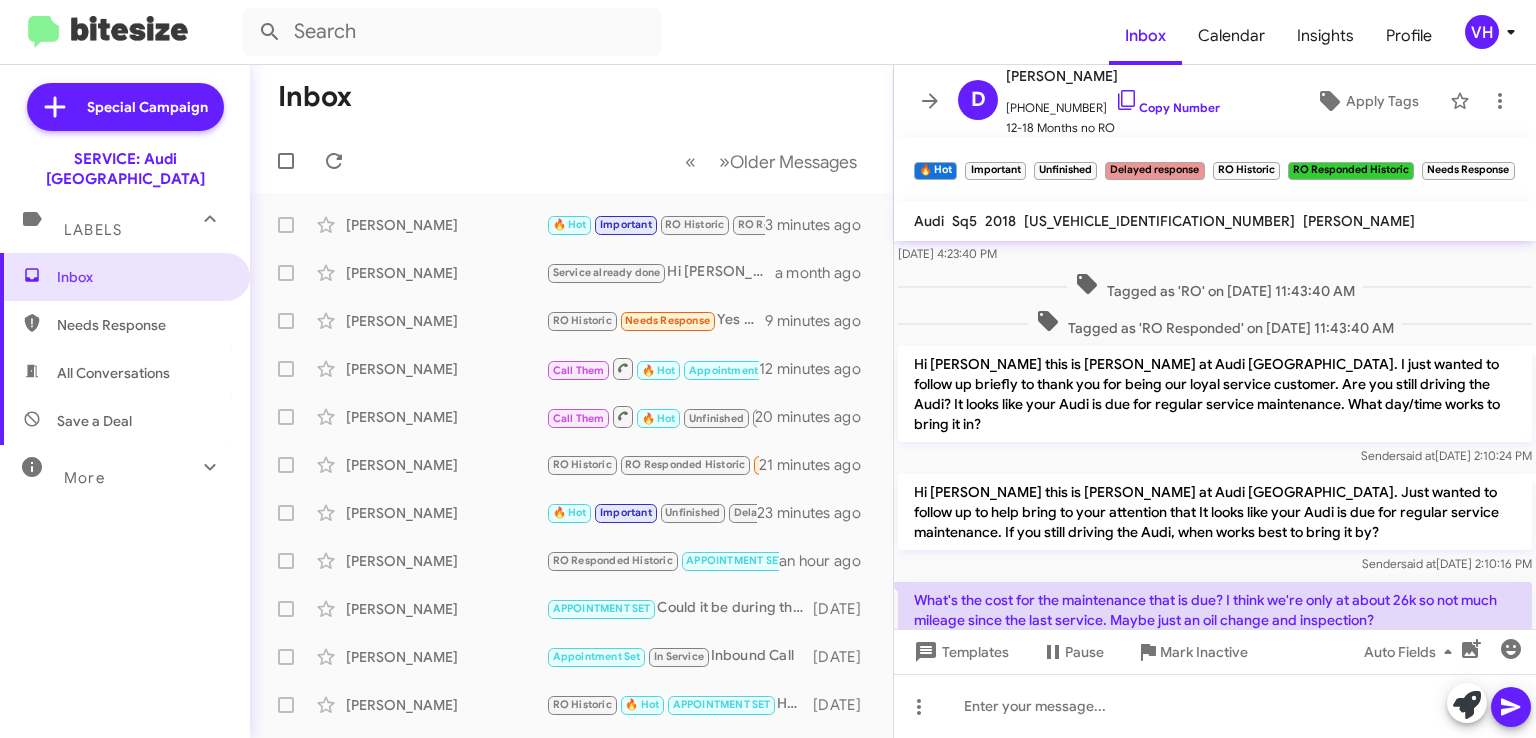 scroll, scrollTop: 1712, scrollLeft: 0, axis: vertical 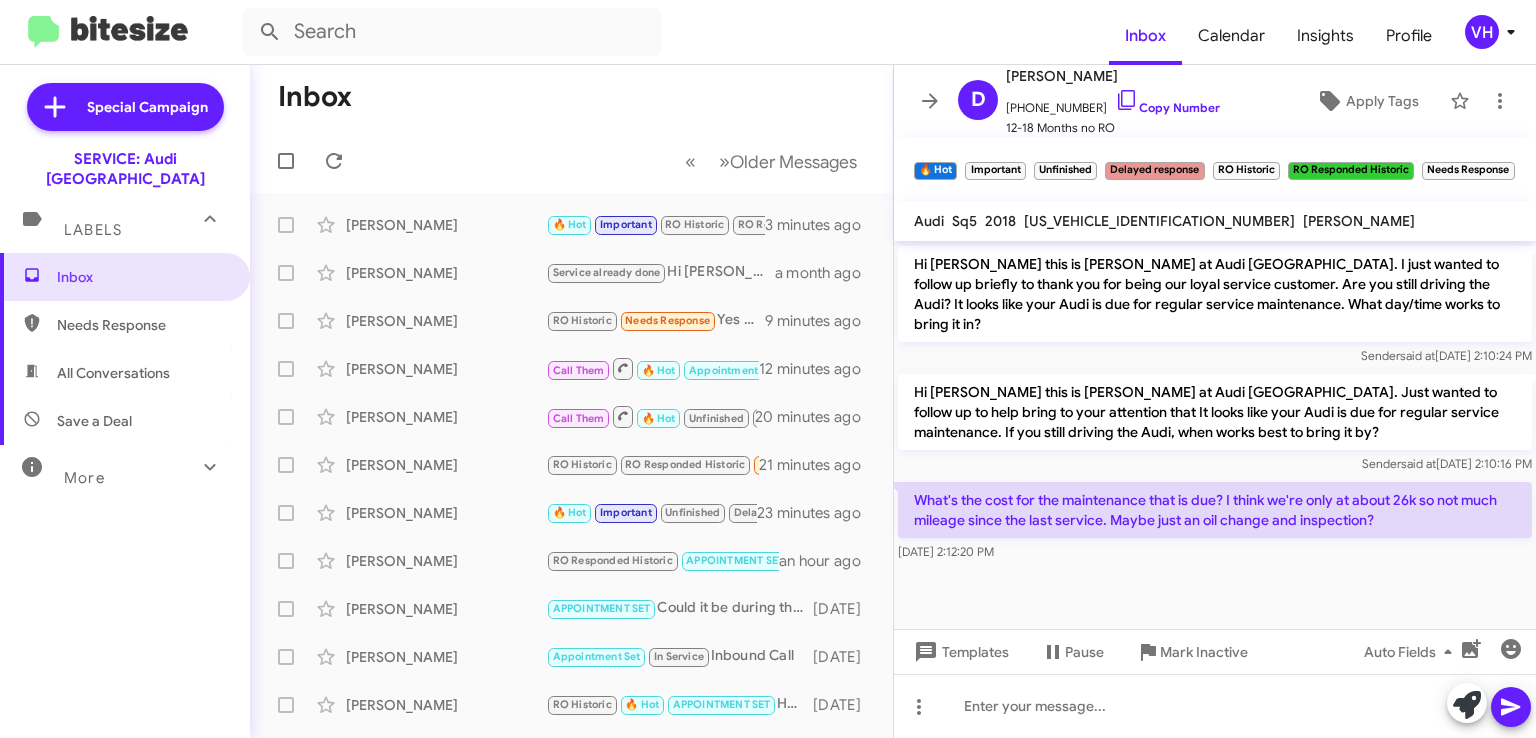 click on "[PERSON_NAME]" 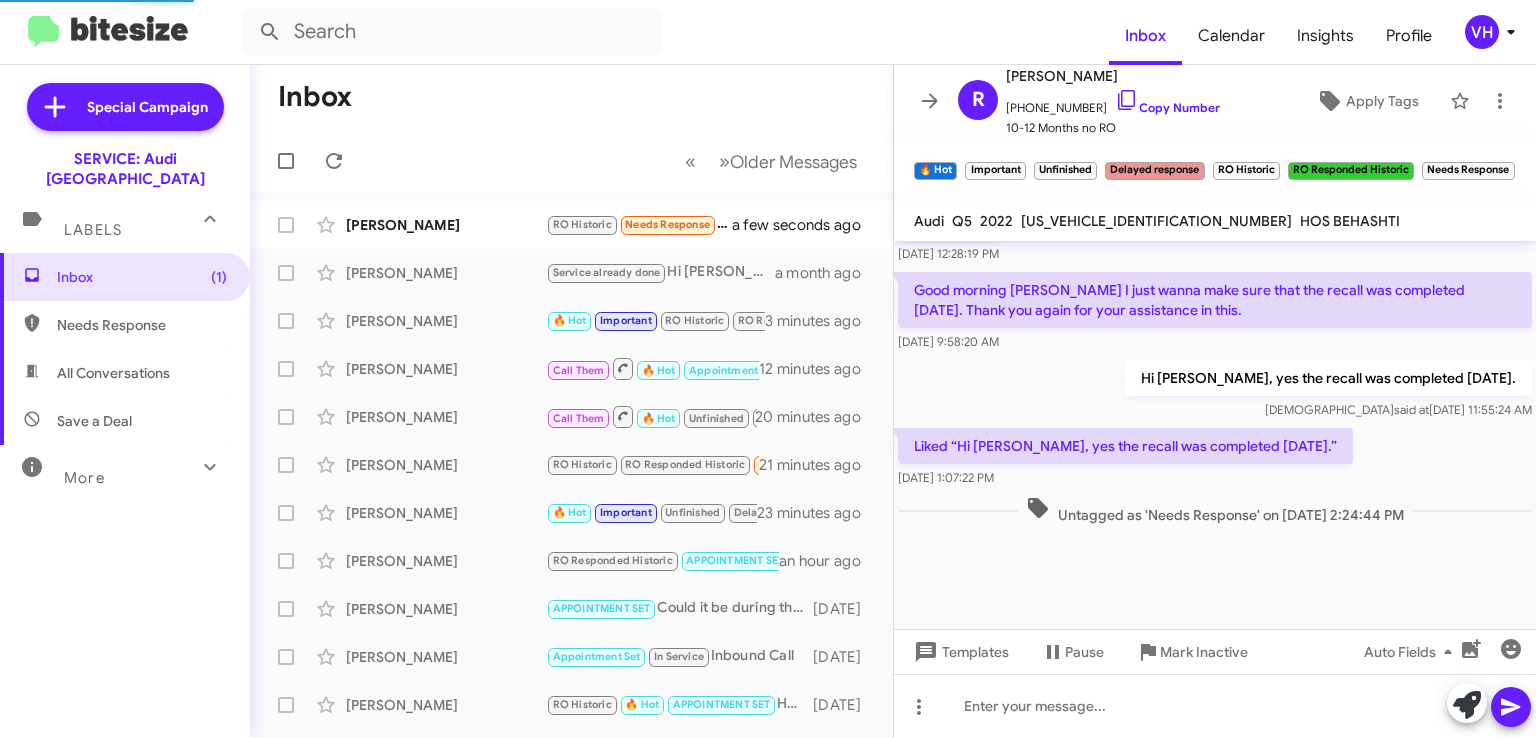 scroll, scrollTop: 1176, scrollLeft: 0, axis: vertical 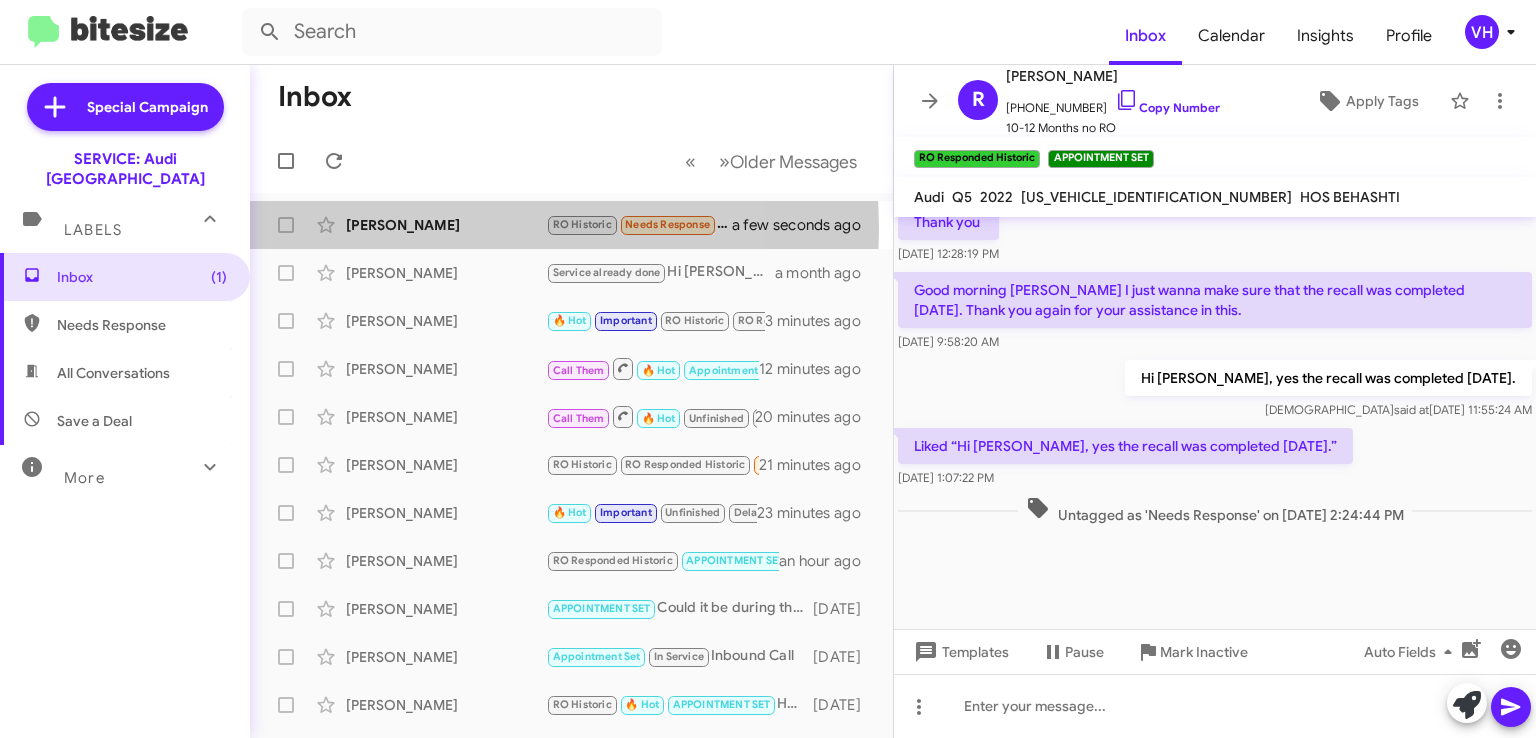 click on "[PERSON_NAME]" 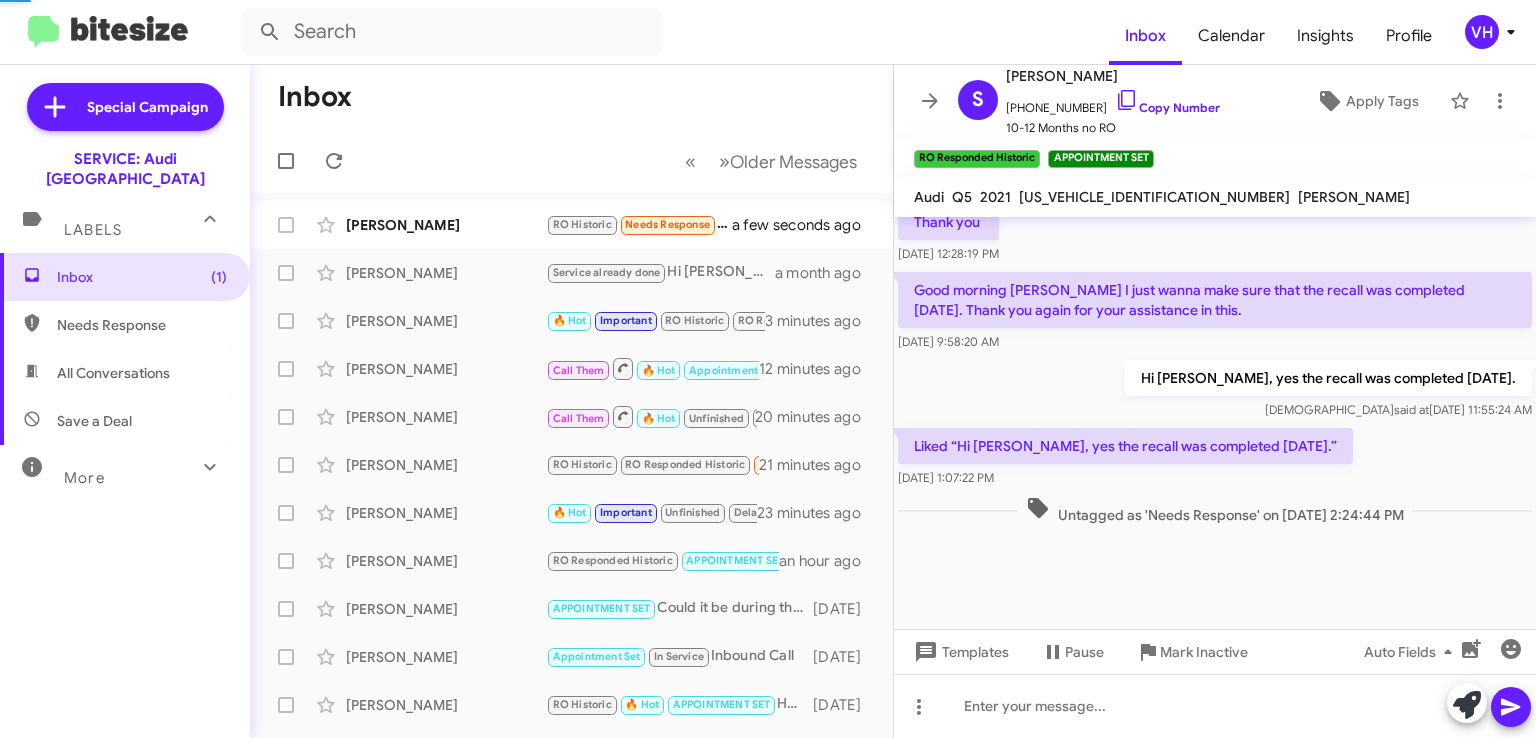 scroll, scrollTop: 753, scrollLeft: 0, axis: vertical 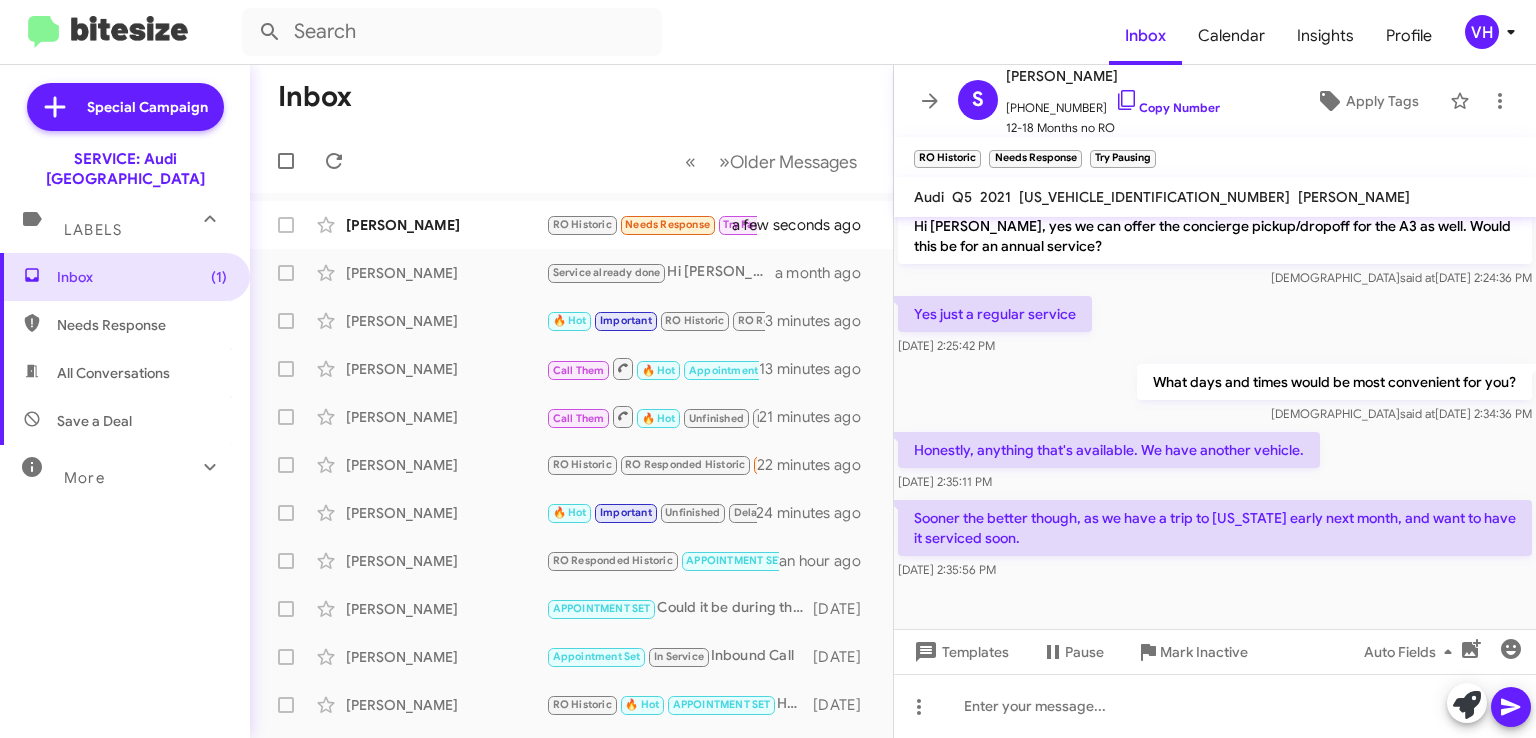 click on "Jul 22, 2025, 2:35:56 PM" 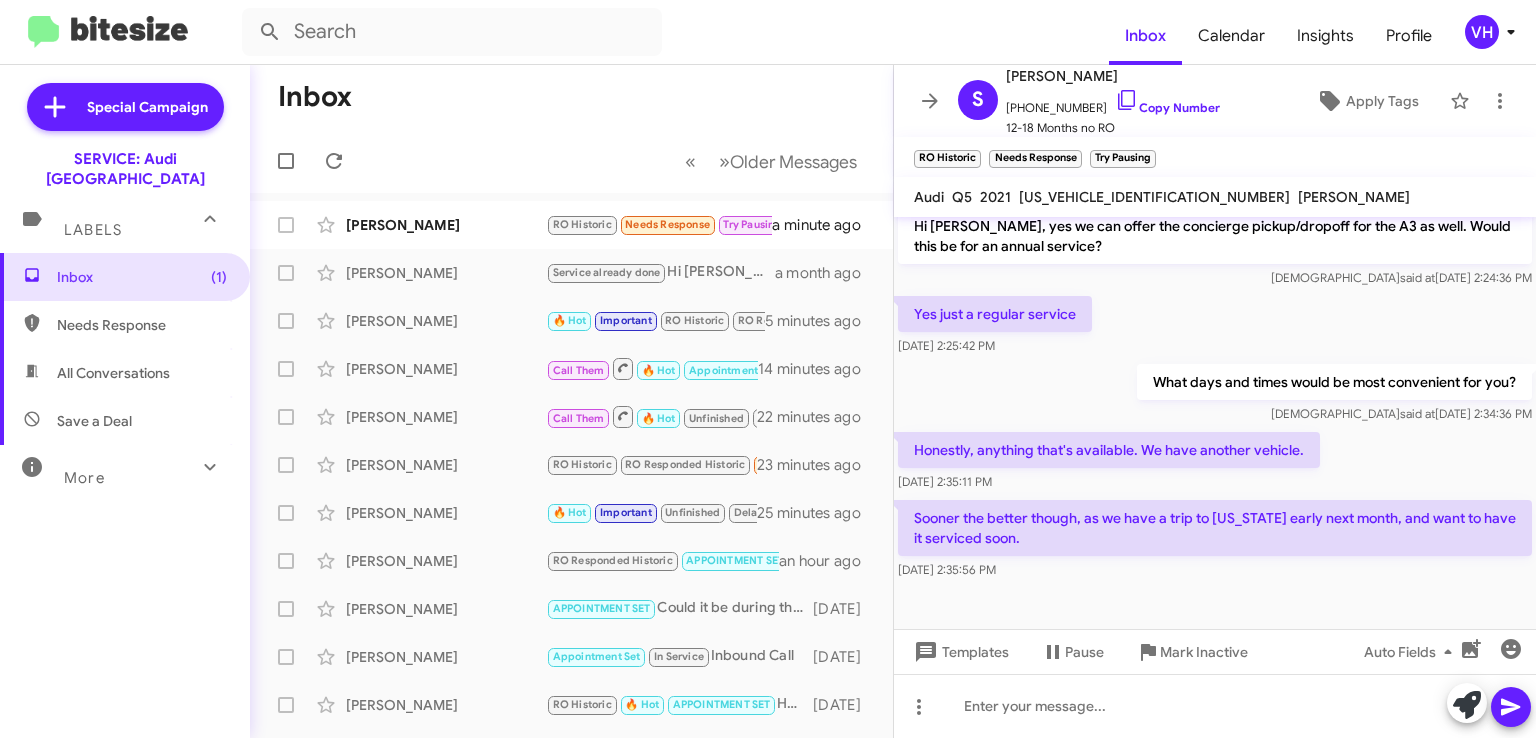 click on "Sooner the better though, as we have a trip to Washington early next month, and want to have it serviced soon." 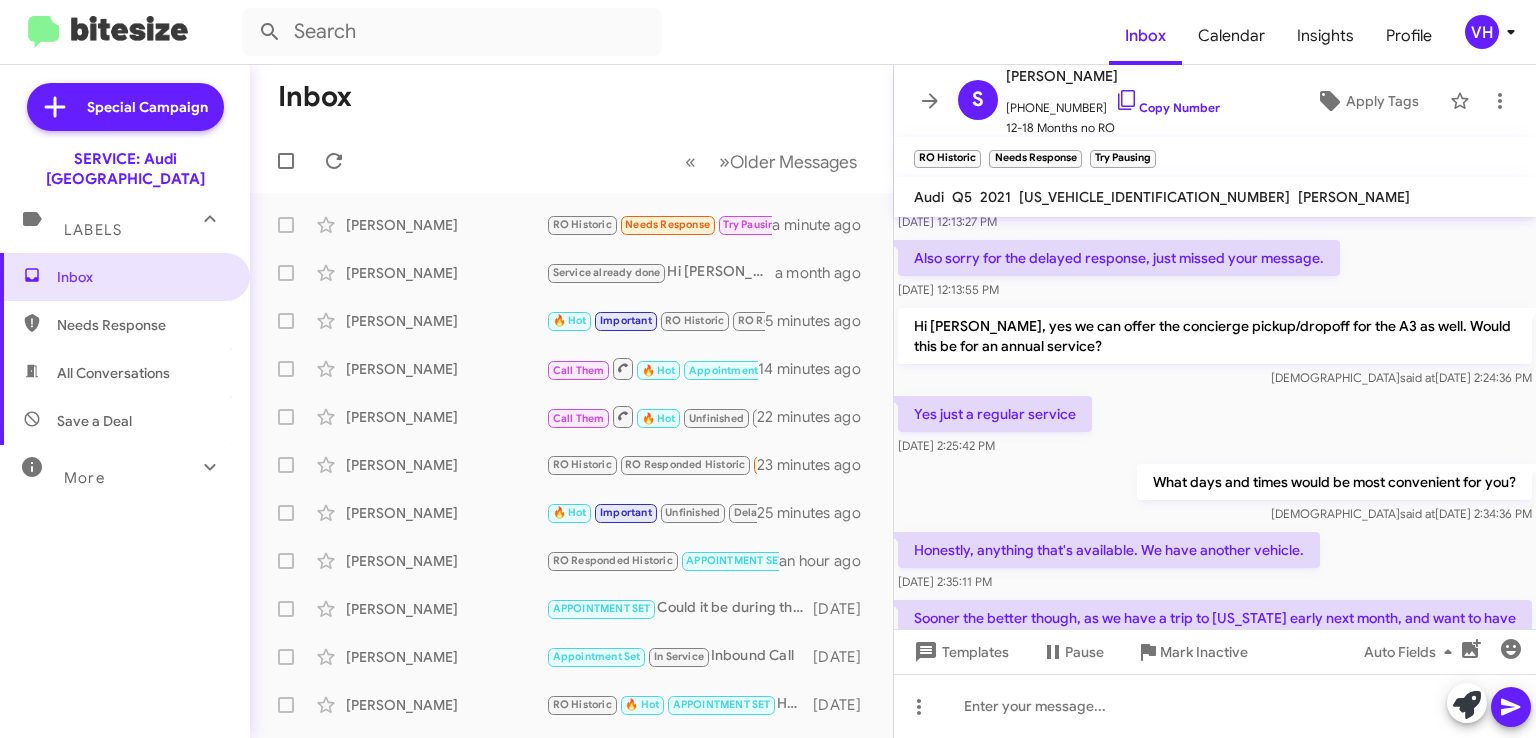 scroll, scrollTop: 846, scrollLeft: 0, axis: vertical 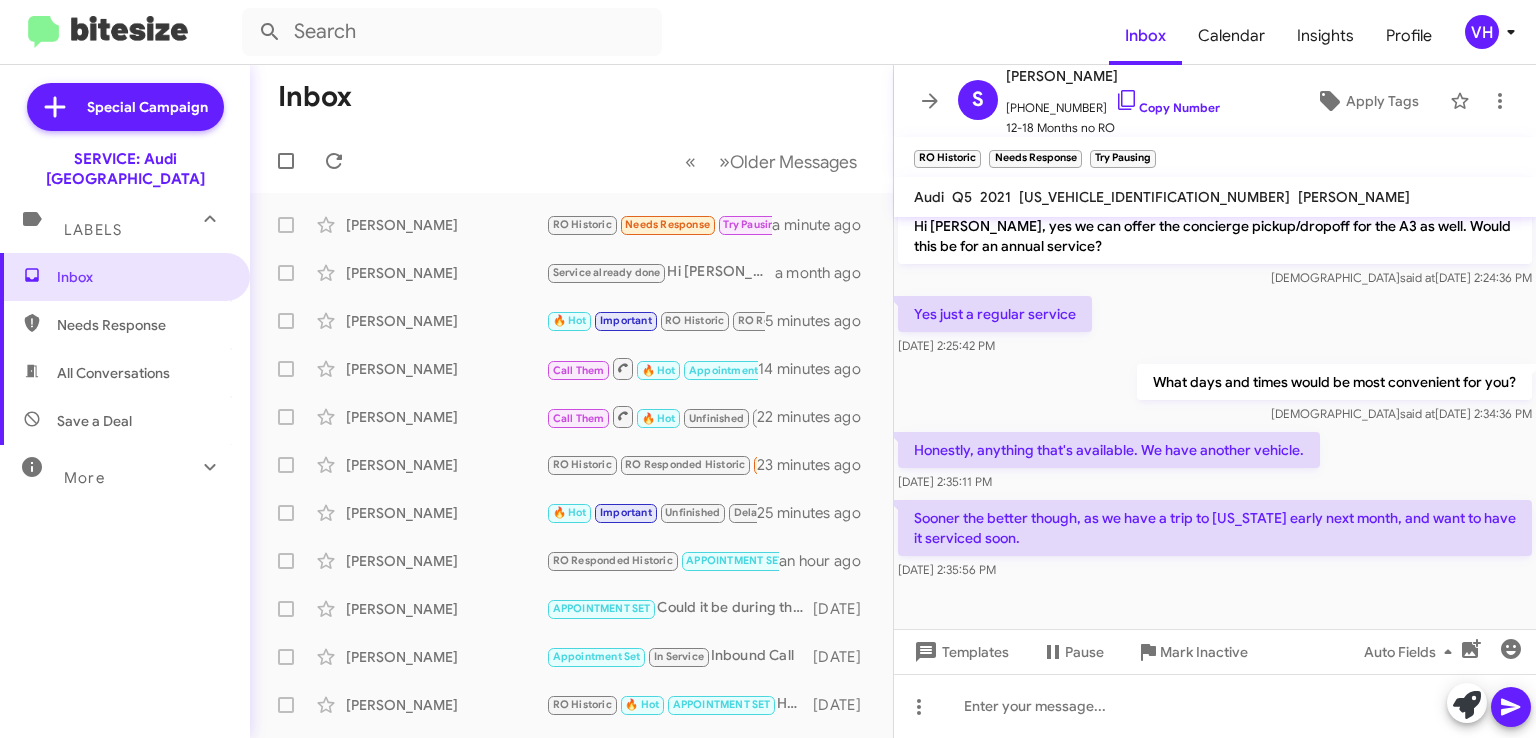click on "What days and times would be most convenient for you? Veda   said at   Jul 22, 2025, 2:34:36 PM" 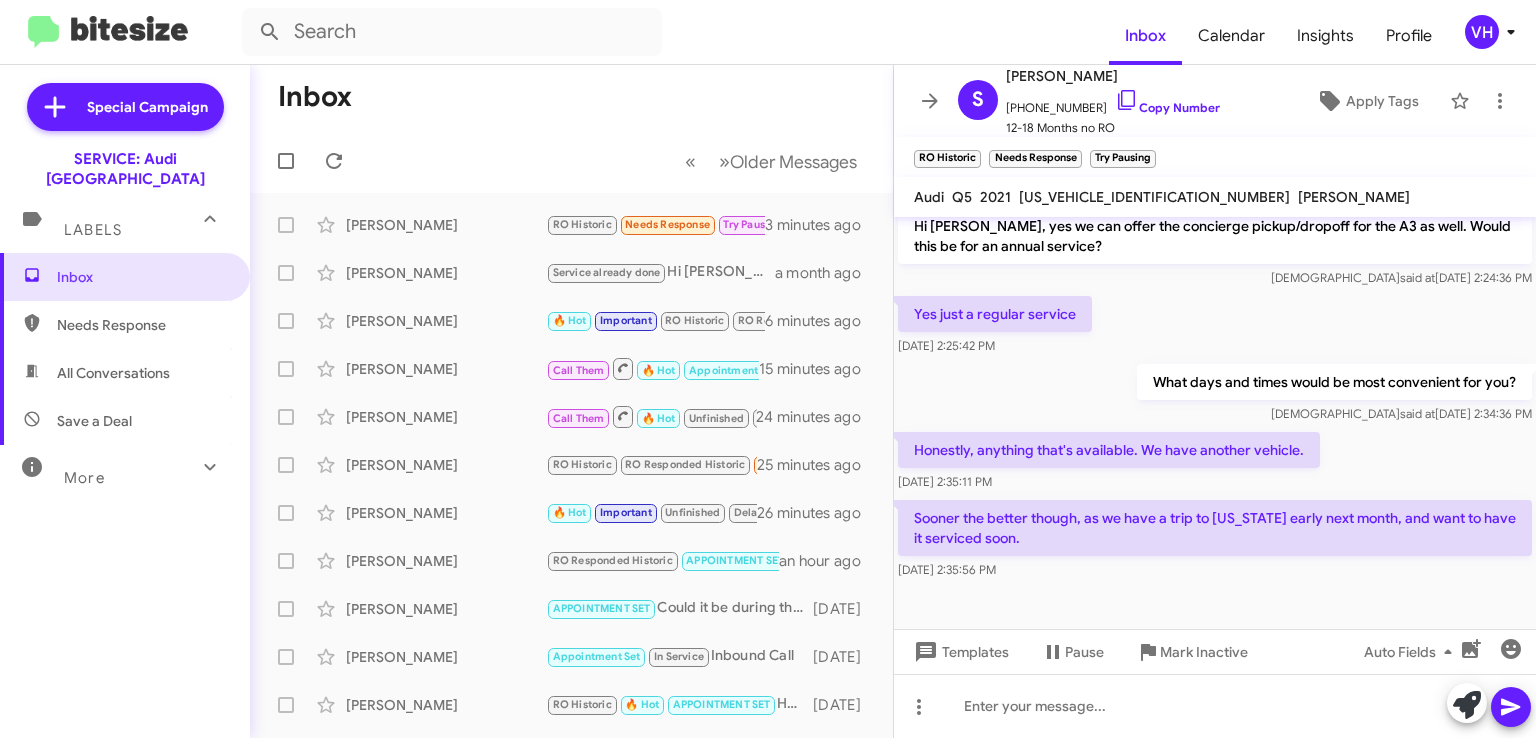 click 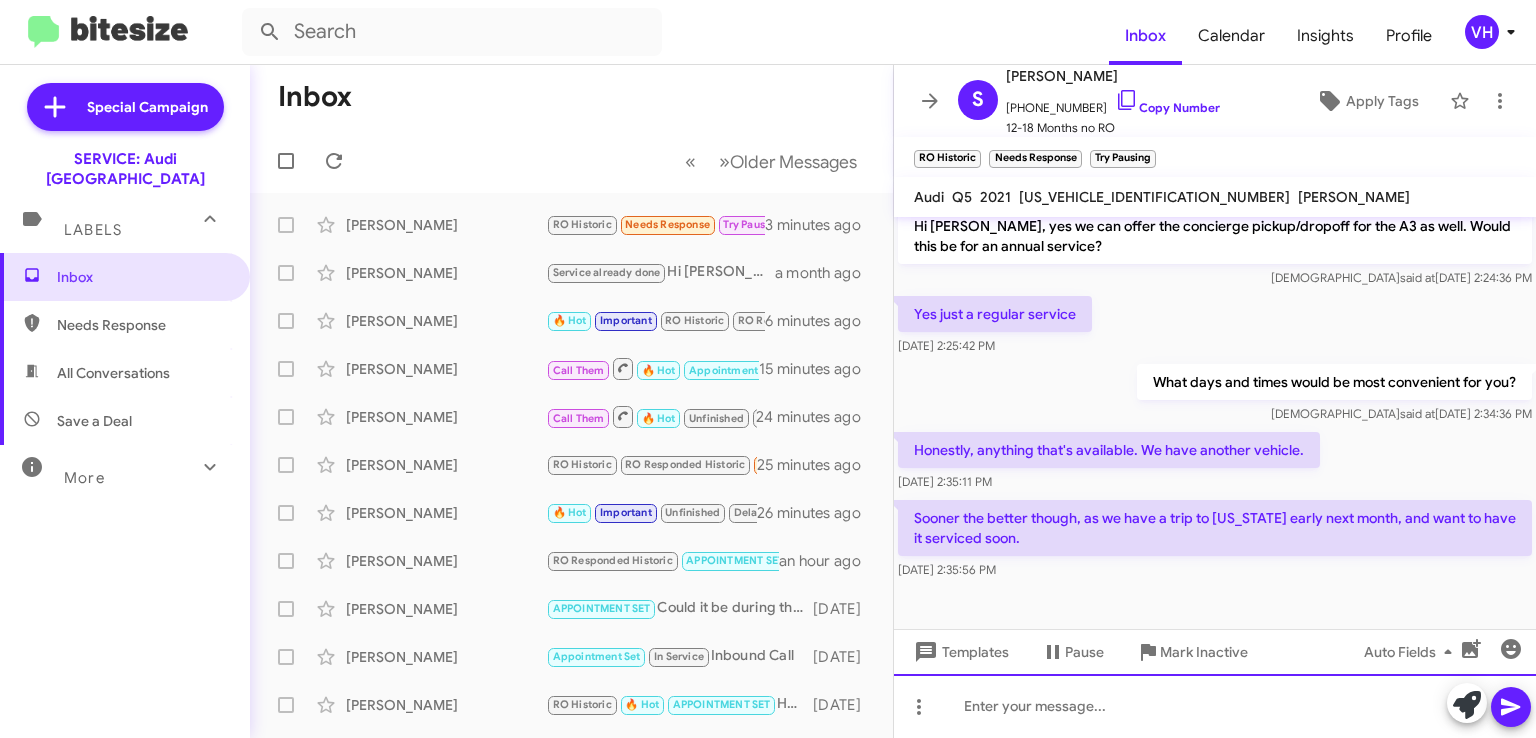 click 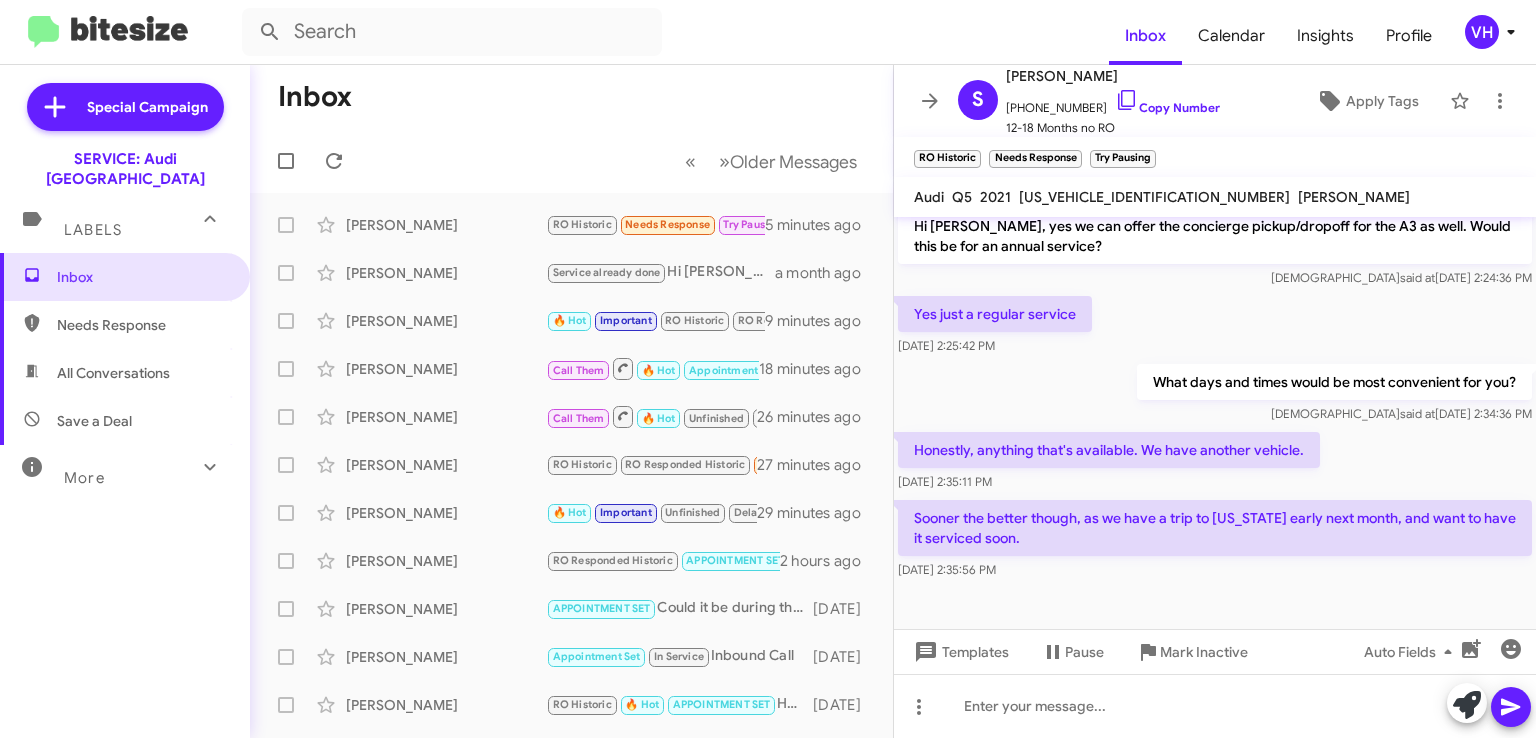 drag, startPoint x: 1033, startPoint y: 421, endPoint x: 1236, endPoint y: 562, distance: 247.16391 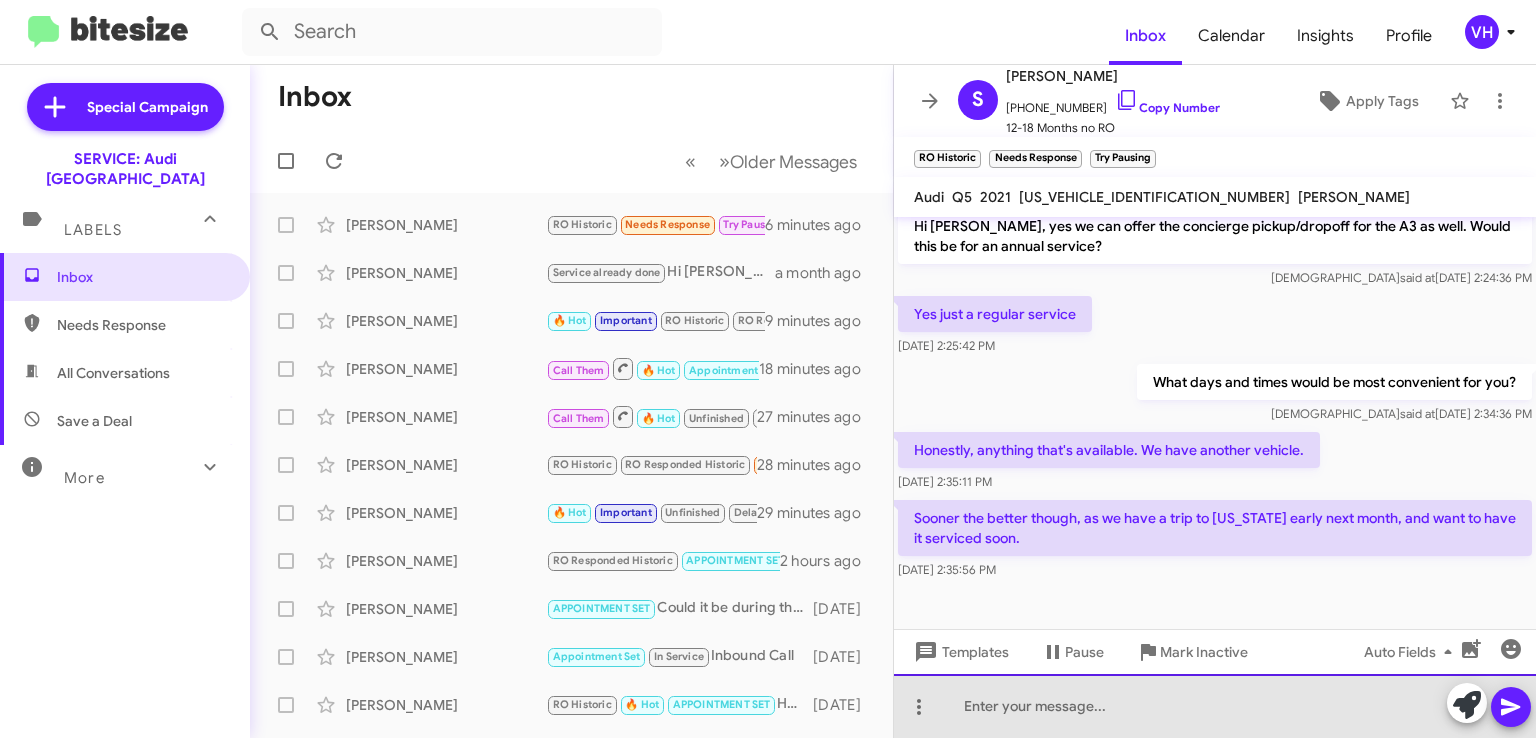 click 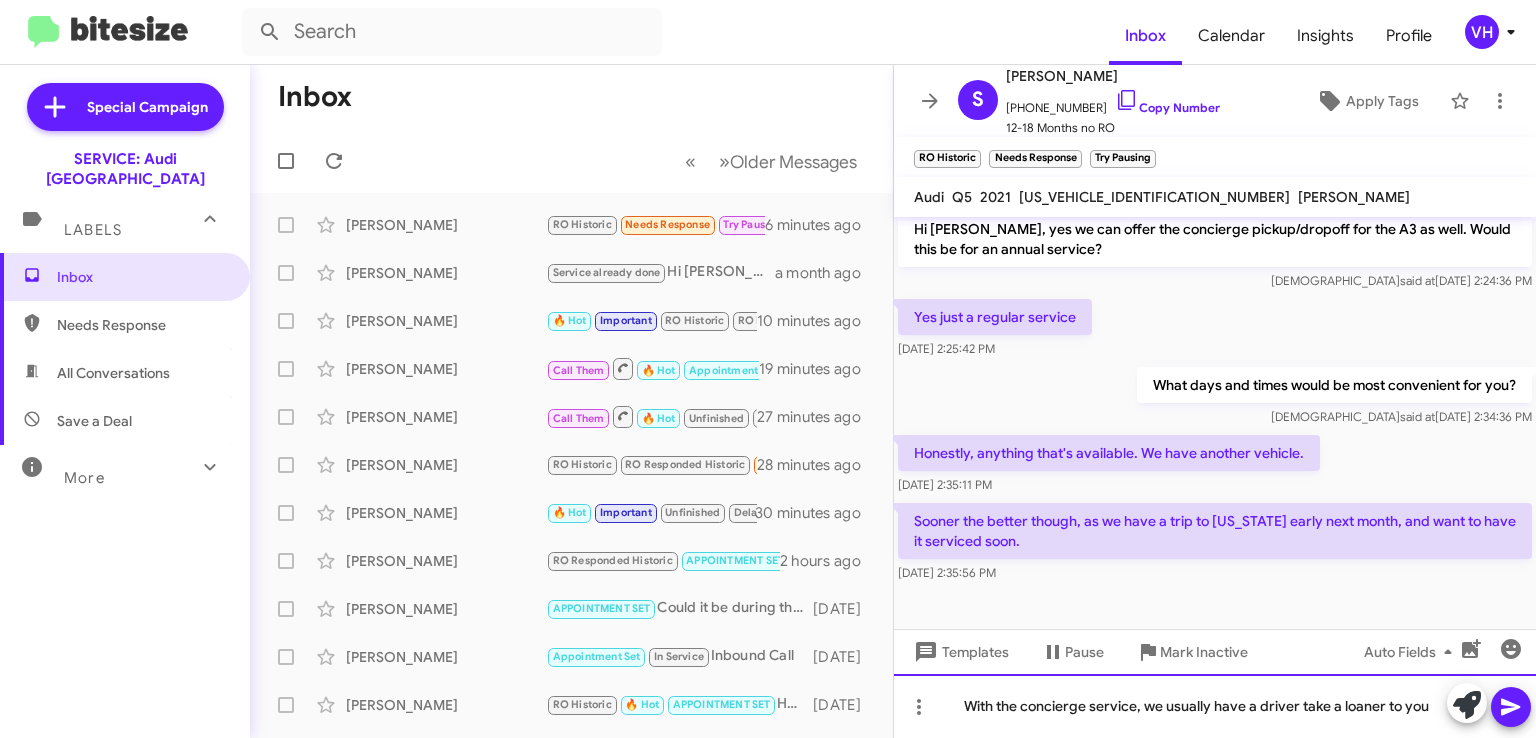 scroll, scrollTop: 846, scrollLeft: 0, axis: vertical 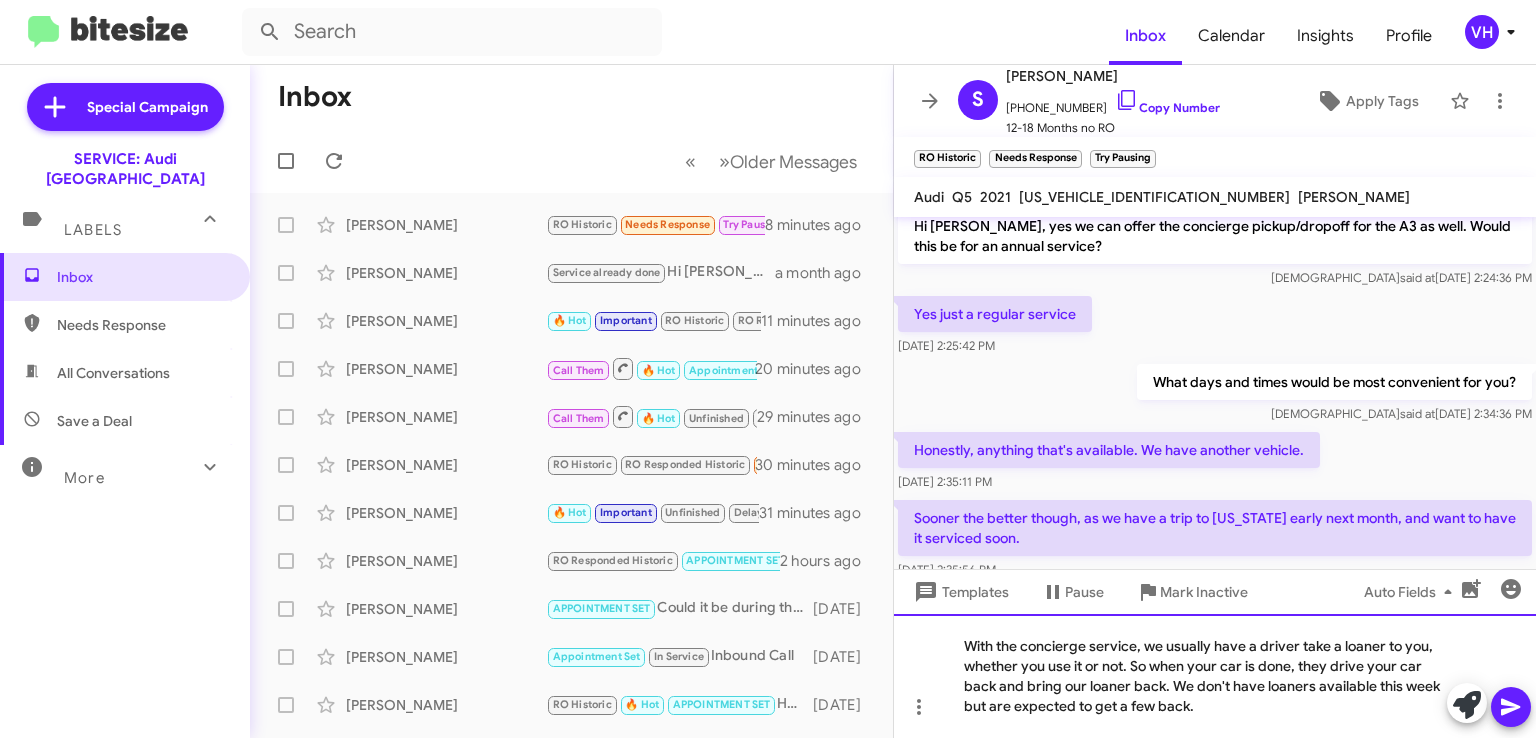 click on "With the concierge service, we usually have a driver take a loaner to you, whether you use it or not. So when your car is done, they drive your car back and bring our loaner back. We don't have loaners available this week but are expected to get a few back." 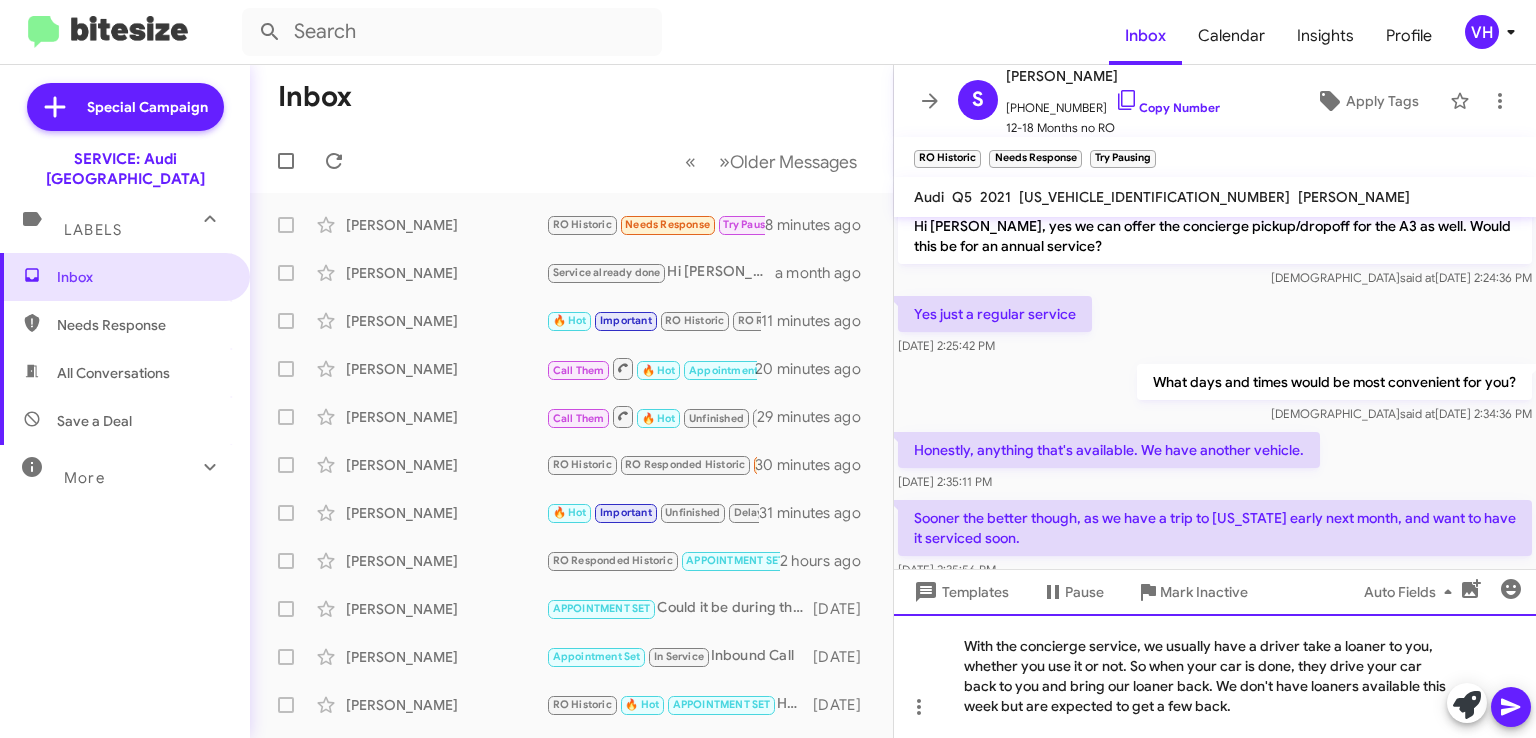 click on "With the concierge service, we usually have a driver take a loaner to you, whether you use it or not. So when your car is done, they drive your car back to you and bring our loaner back. We don't have loaners available this week but are expected to get a few back." 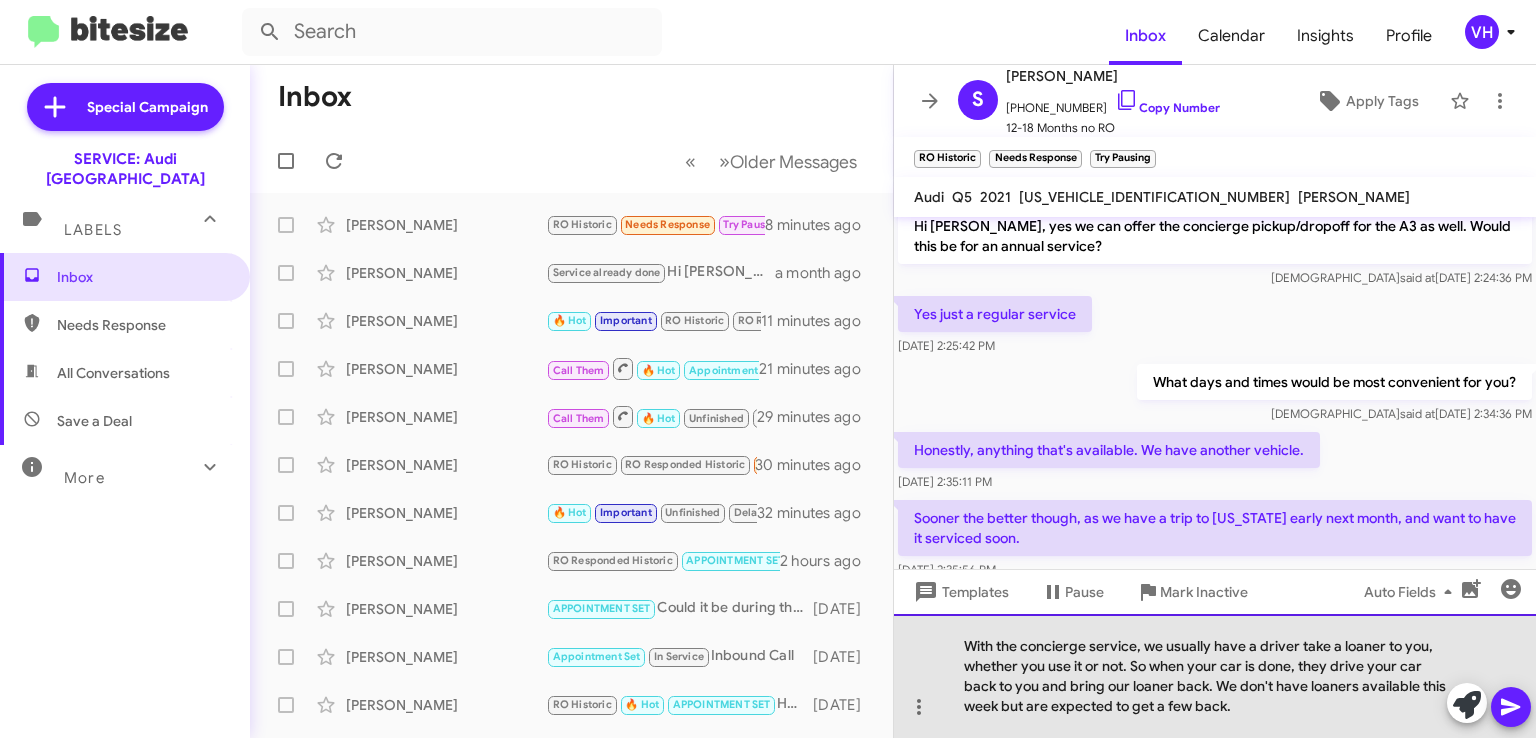drag, startPoint x: 1286, startPoint y: 701, endPoint x: 1258, endPoint y: 698, distance: 28.160255 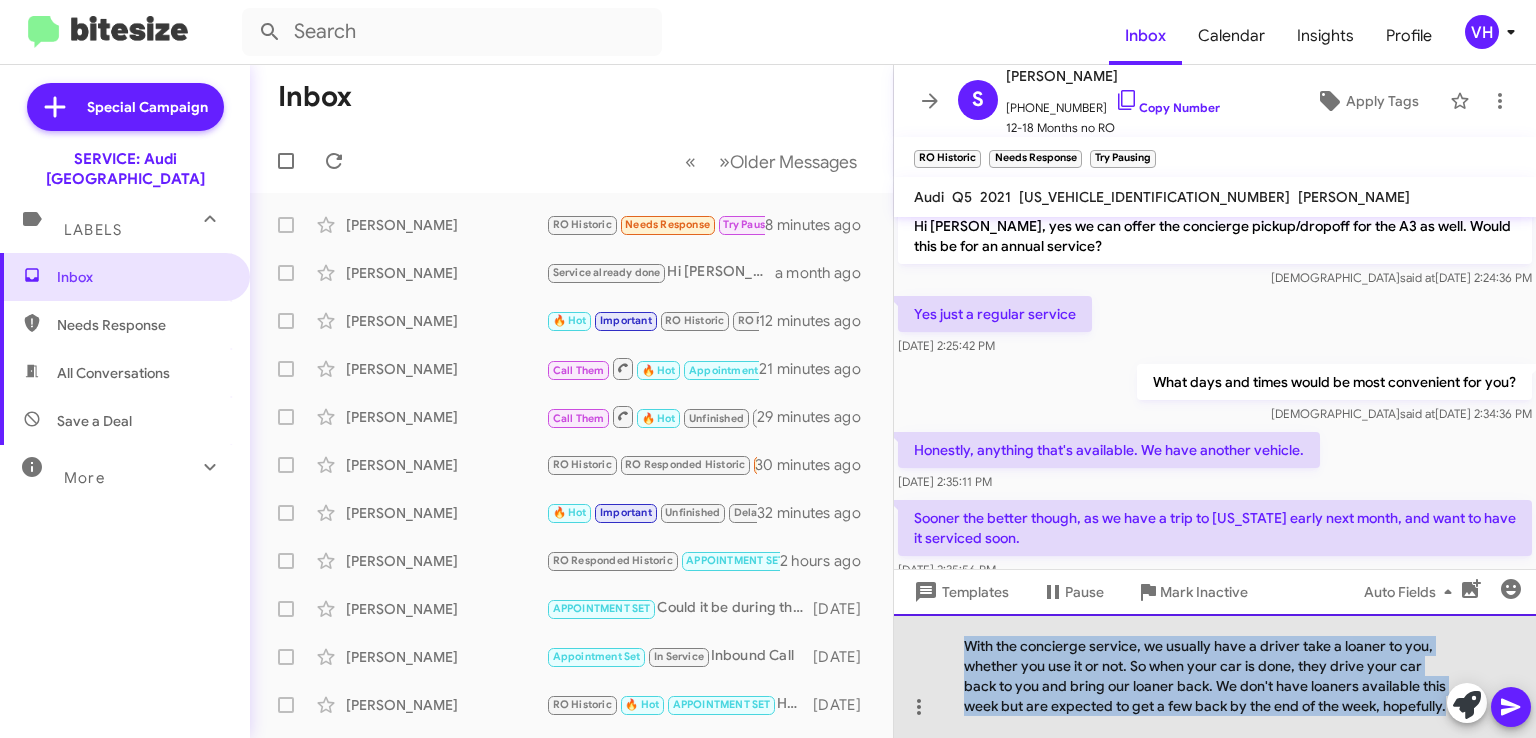 drag, startPoint x: 1201, startPoint y: 719, endPoint x: 944, endPoint y: 599, distance: 283.6353 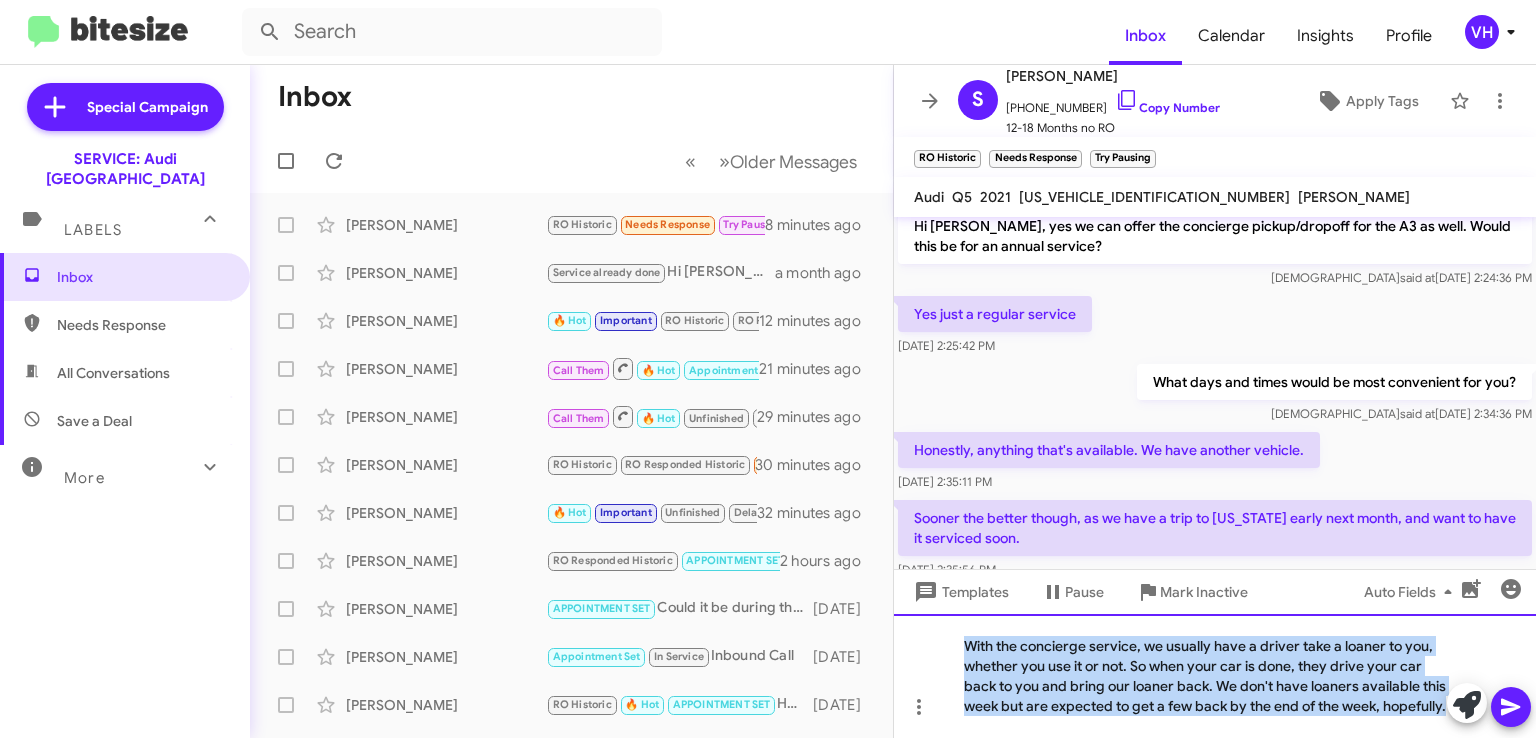 copy on "With the concierge service, we usually have a driver take a loaner to you, whether you use it or not. So when your car is done, they drive your car back to you and bring our loaner back. We don't have loaners available this week but are expected to get a few back by the end of the week, hopefully." 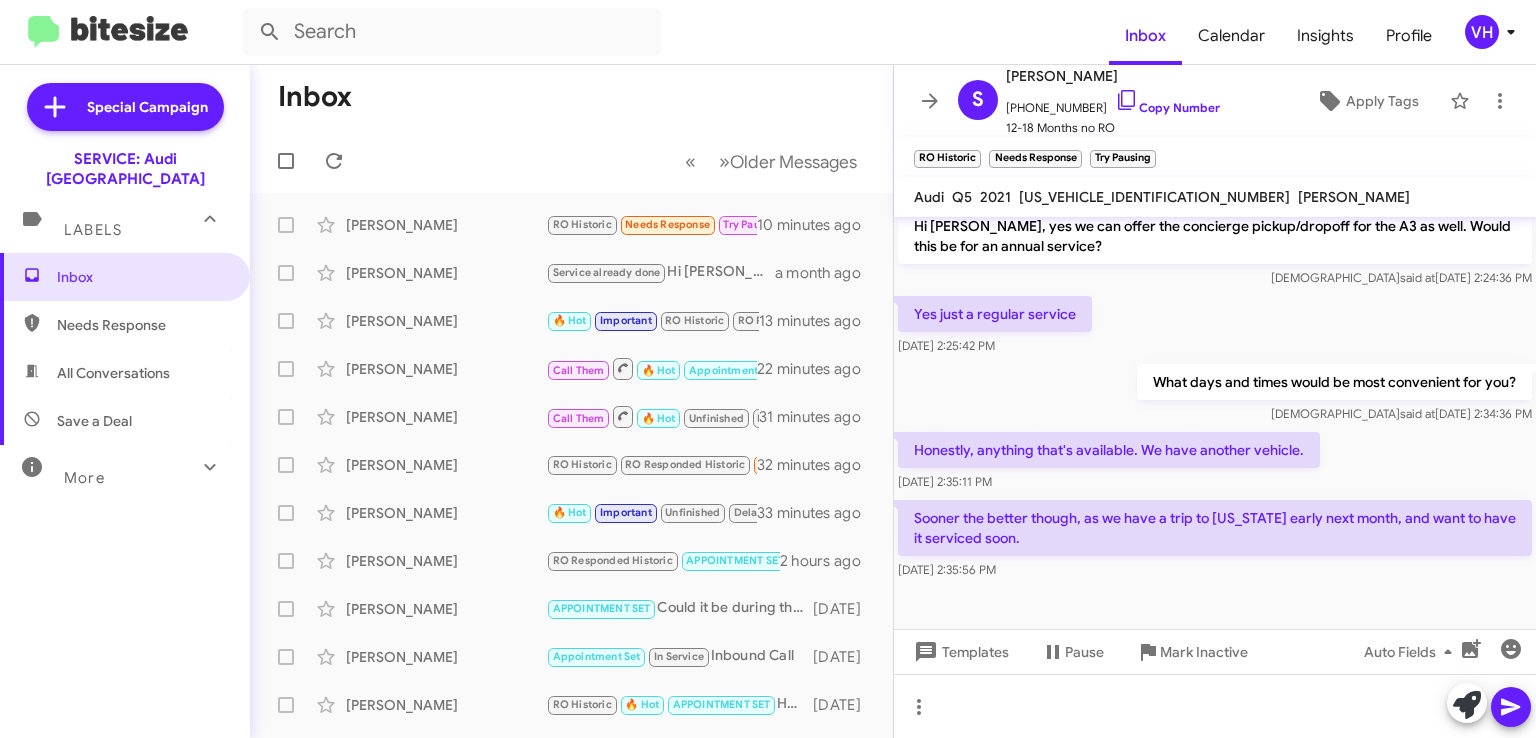 drag, startPoint x: 1055, startPoint y: 420, endPoint x: 1144, endPoint y: 550, distance: 157.54681 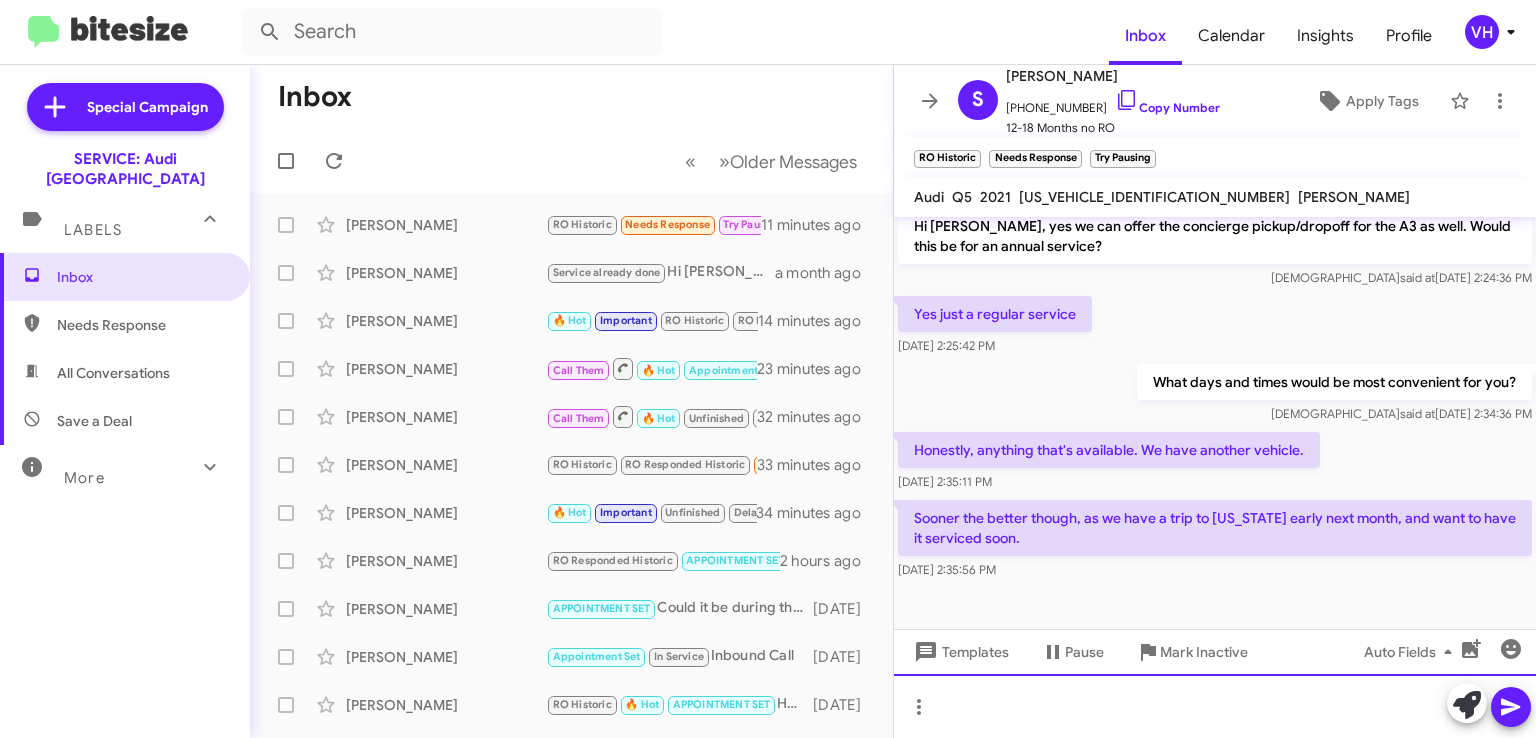 click 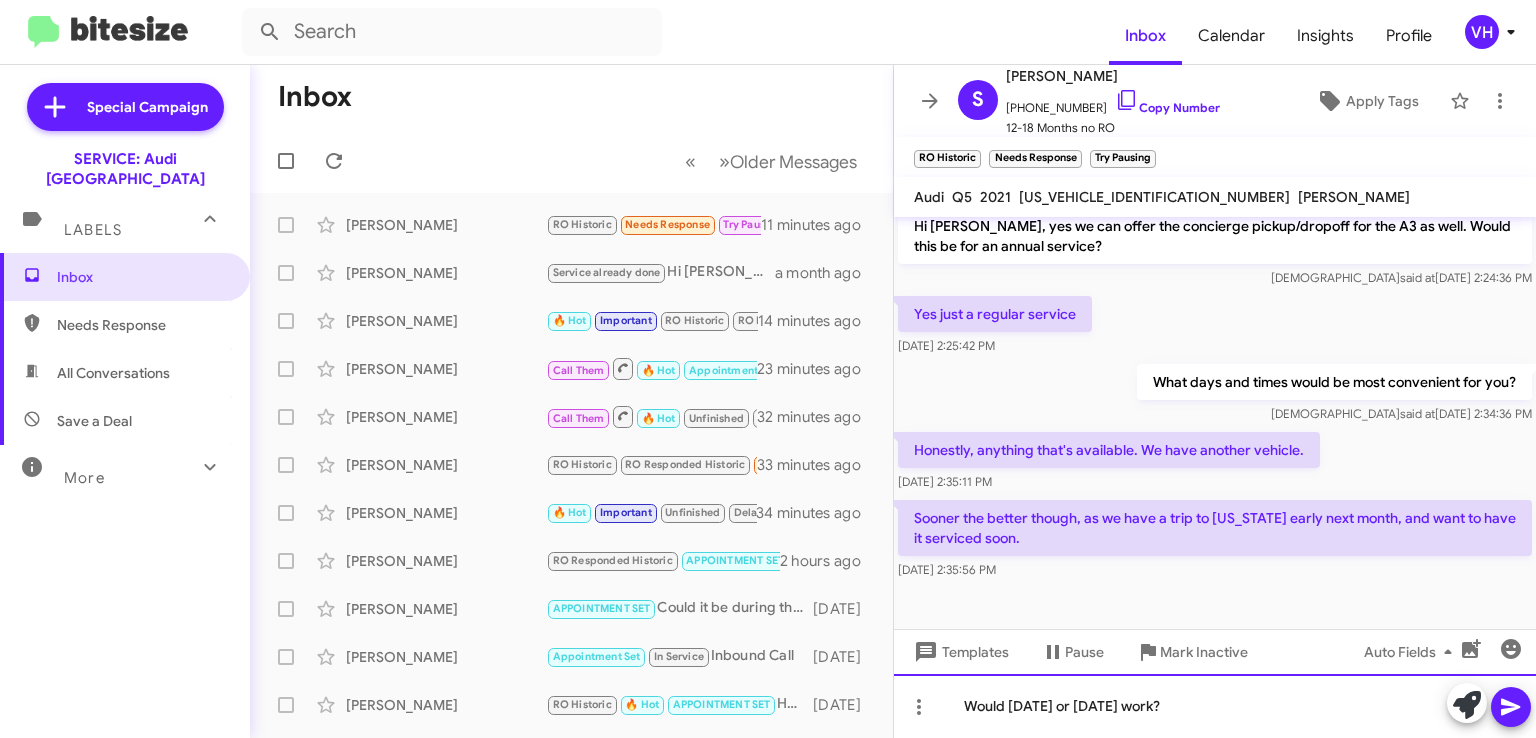 click on "Would next Wednesday or Thursday work?" 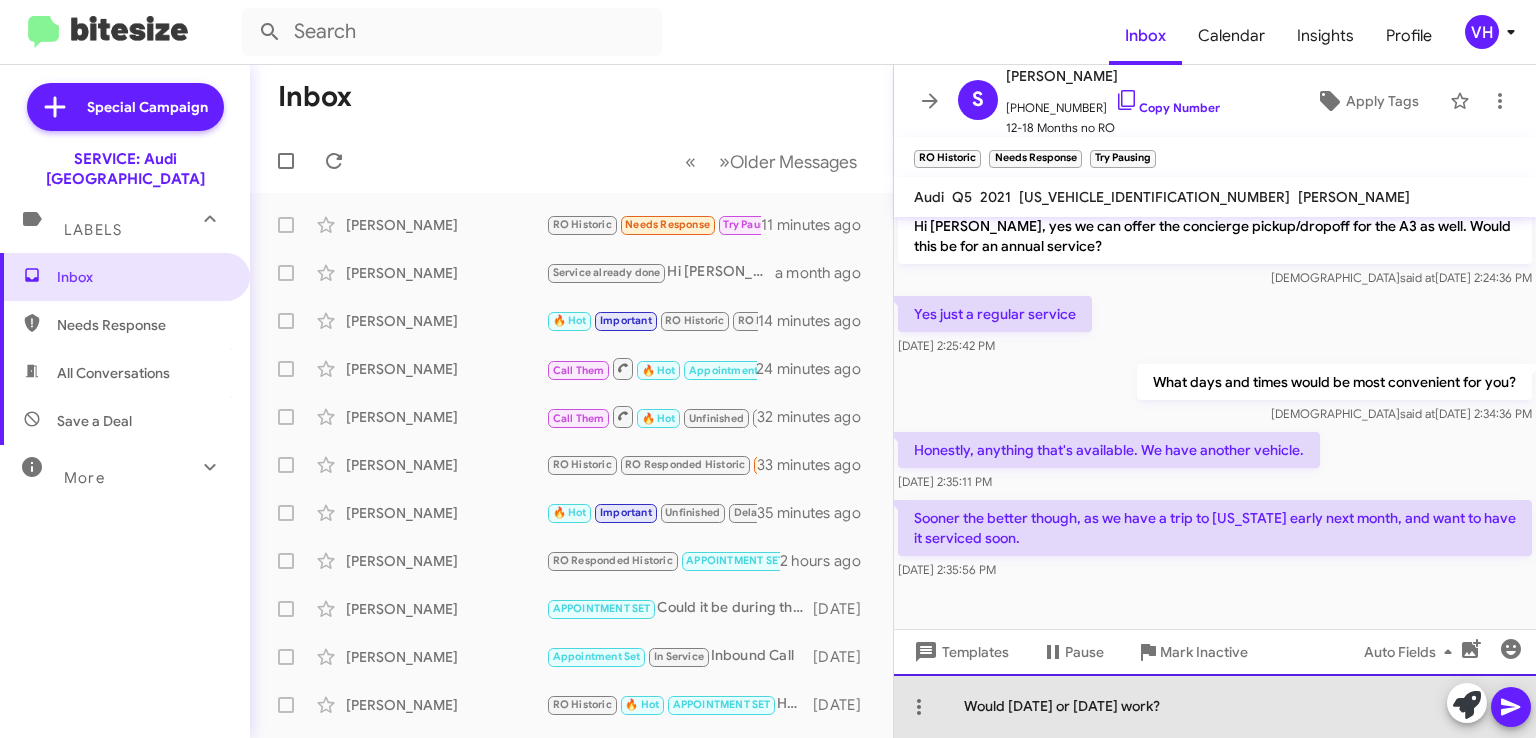 click on "Would next Wednesday or Thursday work?" 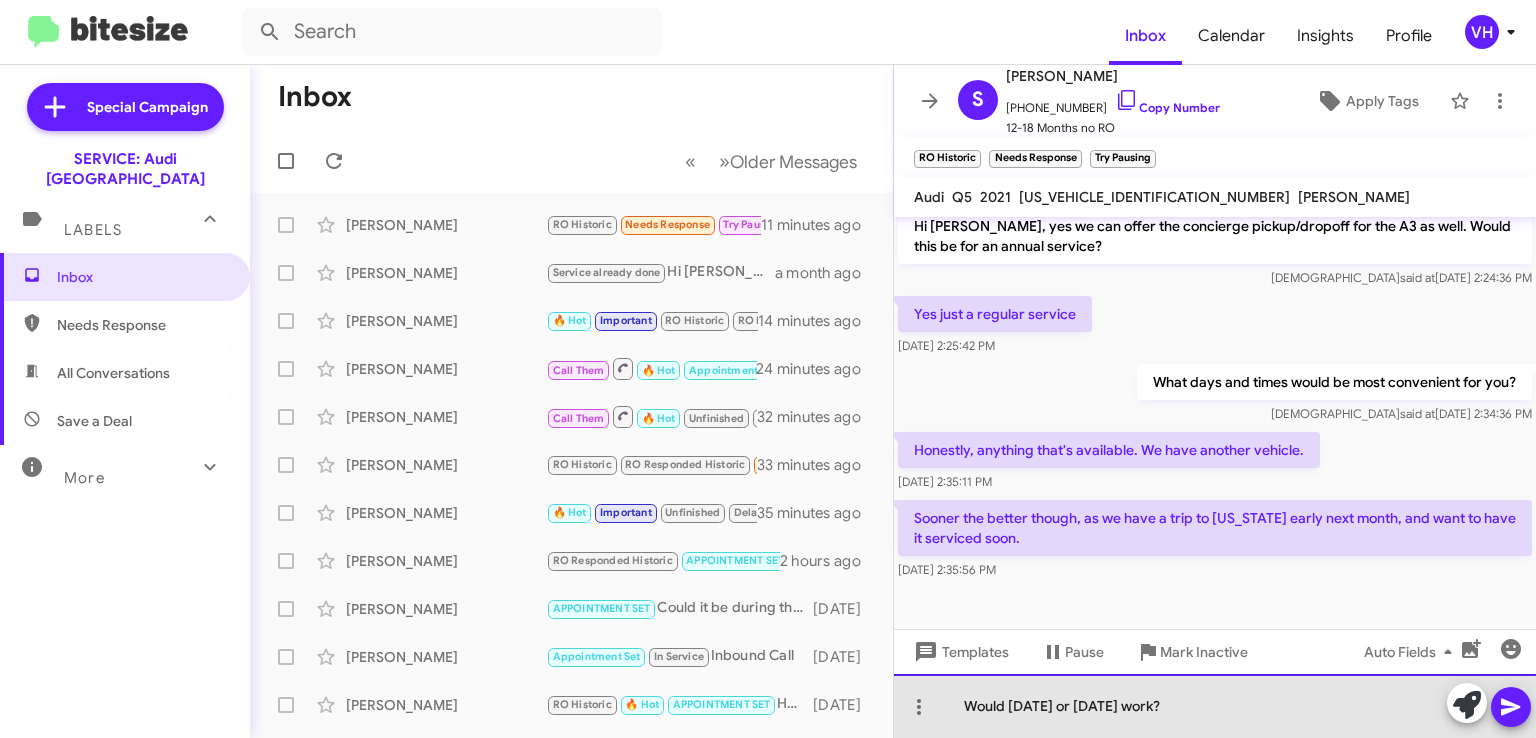 click on "Would next Wednesday or Thursday work?" 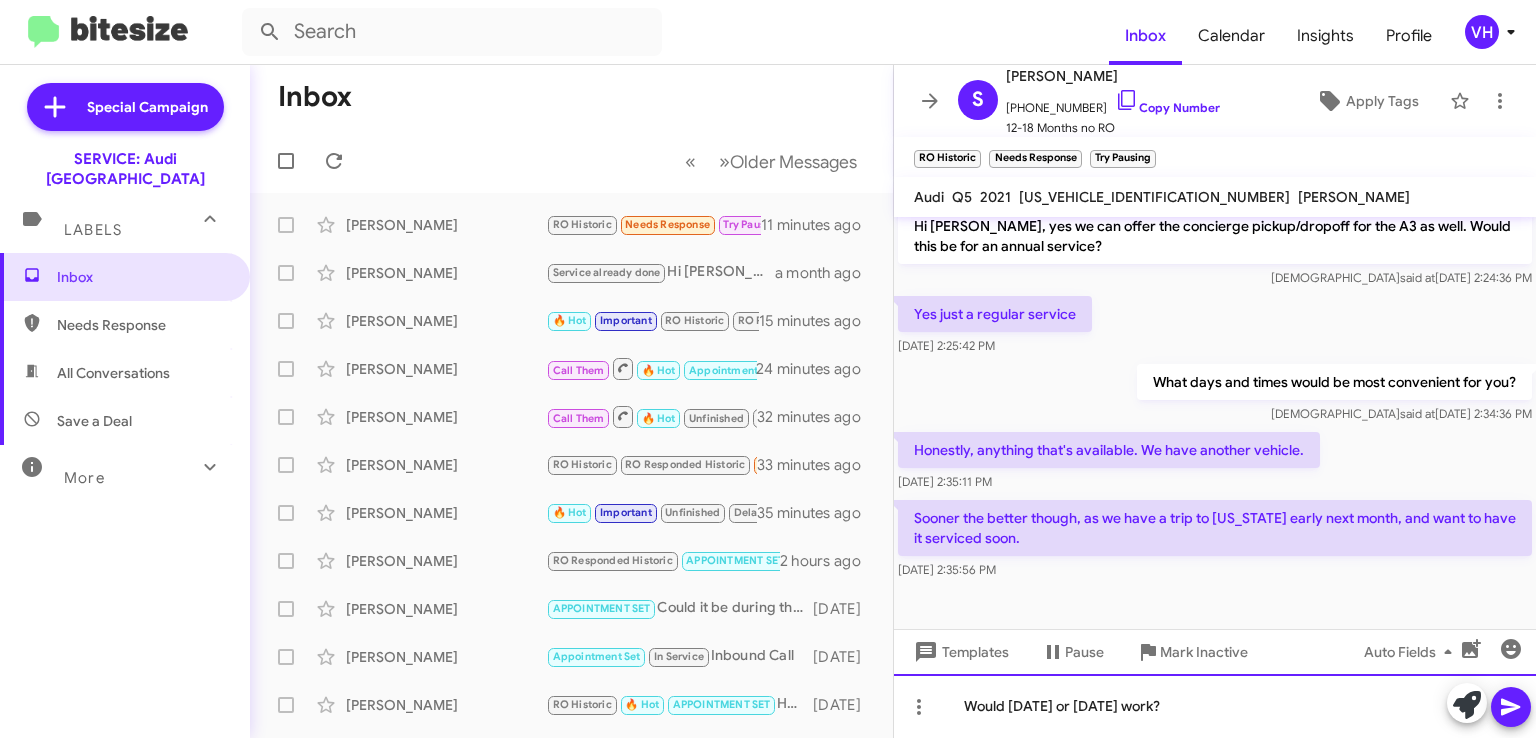 click on "Would next Wednesday the 30th or Thursday the 31st work?" 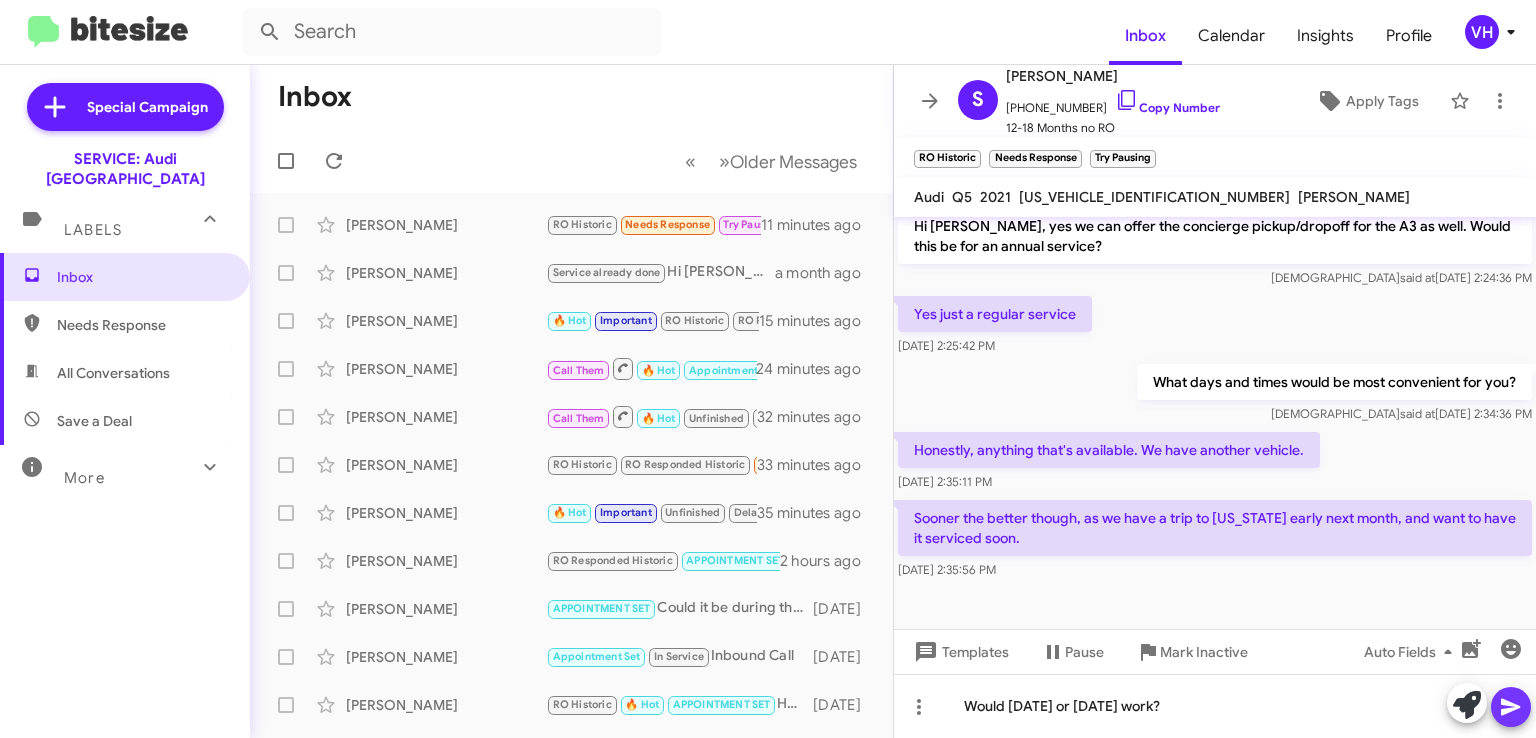 click 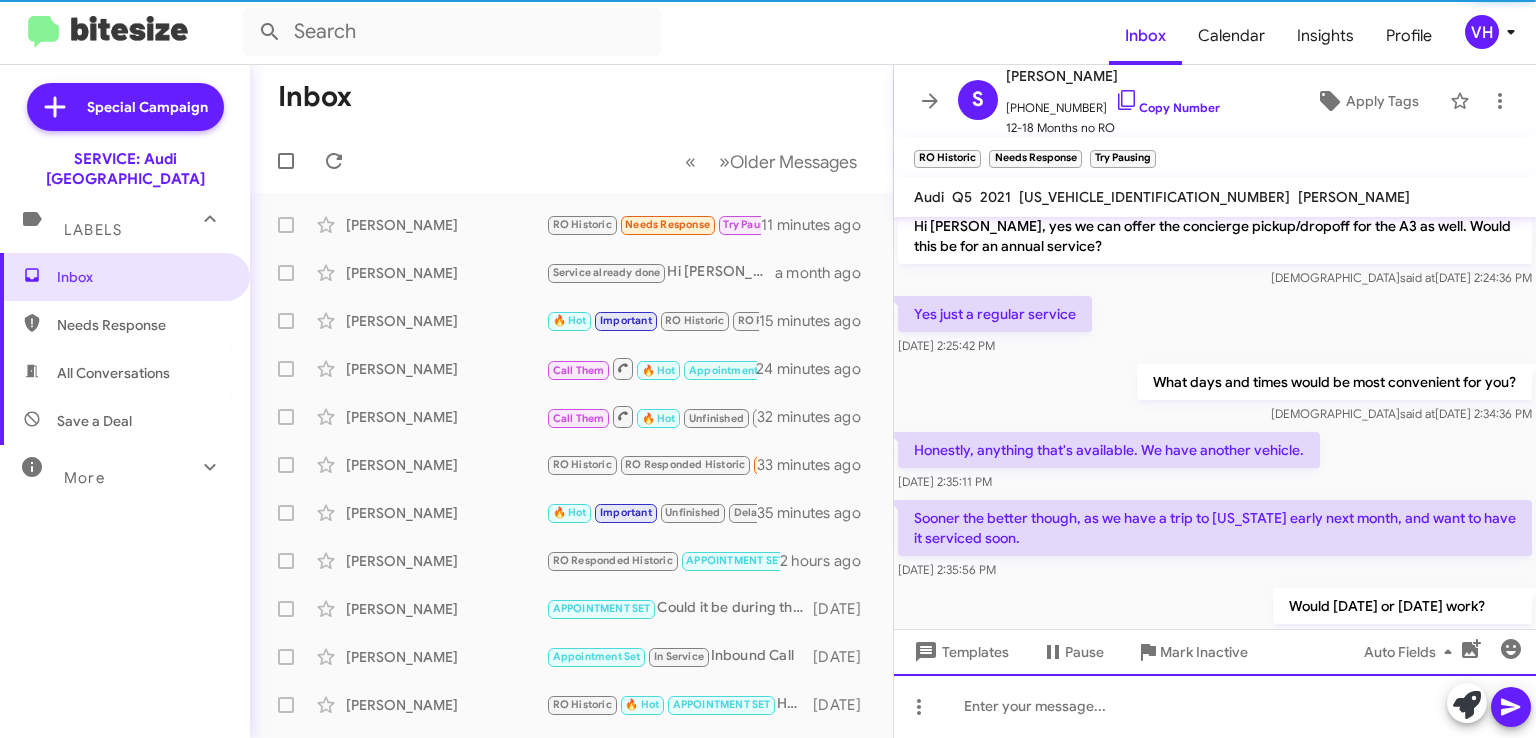 scroll, scrollTop: 0, scrollLeft: 0, axis: both 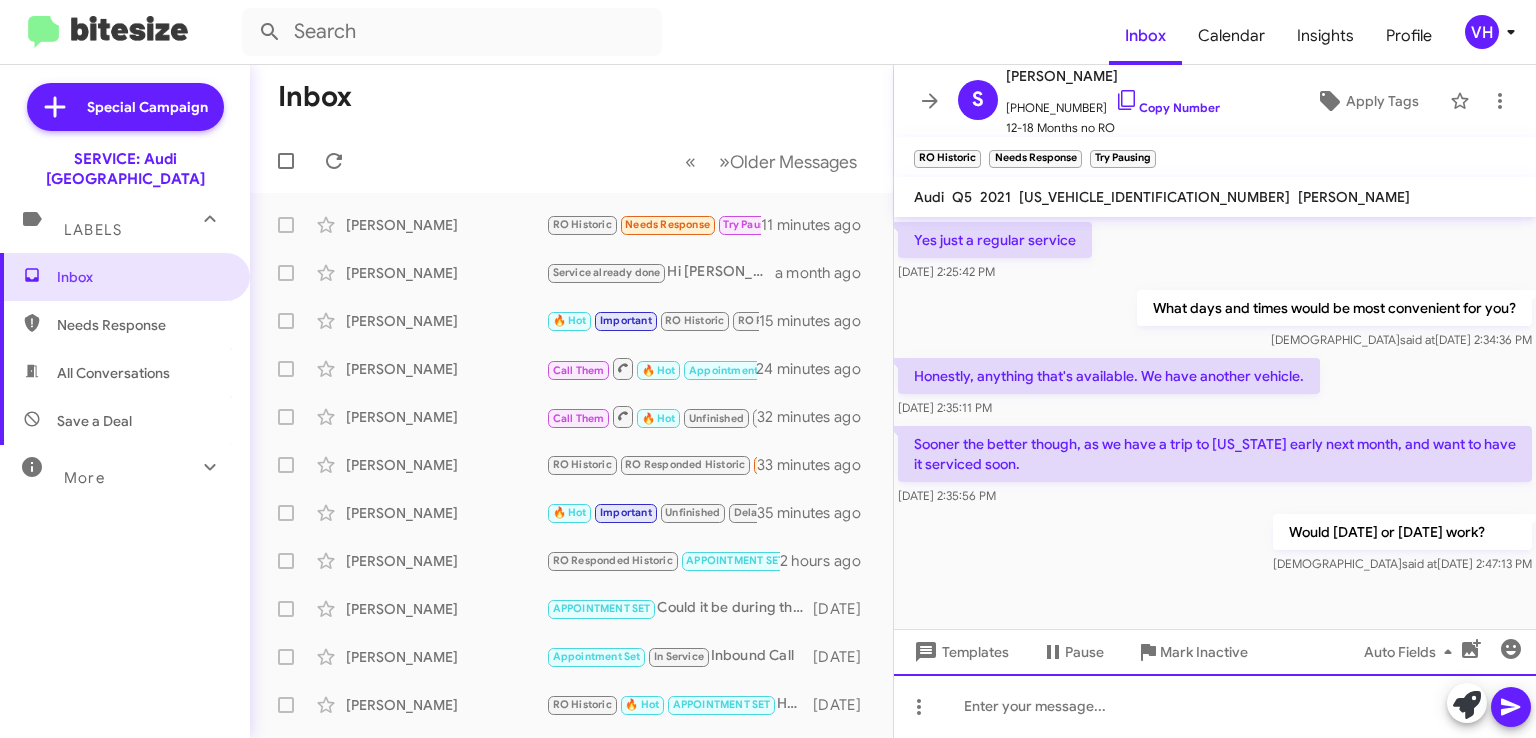 click 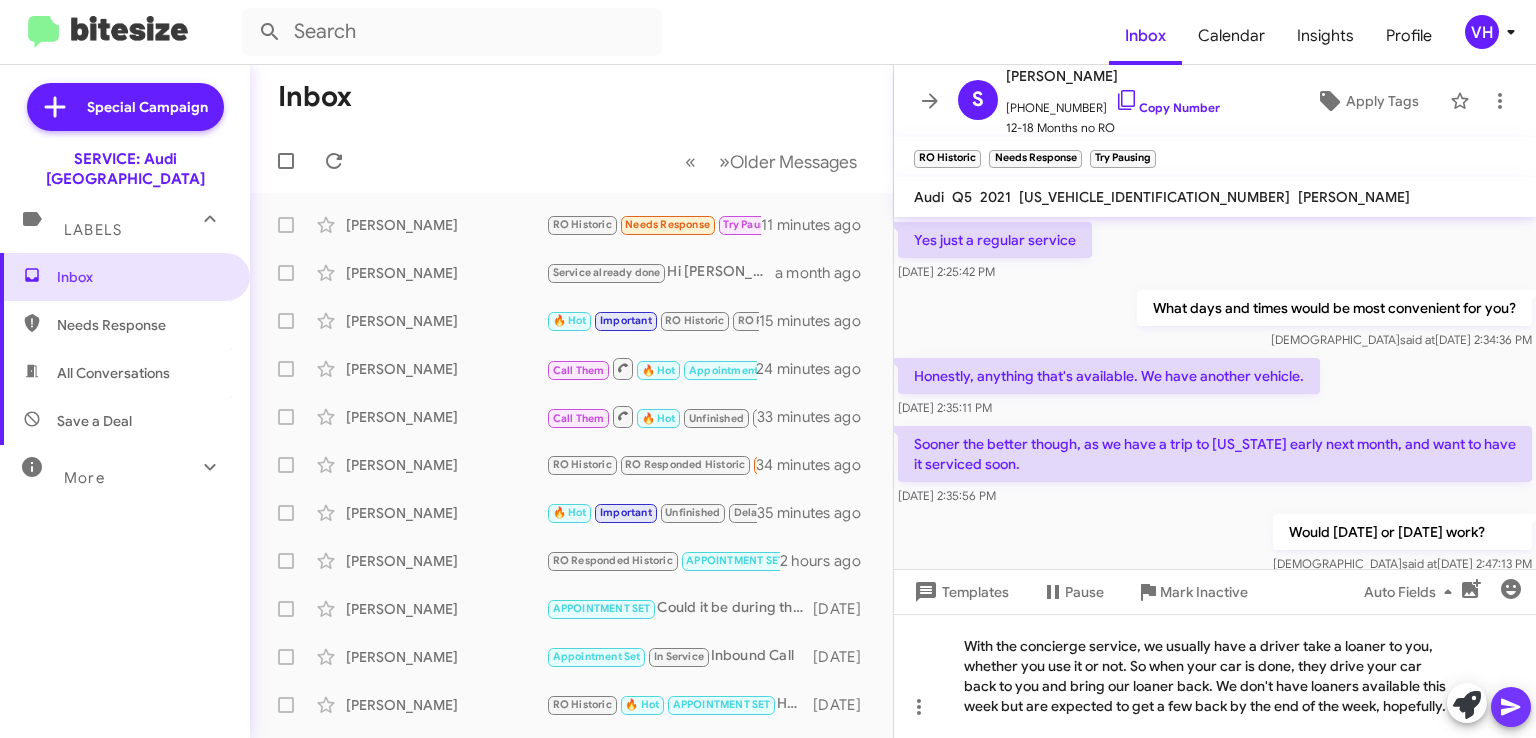 click 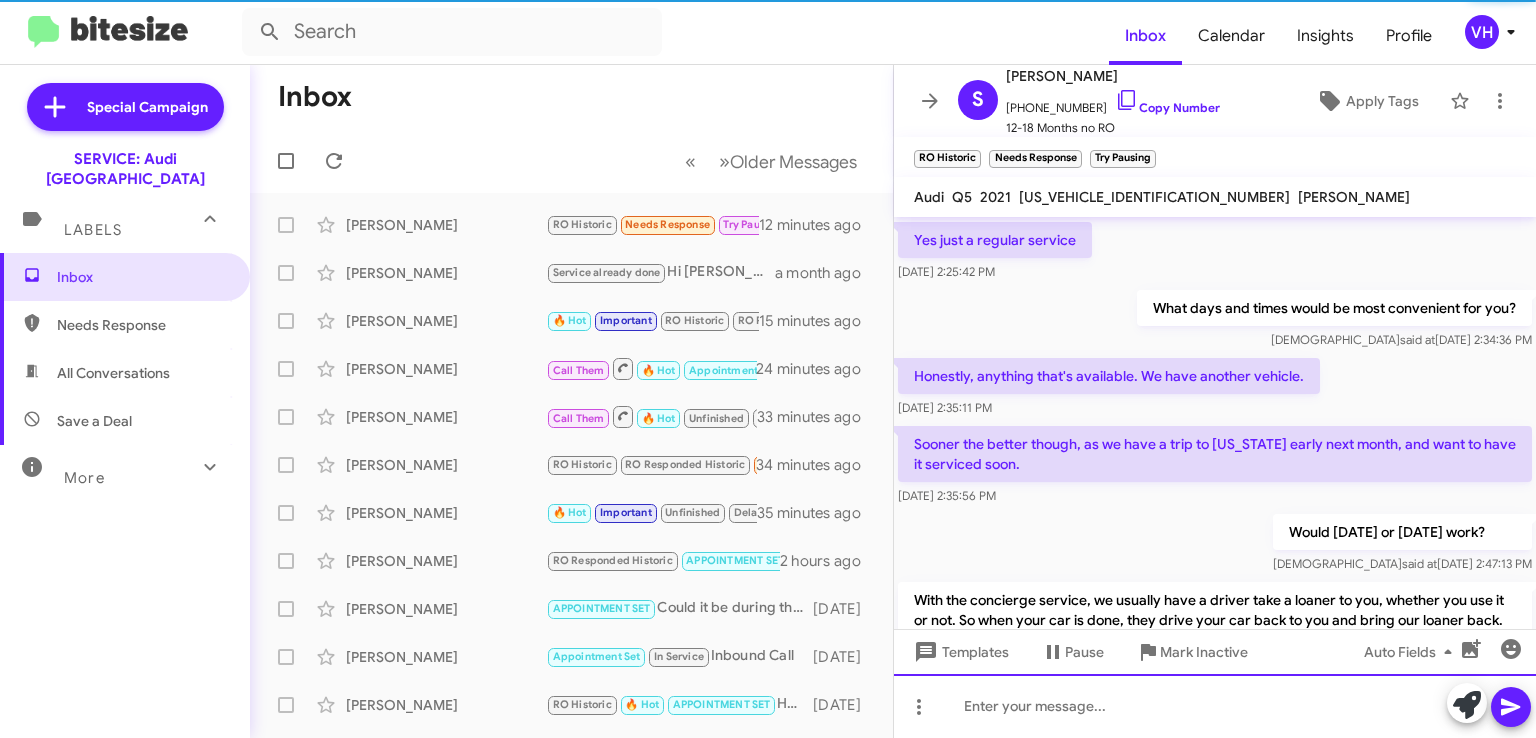 scroll, scrollTop: 0, scrollLeft: 0, axis: both 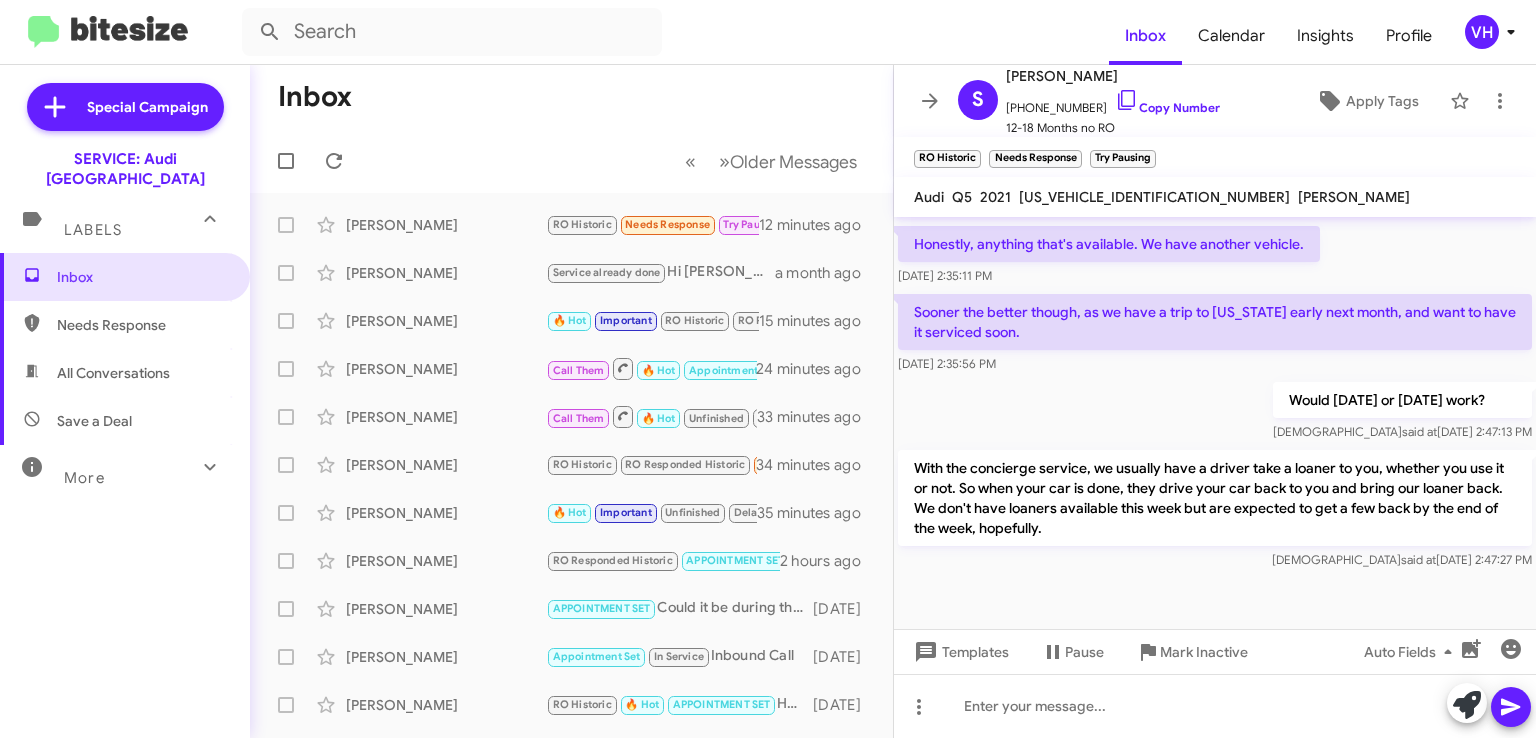 click on "[PERSON_NAME]" 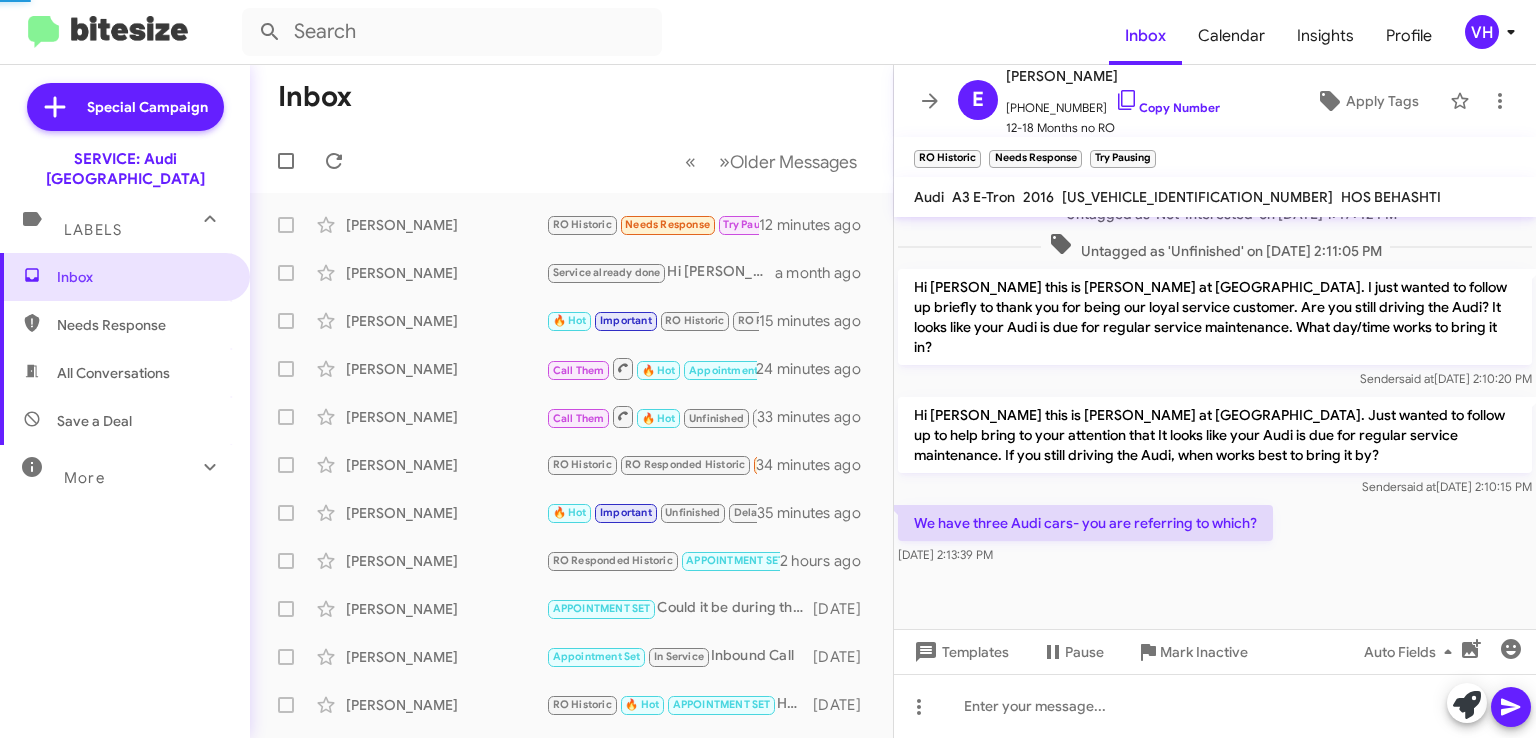 scroll, scrollTop: 512, scrollLeft: 0, axis: vertical 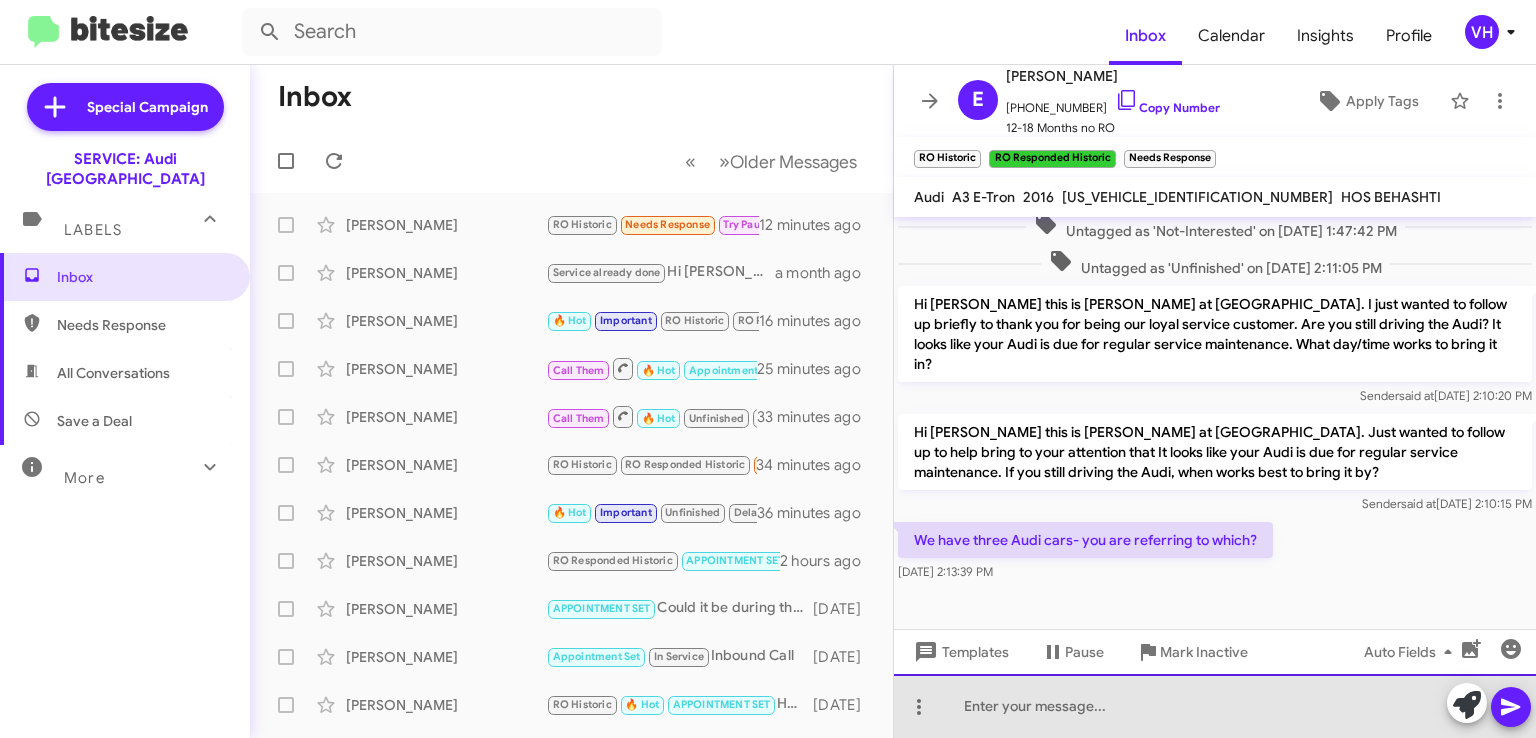 click 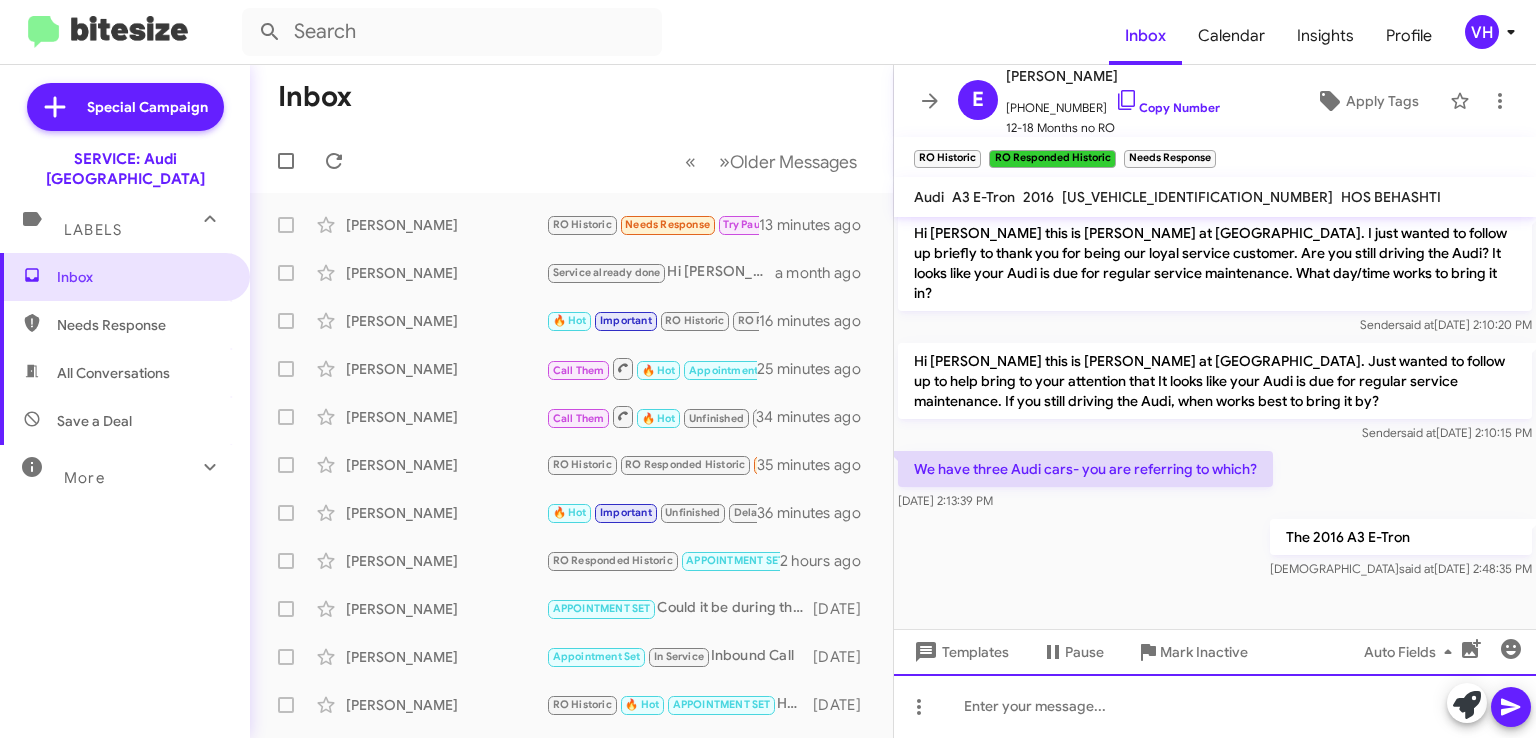 scroll, scrollTop: 584, scrollLeft: 0, axis: vertical 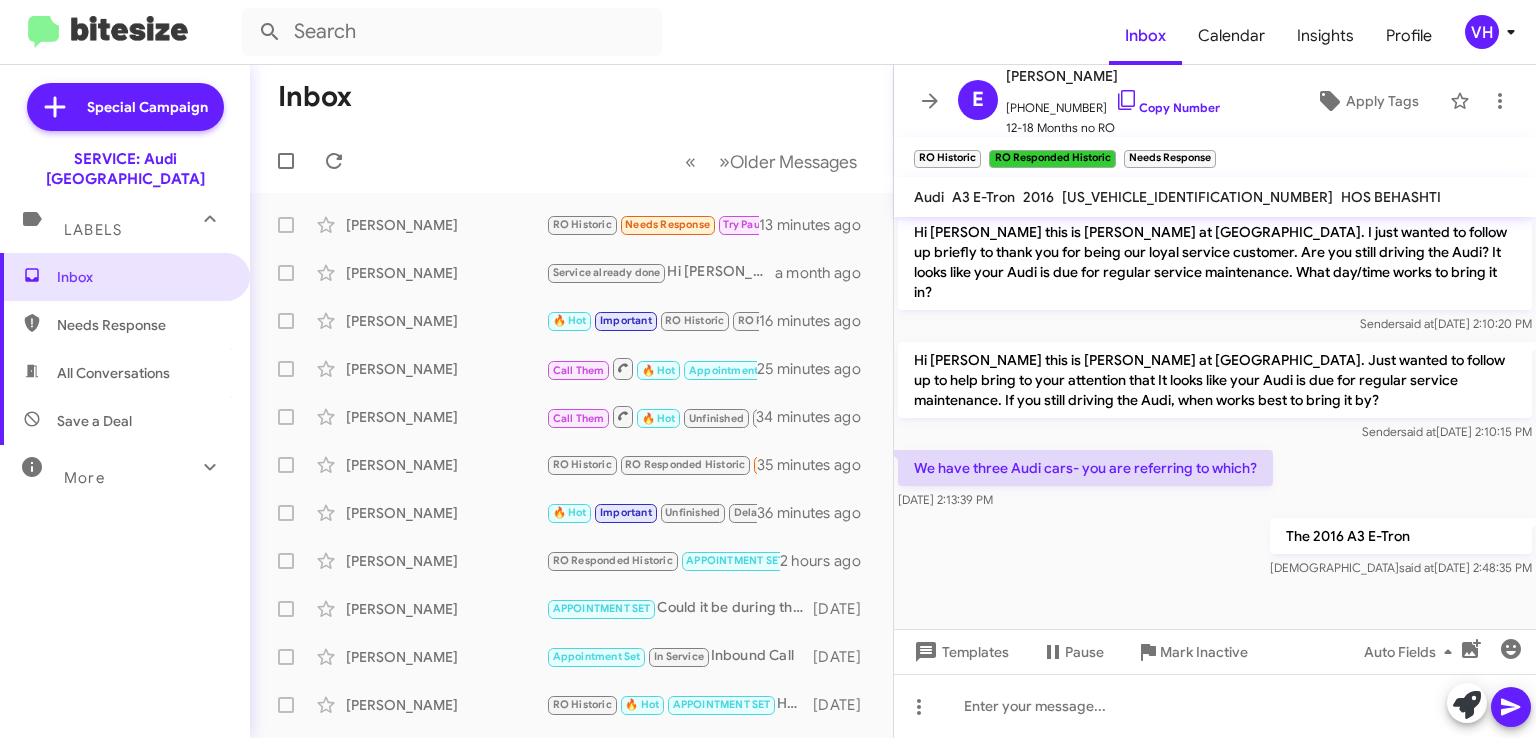 click on "[PERSON_NAME]" 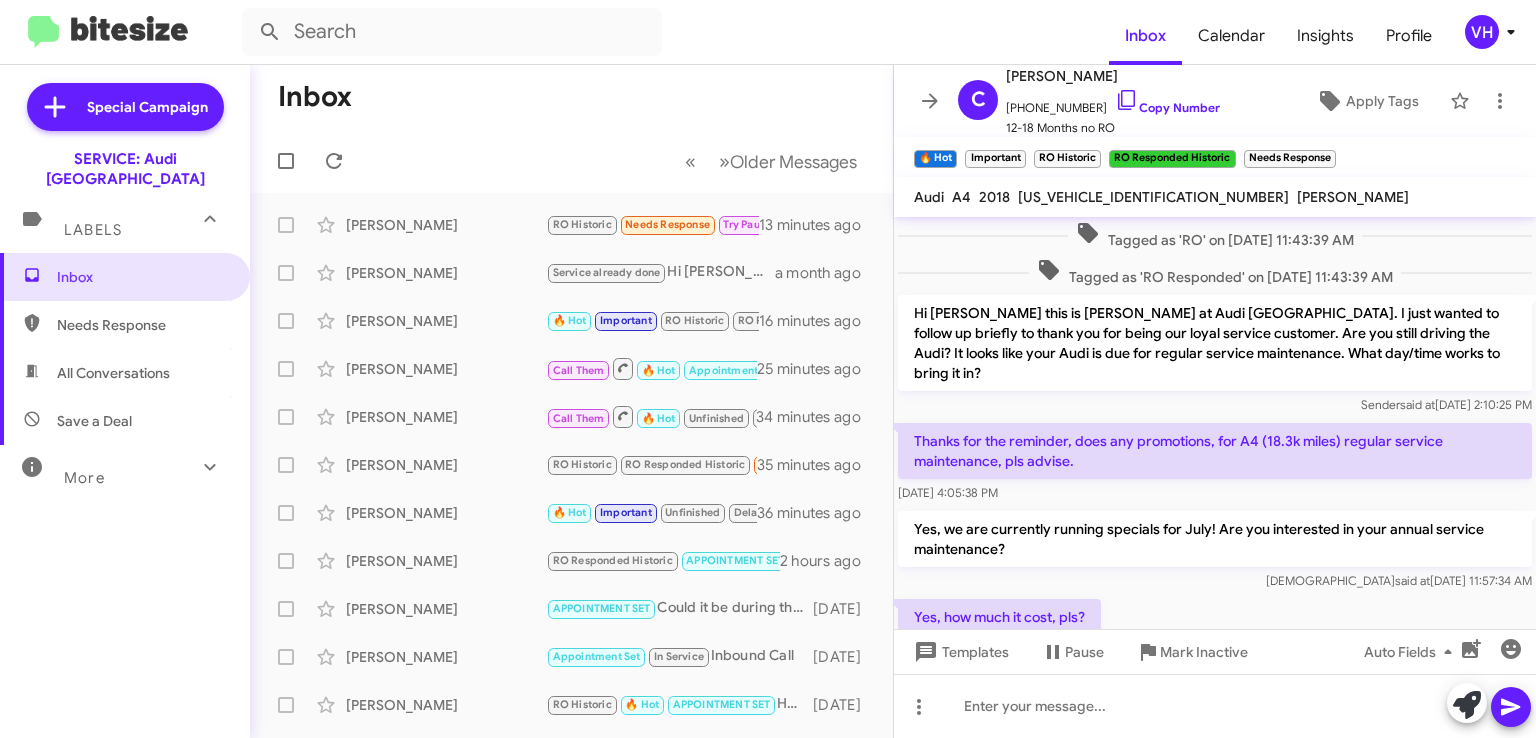 scroll, scrollTop: 1241, scrollLeft: 0, axis: vertical 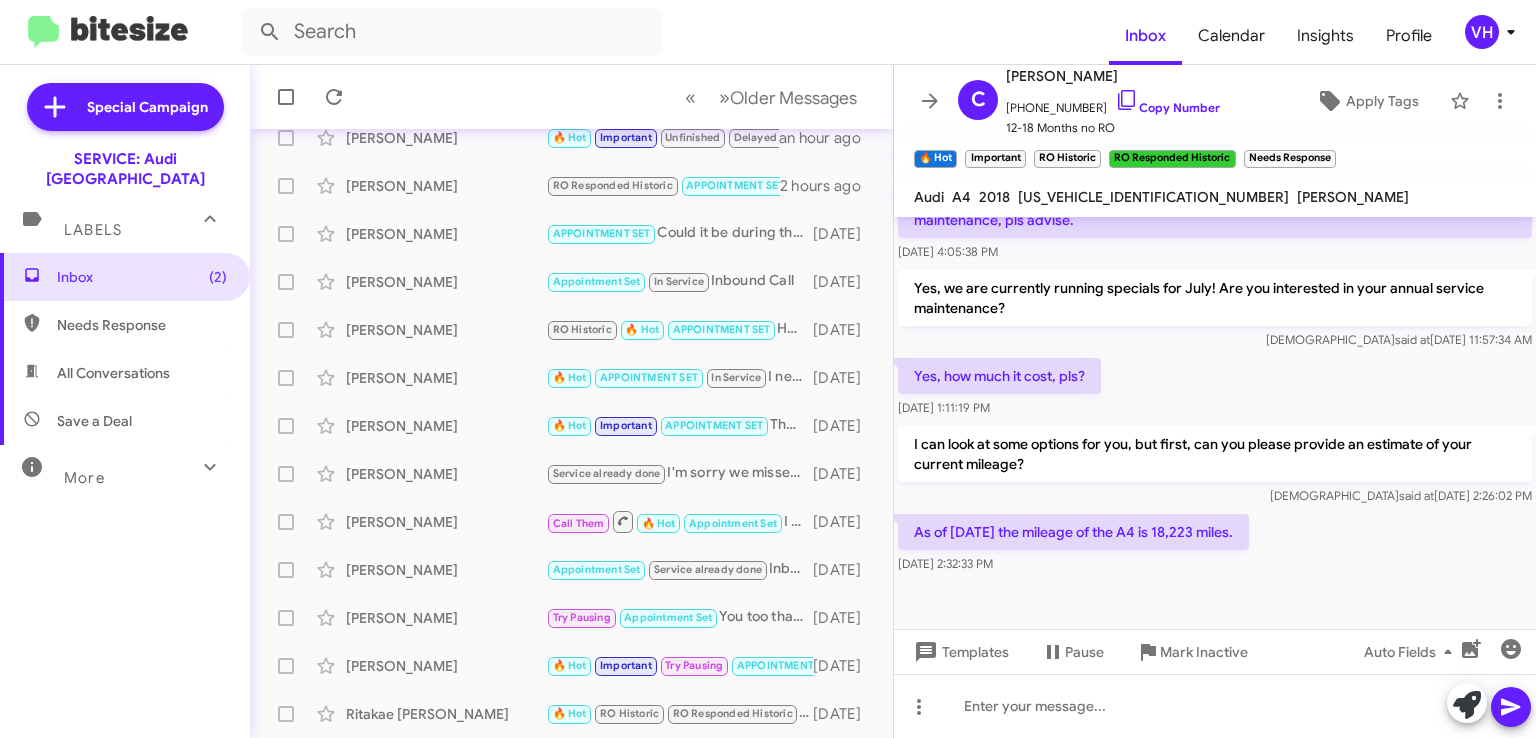 click on "Inbox  (2) Needs Response  All Conversations Save a Deal More Important  🔥 Hot Appointment Set
Starred Sent Sold Sold Responded Historic Reactivated Finished Opt out Paused Unpaused Phone Call" at bounding box center [125, 474] 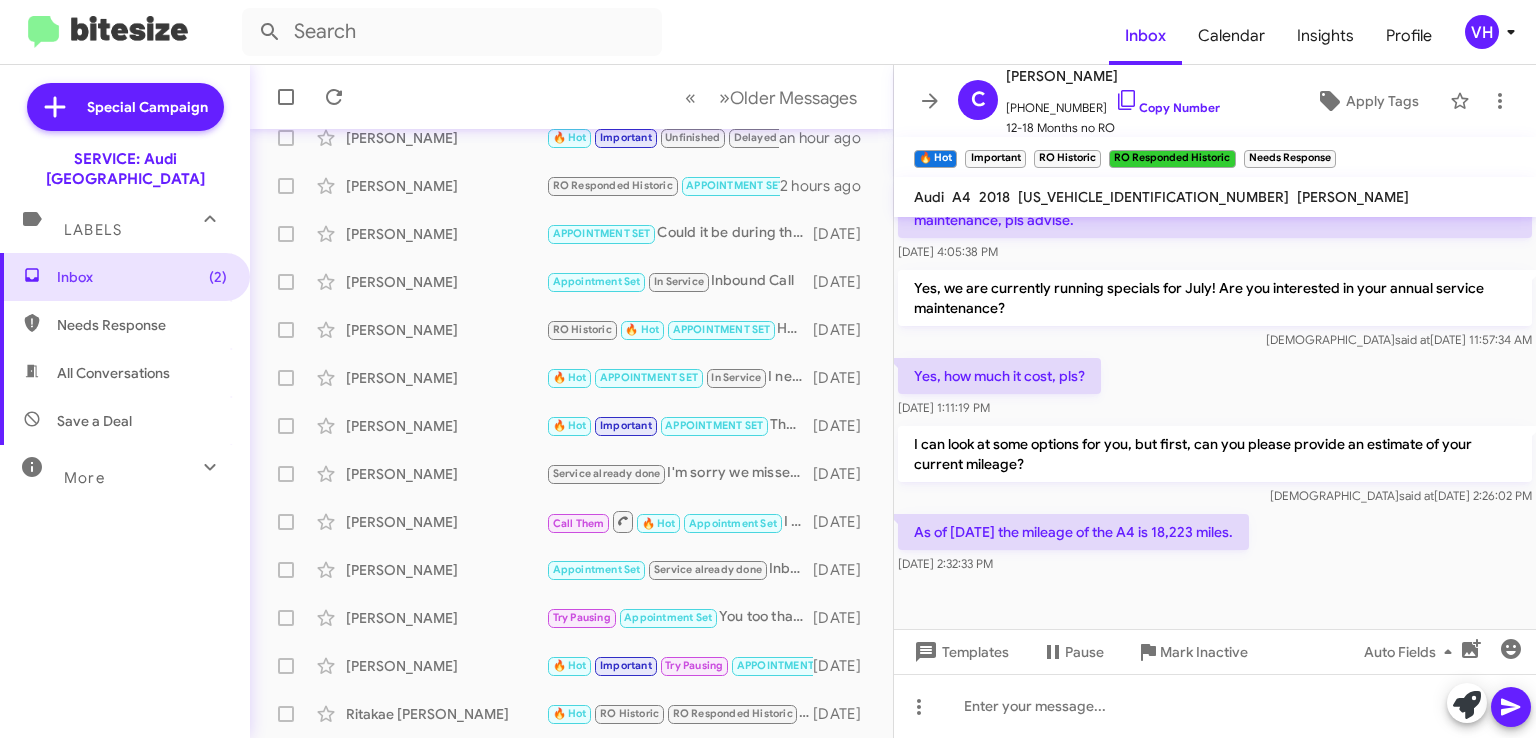 click 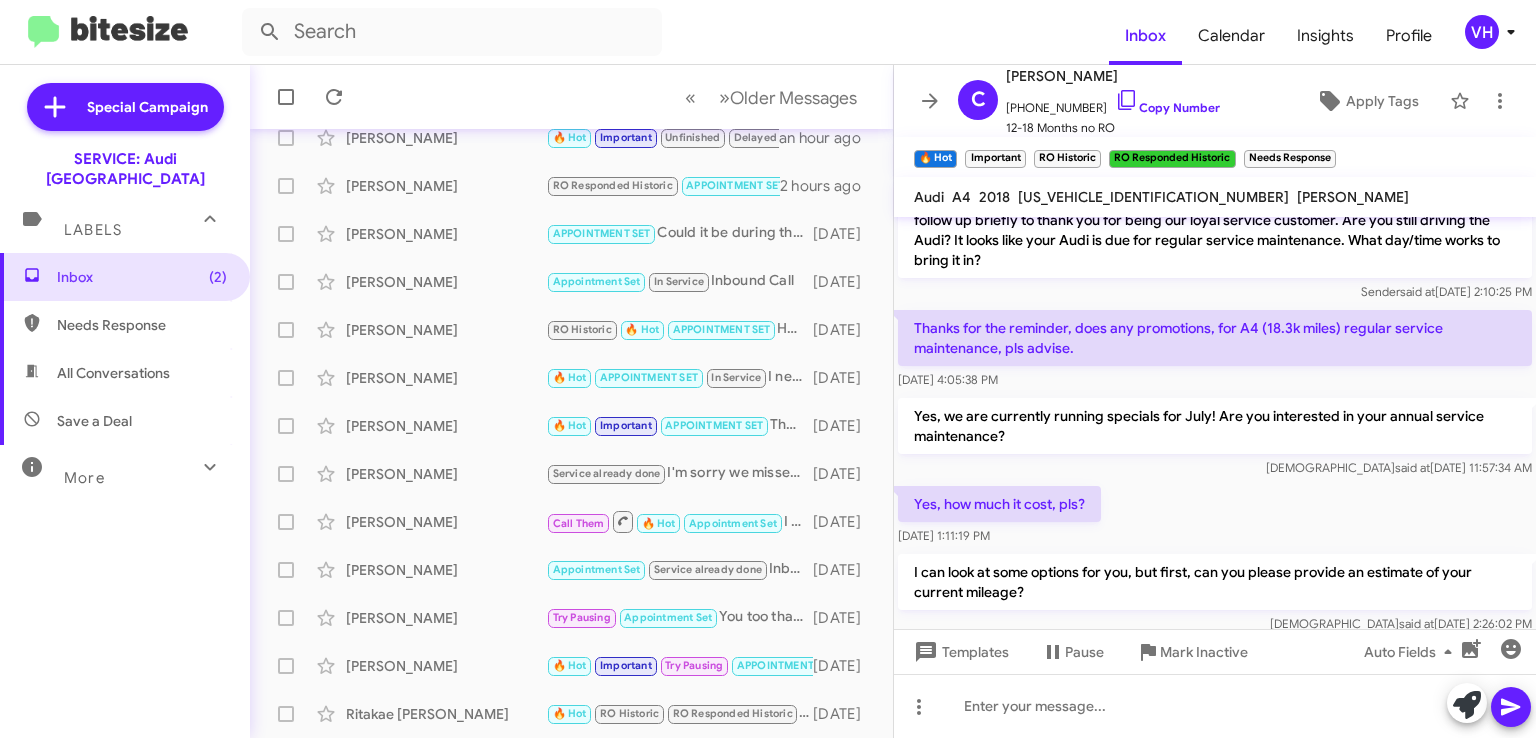 scroll, scrollTop: 941, scrollLeft: 0, axis: vertical 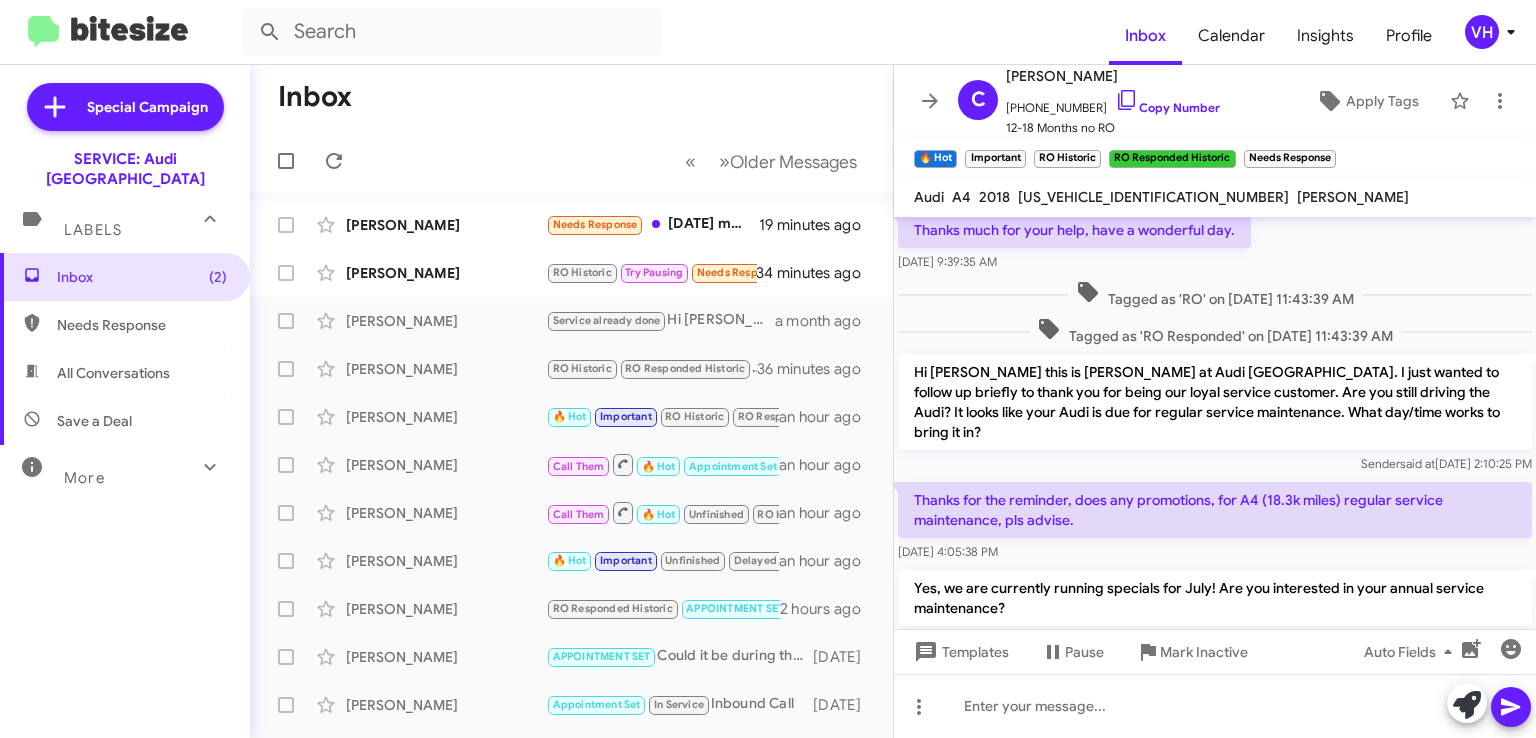click on "[PERSON_NAME]" 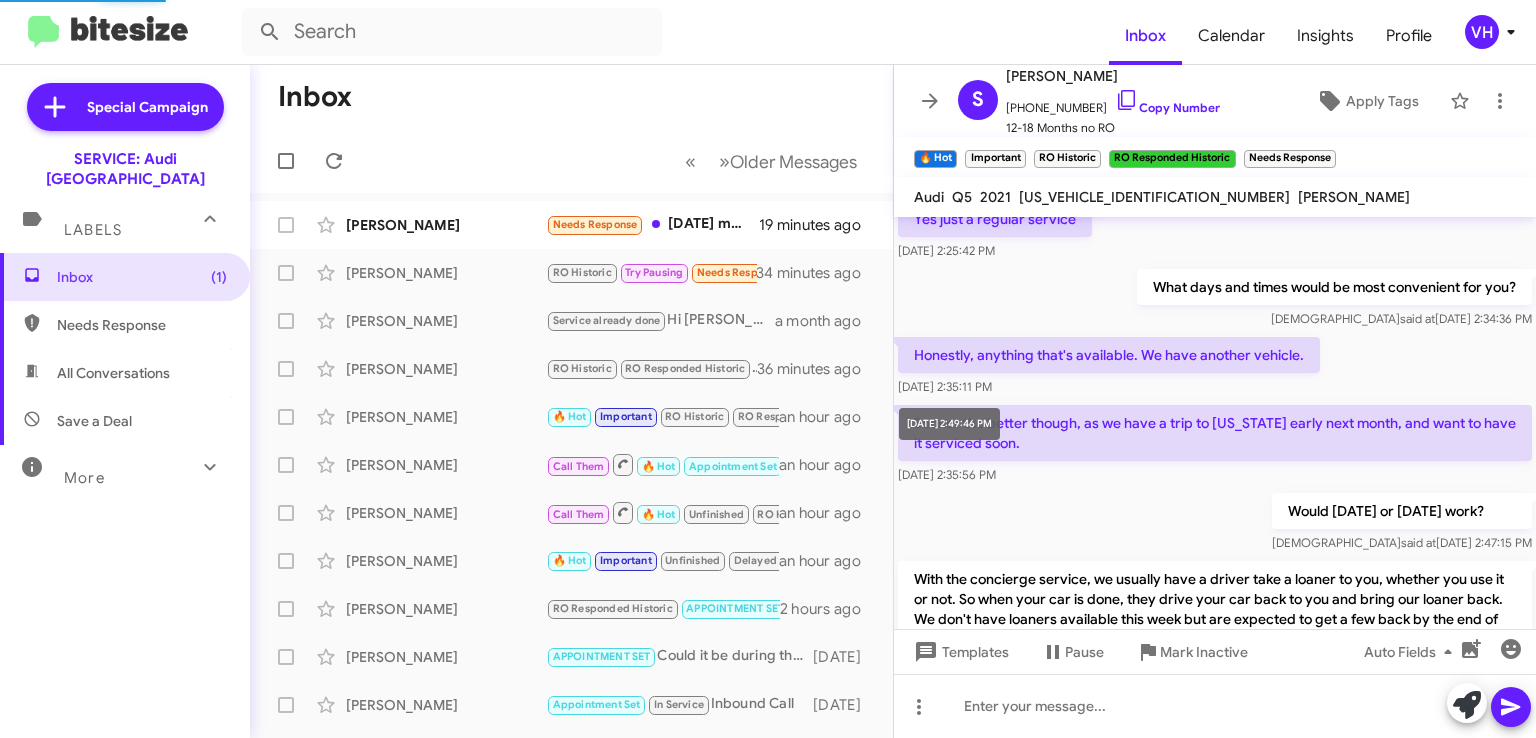 scroll, scrollTop: 1198, scrollLeft: 0, axis: vertical 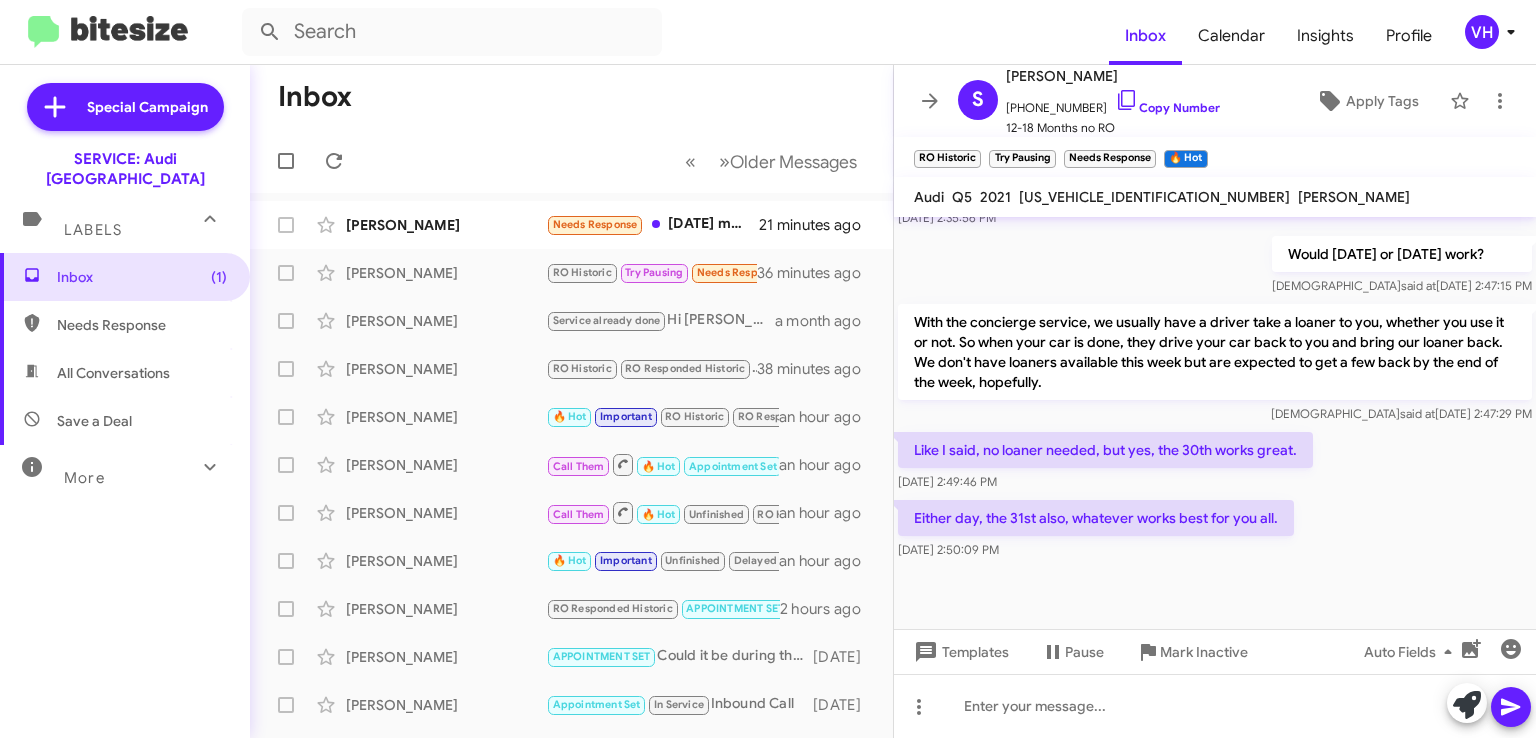 click on "[PERSON_NAME]" 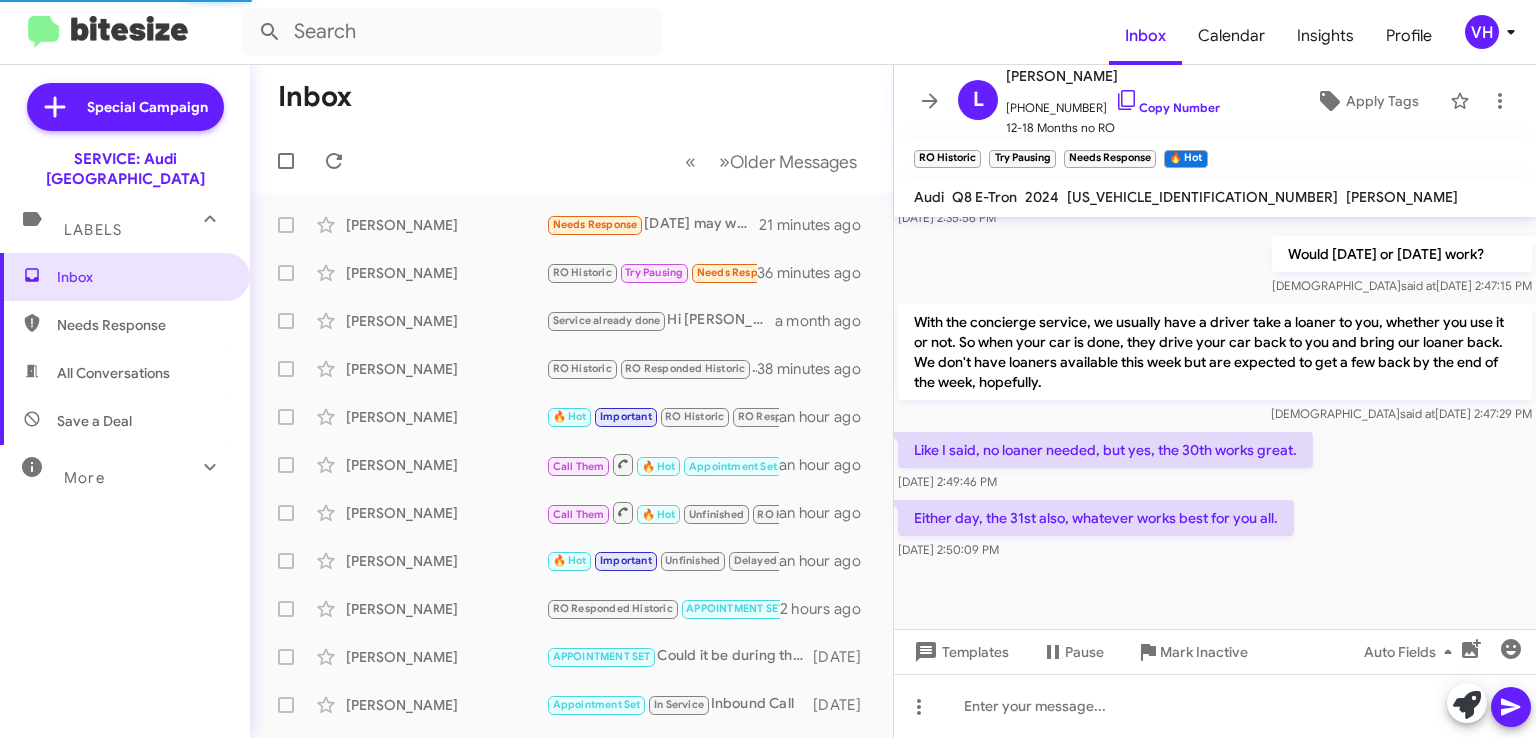 scroll, scrollTop: 266, scrollLeft: 0, axis: vertical 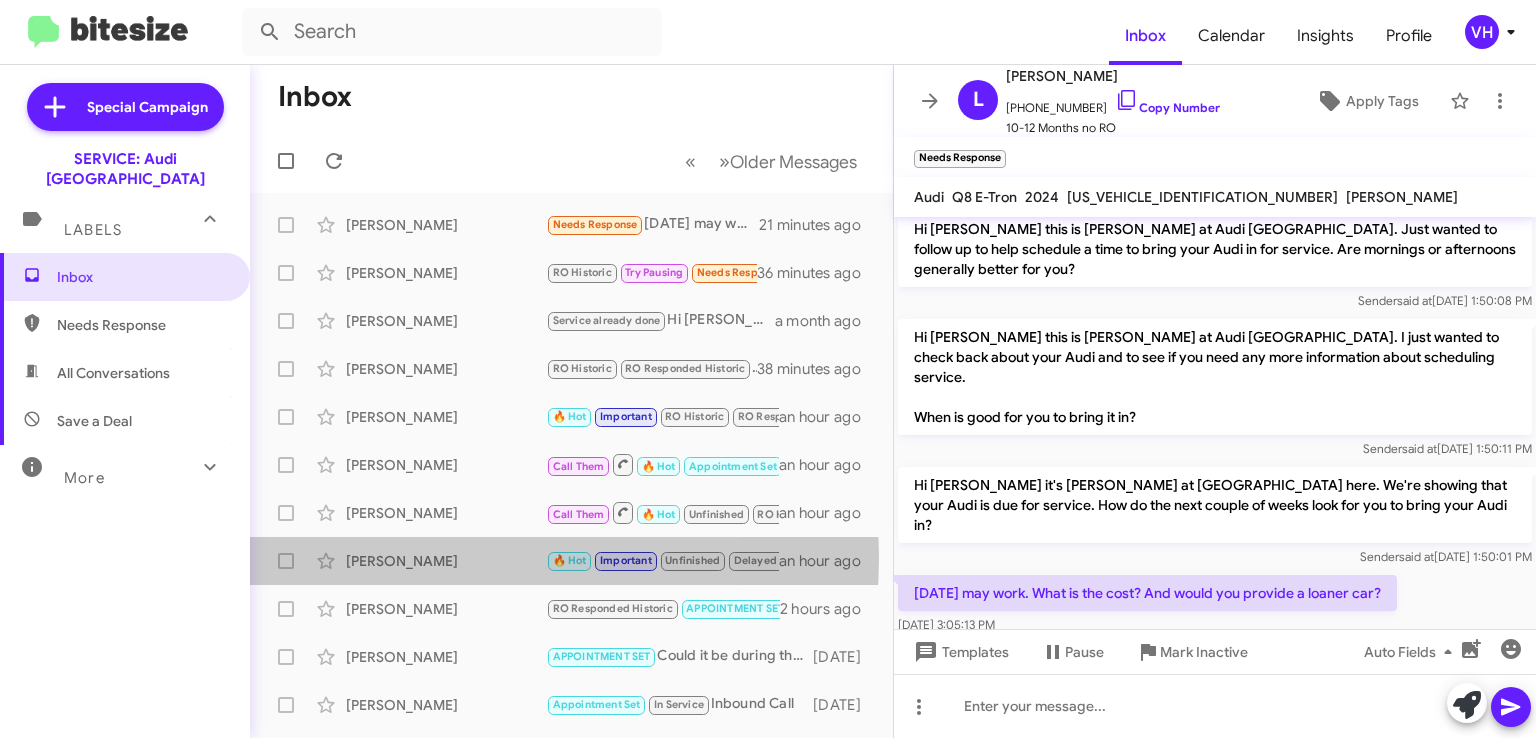 click on "[PERSON_NAME]" 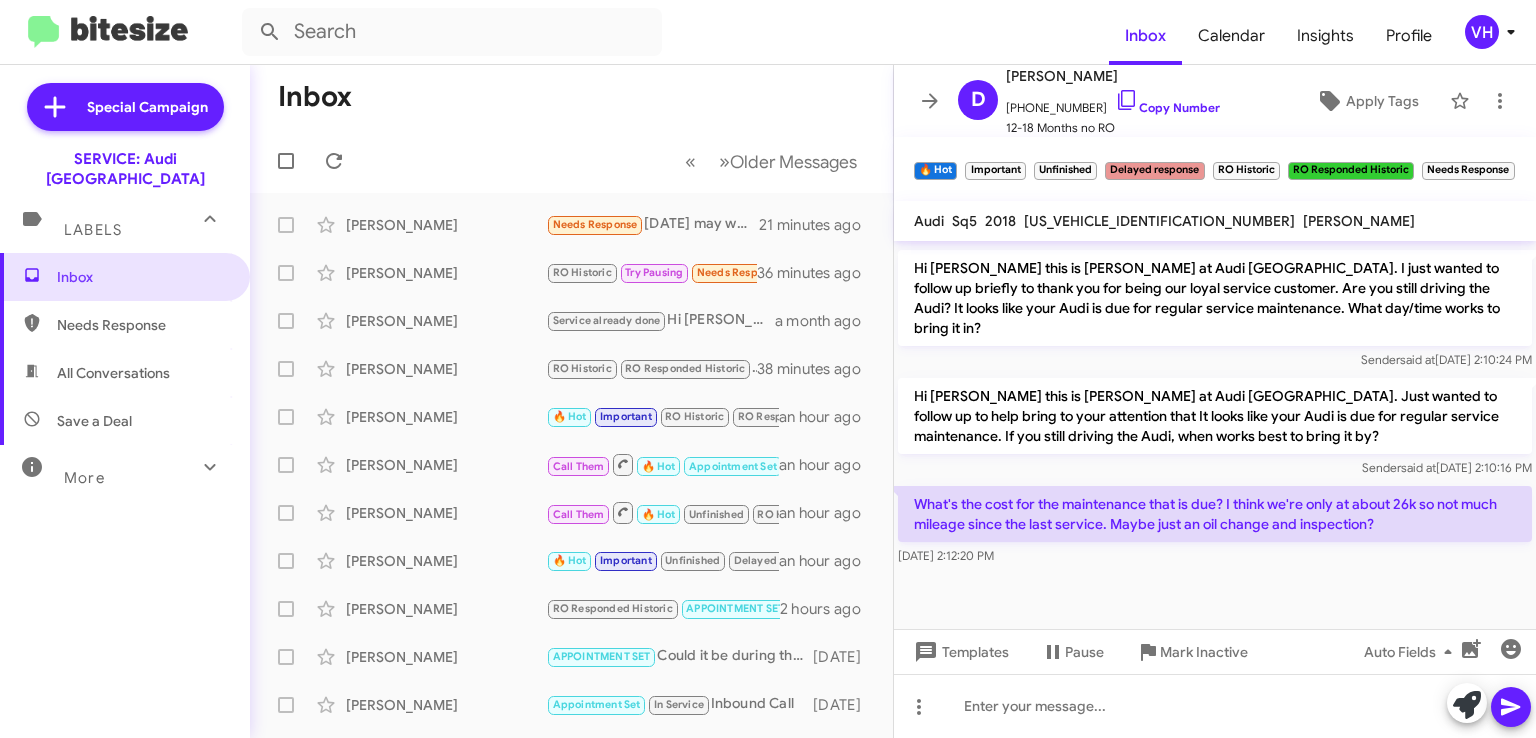 scroll, scrollTop: 1712, scrollLeft: 0, axis: vertical 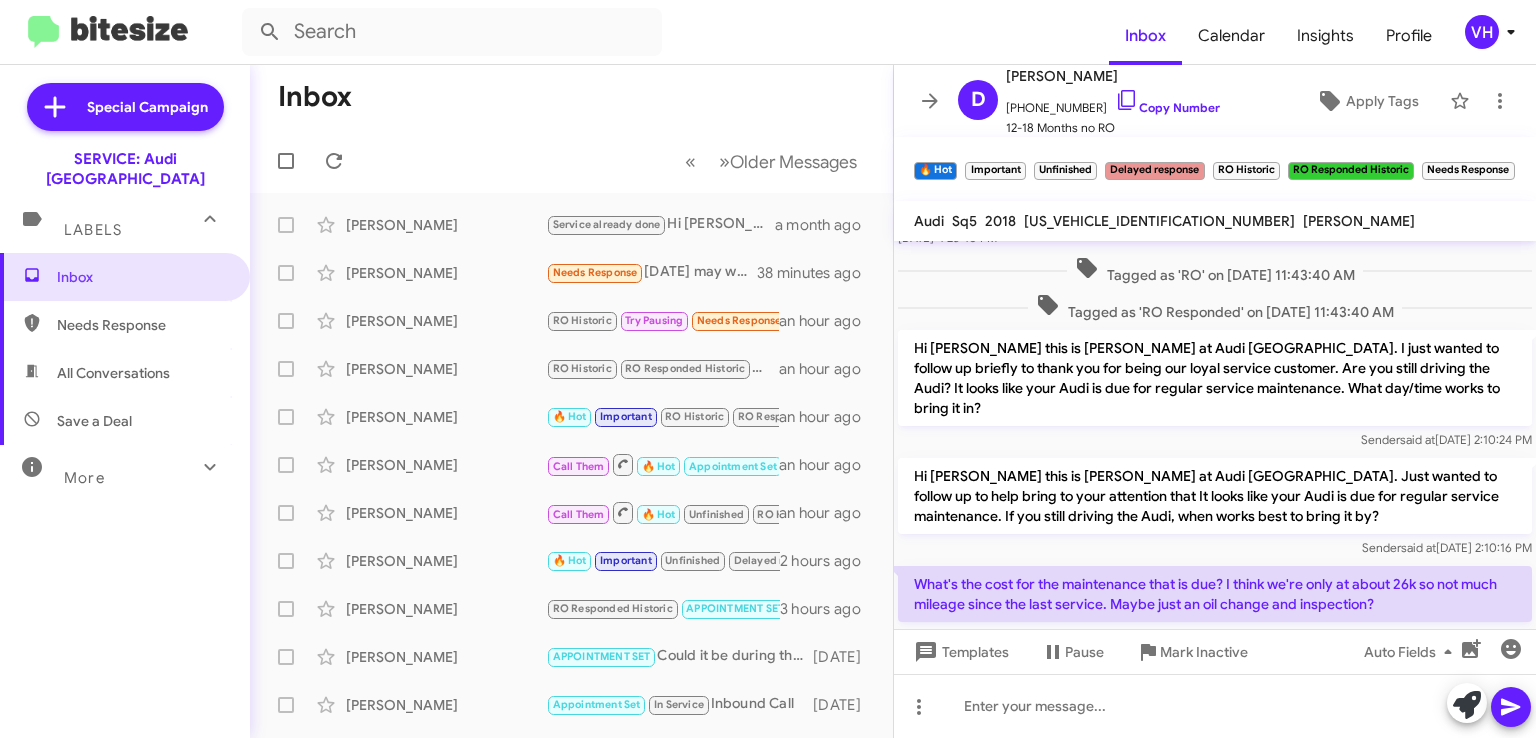 click on "[PERSON_NAME]" 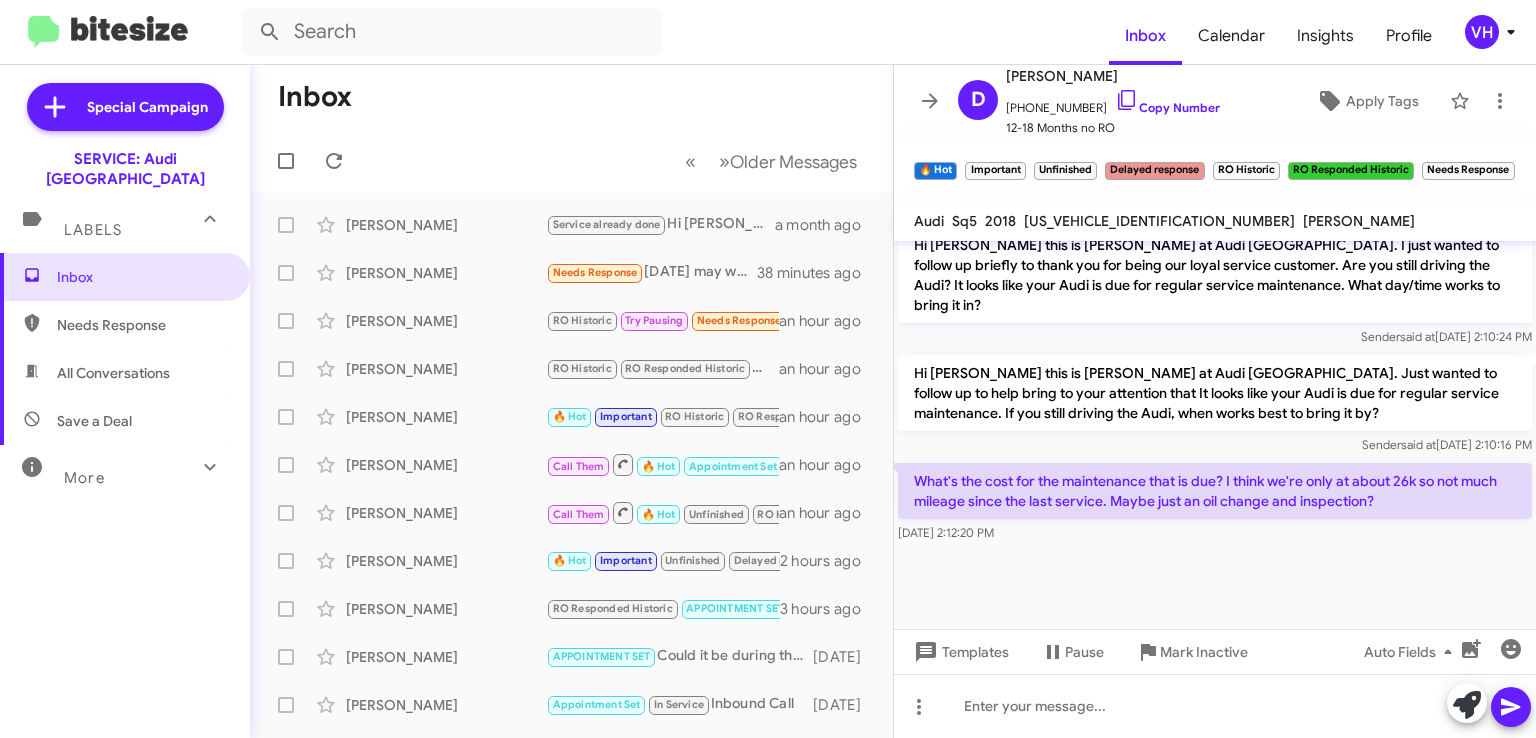 scroll, scrollTop: 1300, scrollLeft: 0, axis: vertical 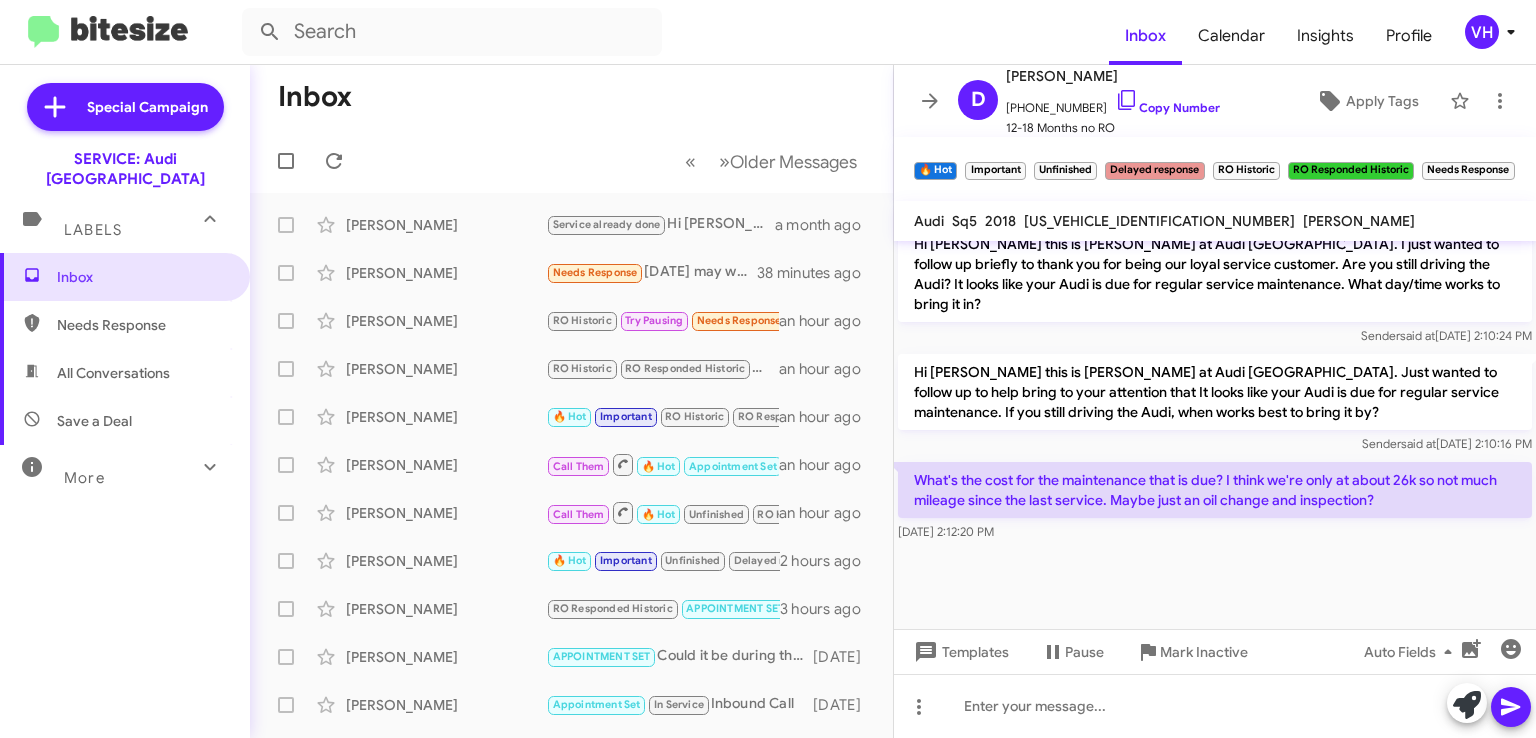 click on "[PERSON_NAME]" 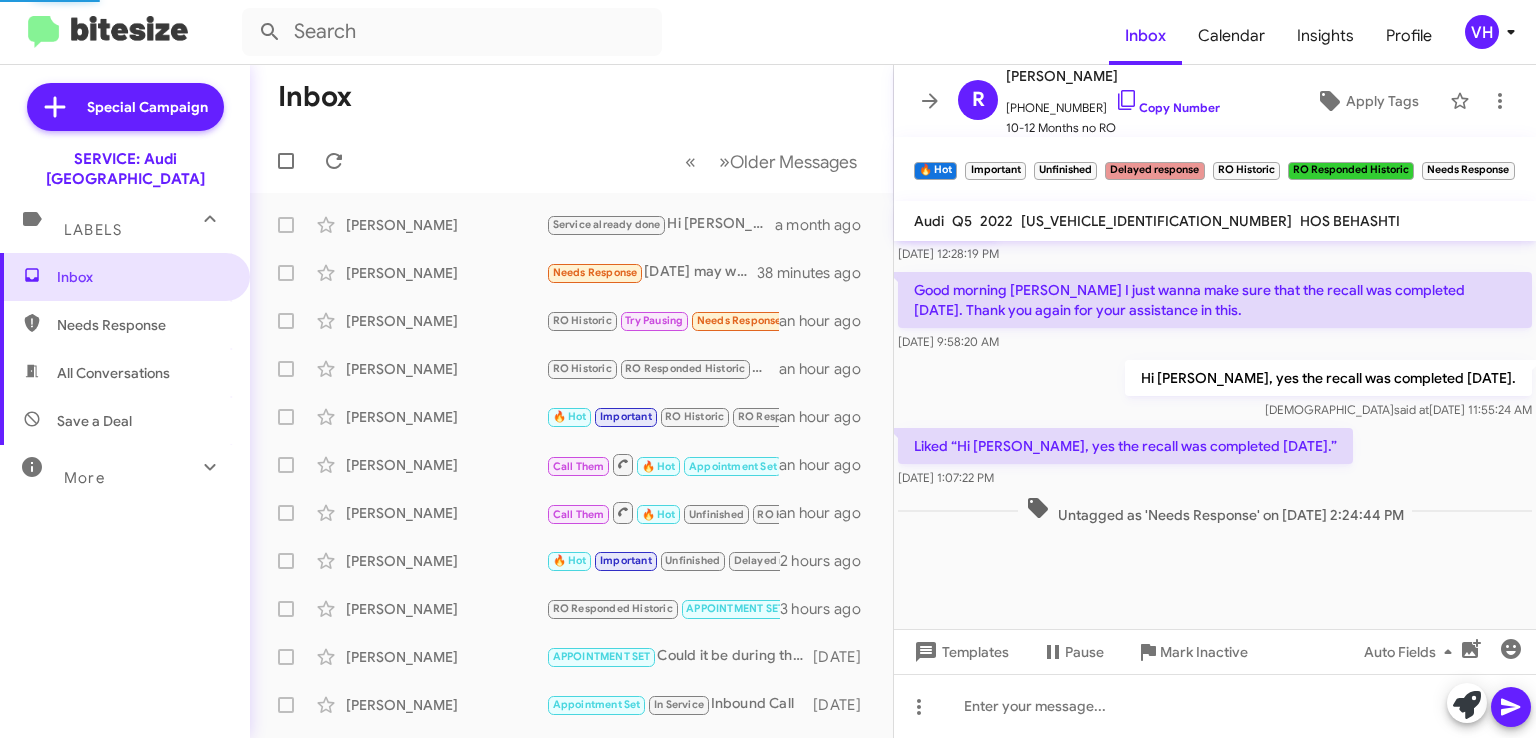 scroll, scrollTop: 1176, scrollLeft: 0, axis: vertical 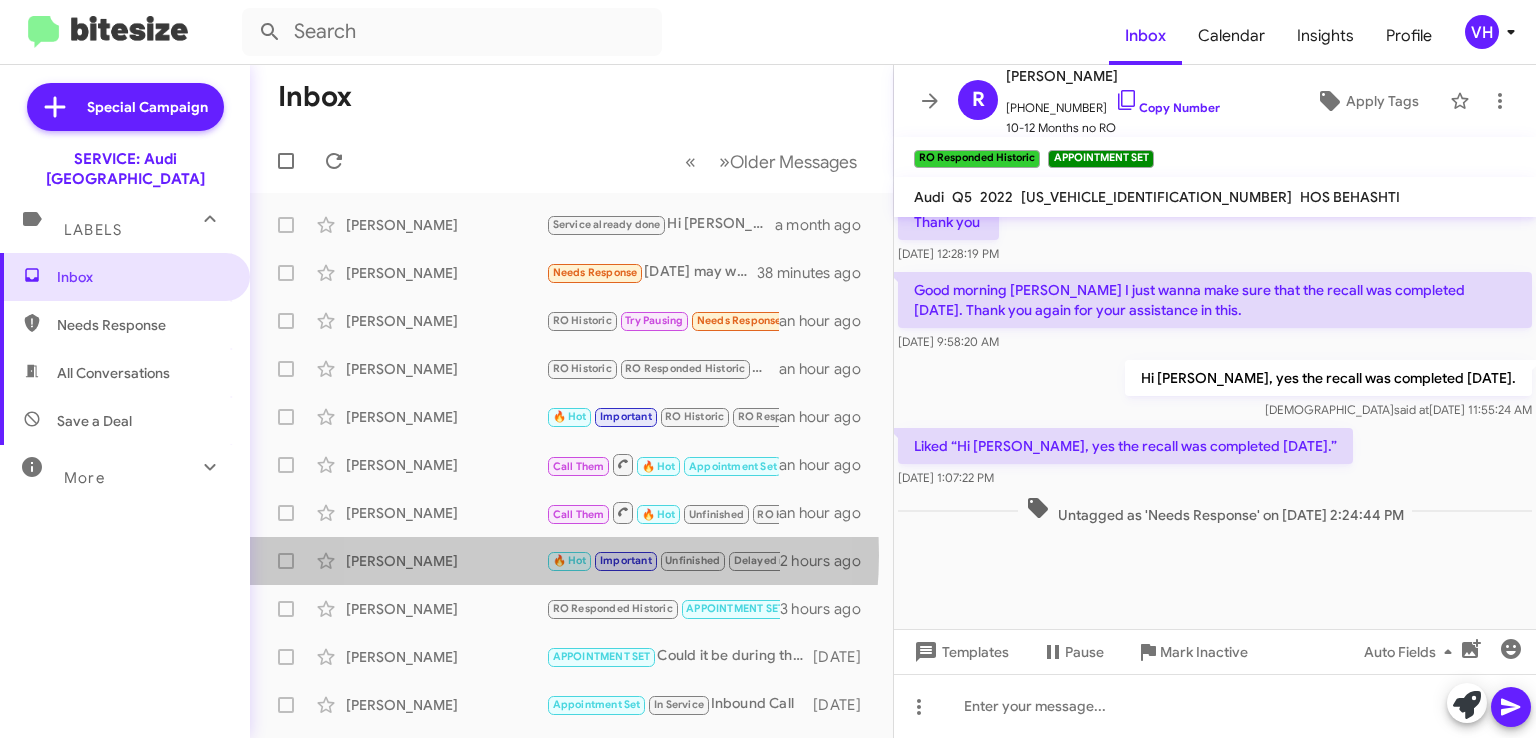 click on "[PERSON_NAME]" 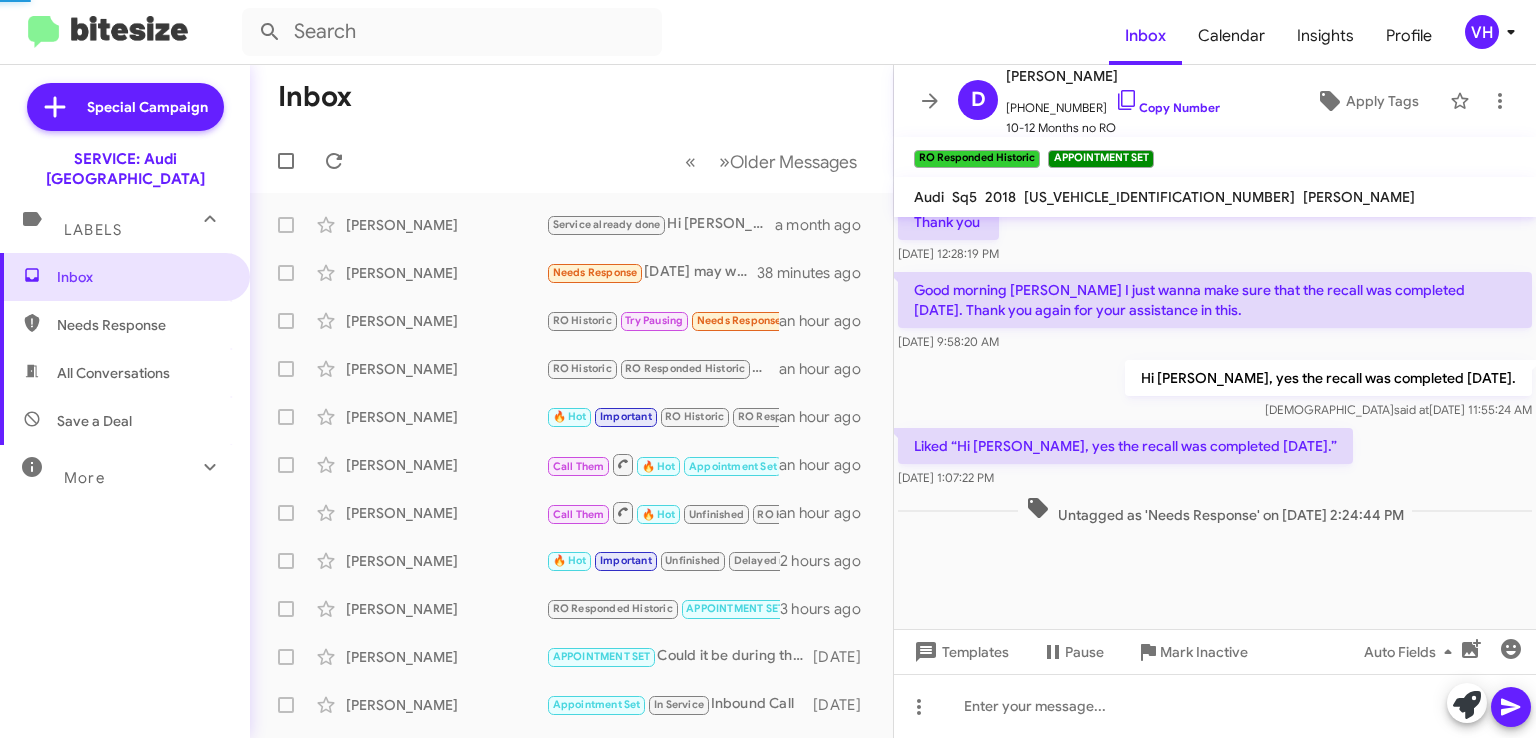 scroll, scrollTop: 1300, scrollLeft: 0, axis: vertical 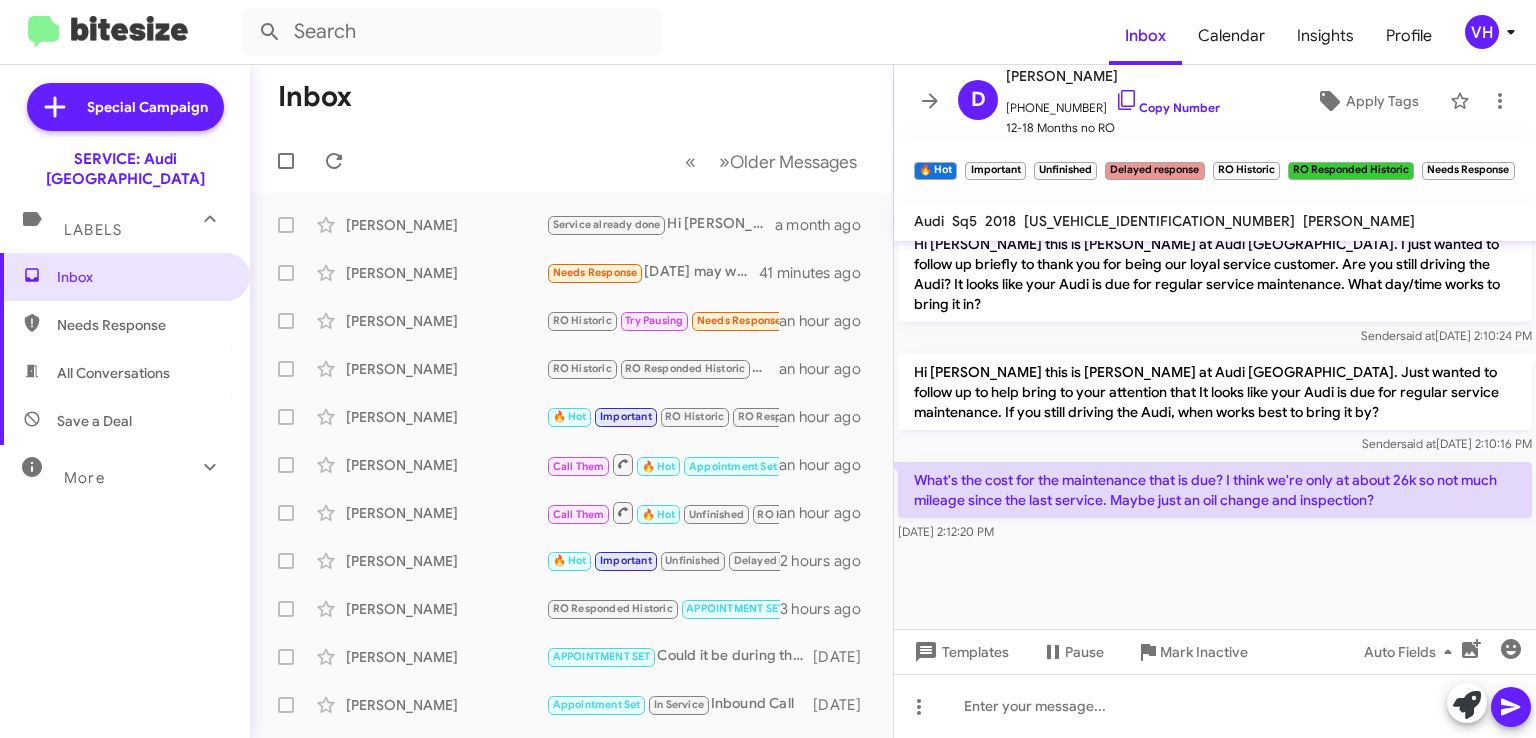 click on "[PERSON_NAME]" 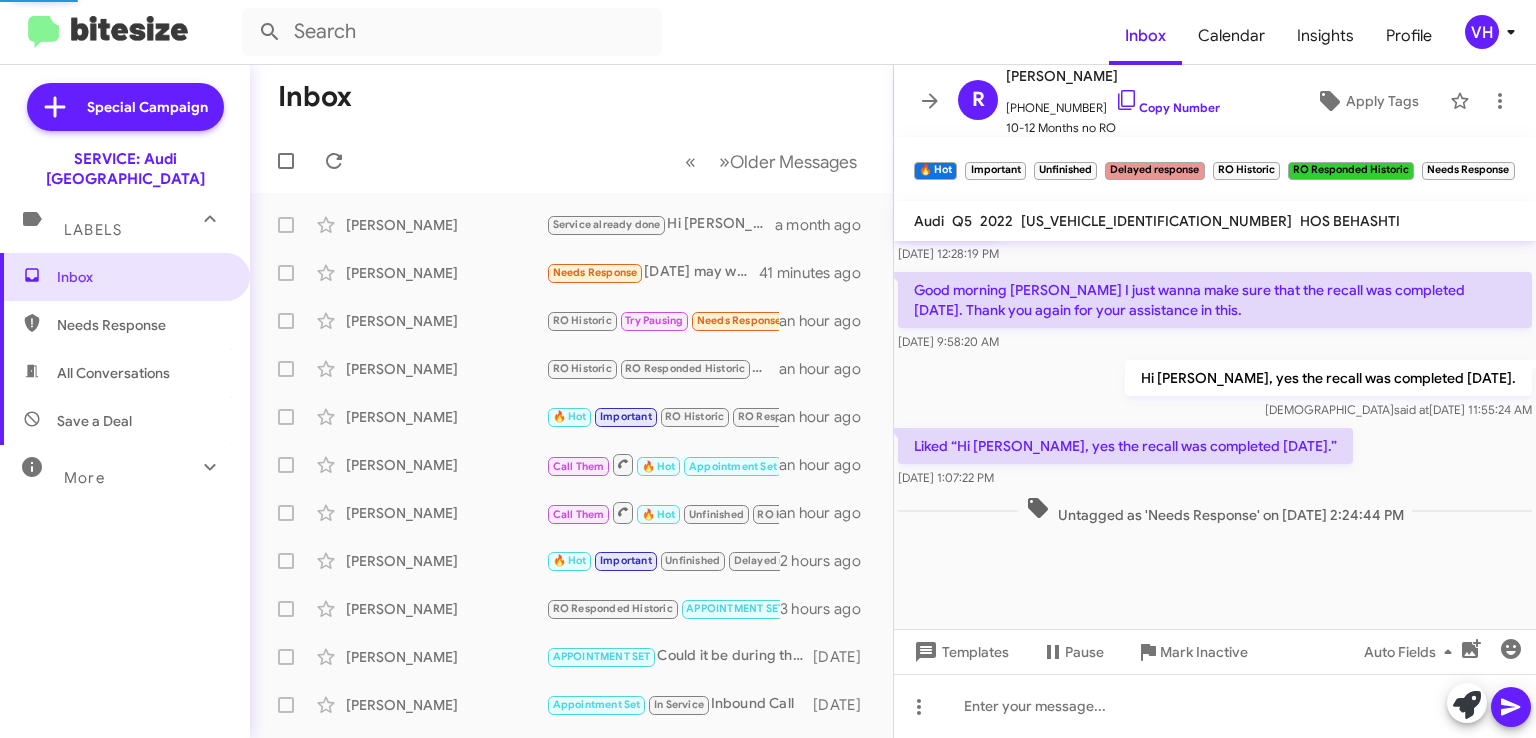 scroll, scrollTop: 1176, scrollLeft: 0, axis: vertical 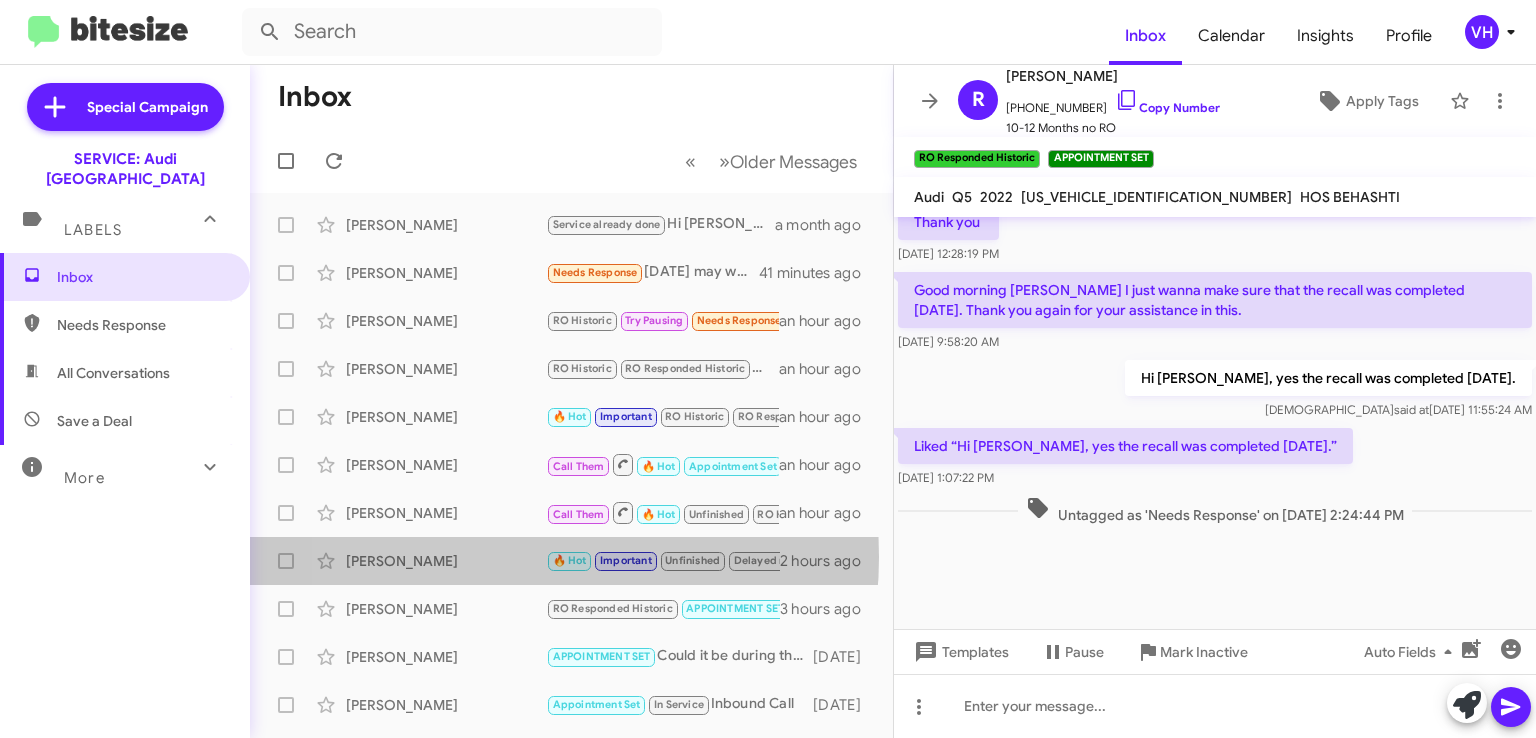 click on "[PERSON_NAME]" 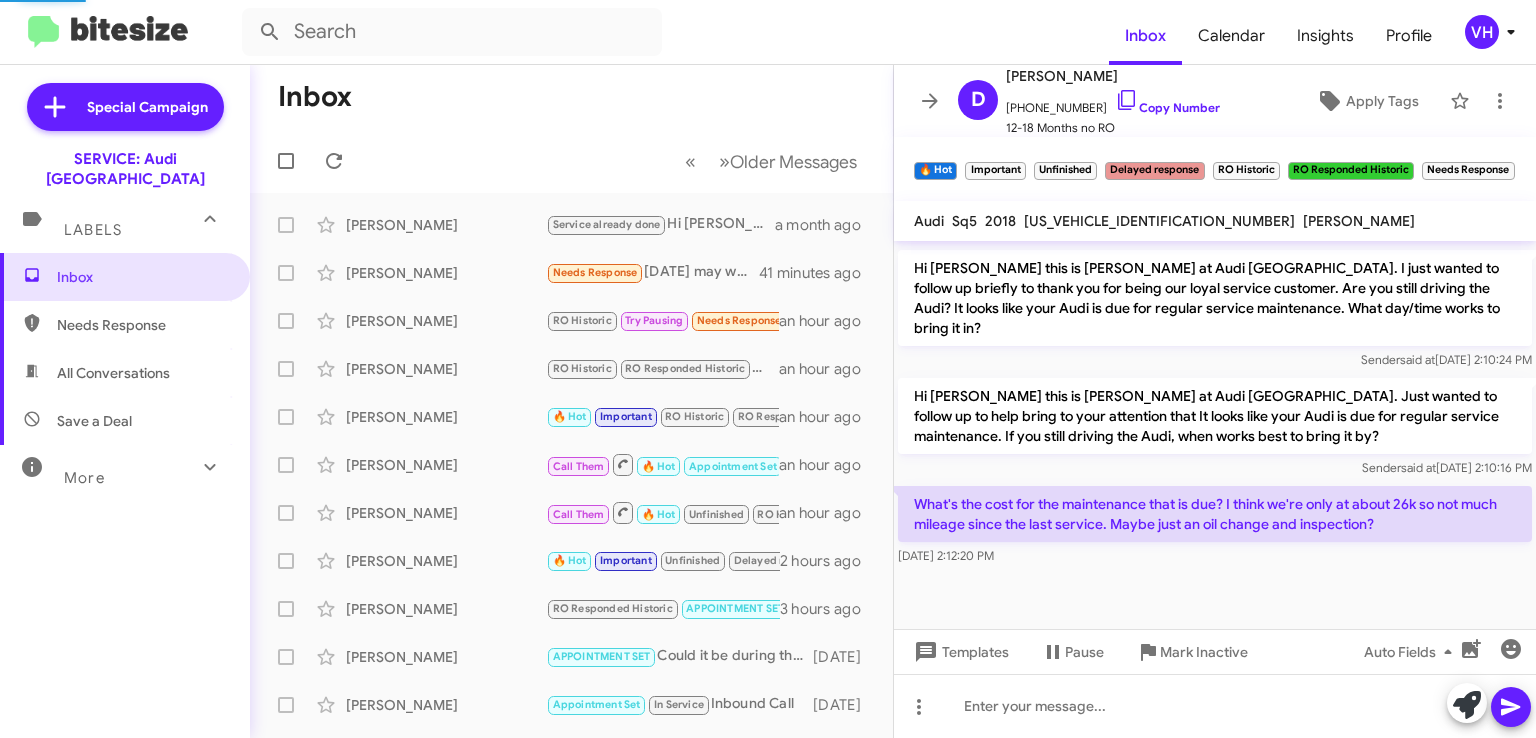 scroll, scrollTop: 1300, scrollLeft: 0, axis: vertical 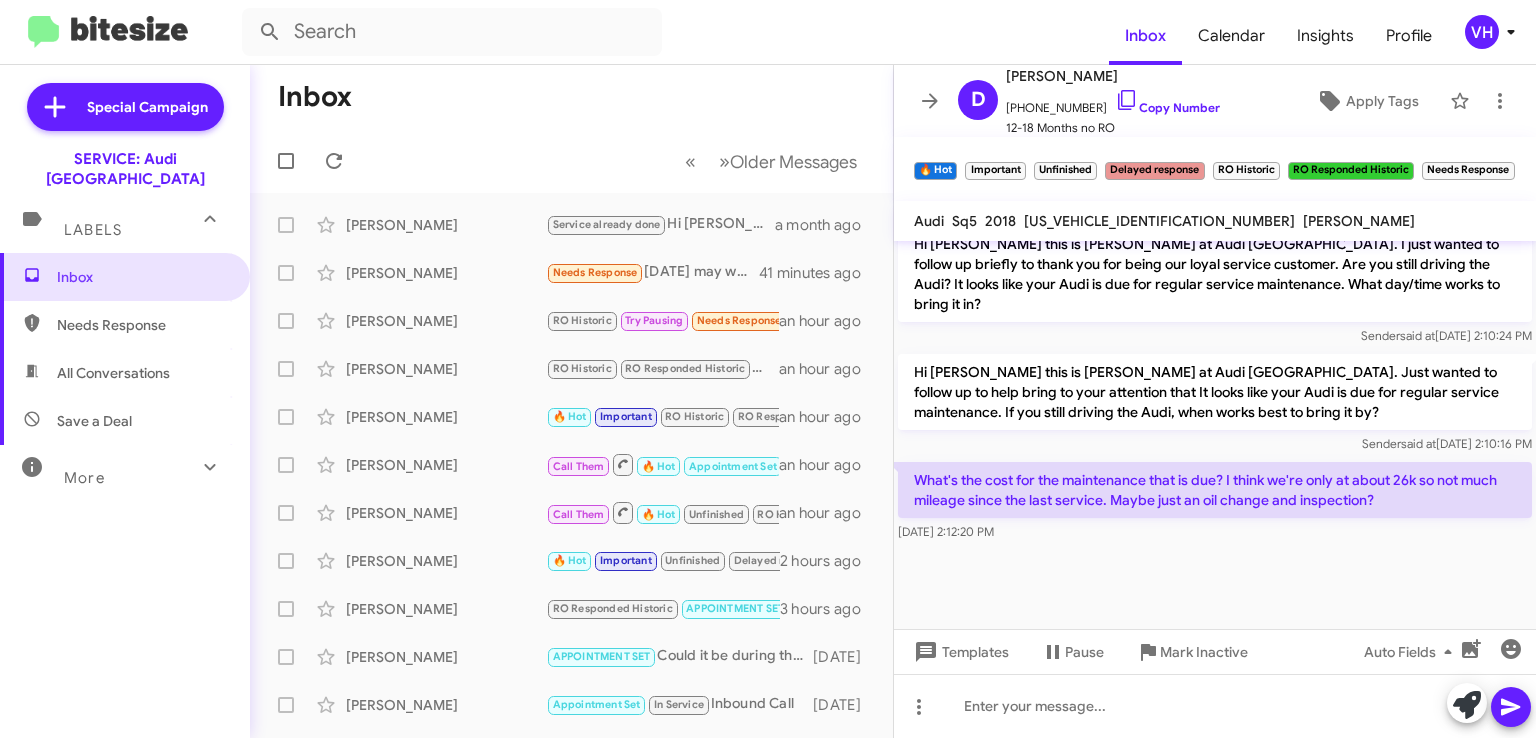 click on "[PERSON_NAME]" 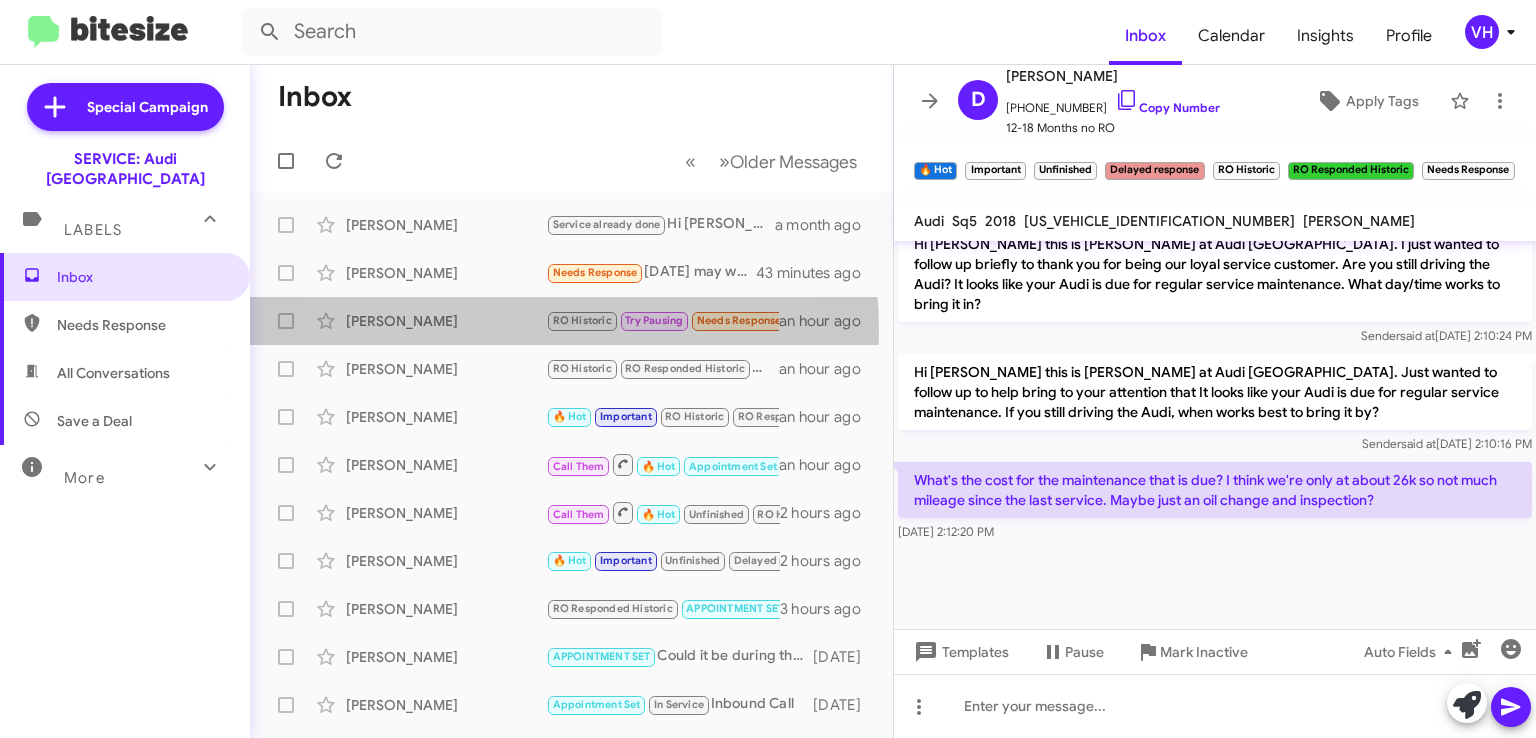 click on "Shirley Erchinger  RO Historic   Try Pausing   Needs Response   🔥 Hot   Either day, the 31st also, whatever works best for you all.   an hour ago" 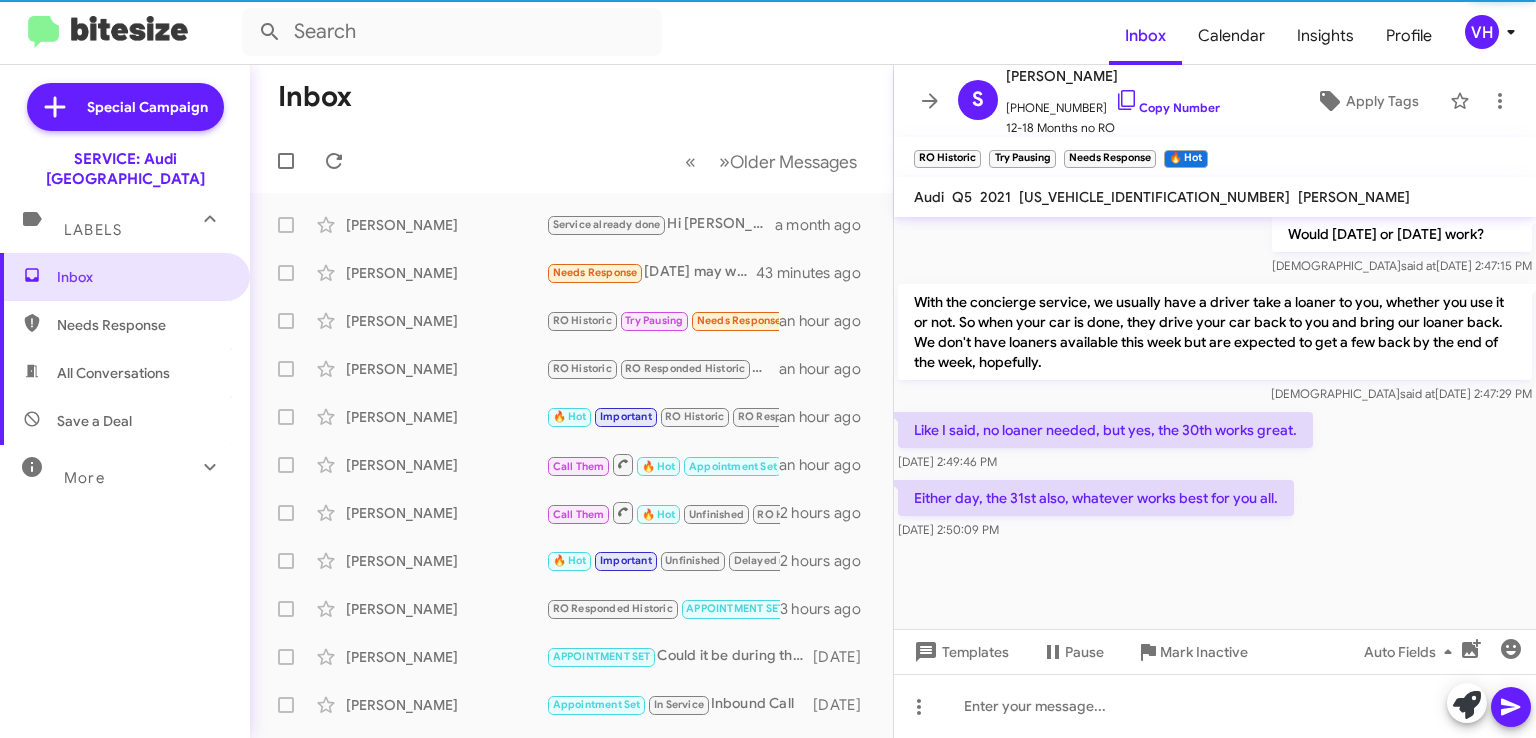 scroll, scrollTop: 1198, scrollLeft: 0, axis: vertical 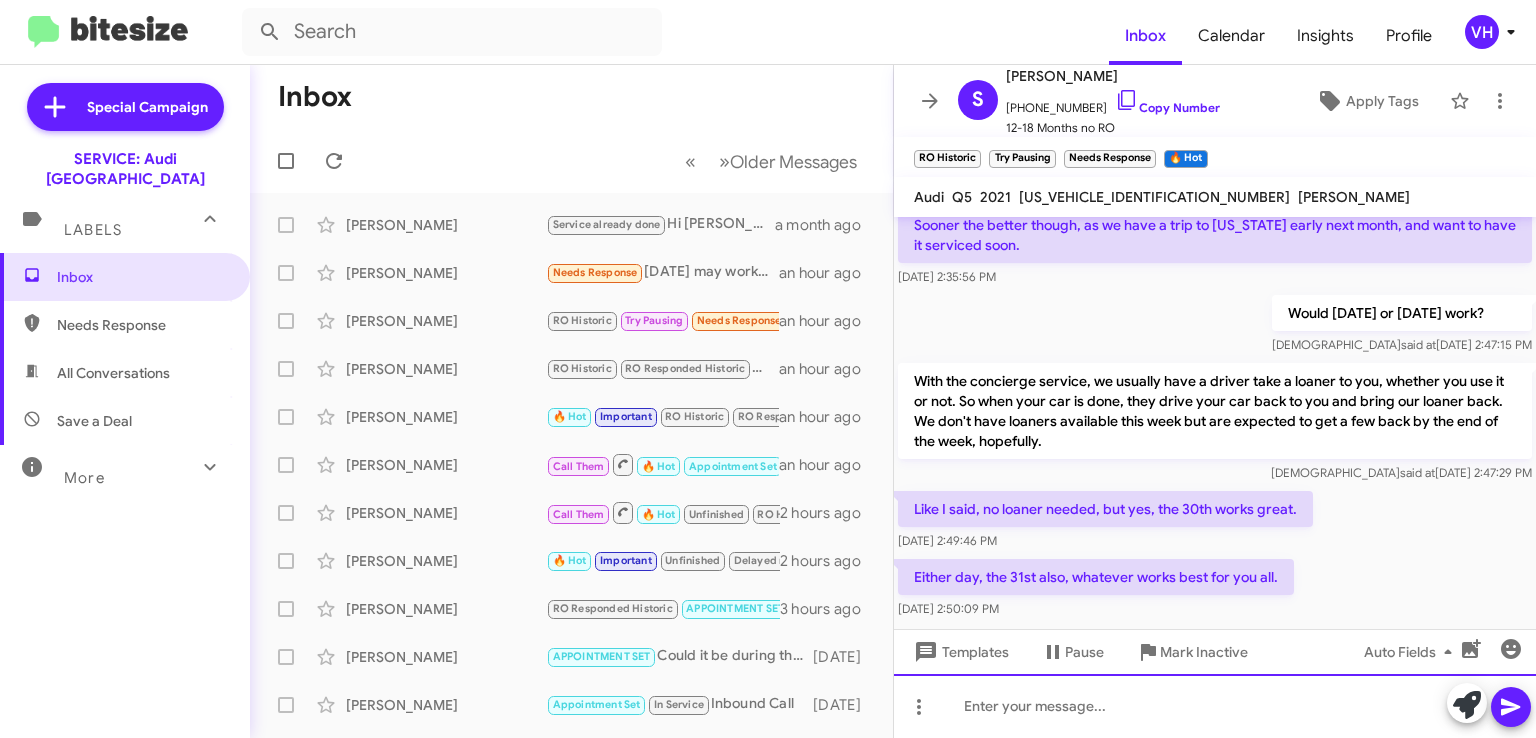 click 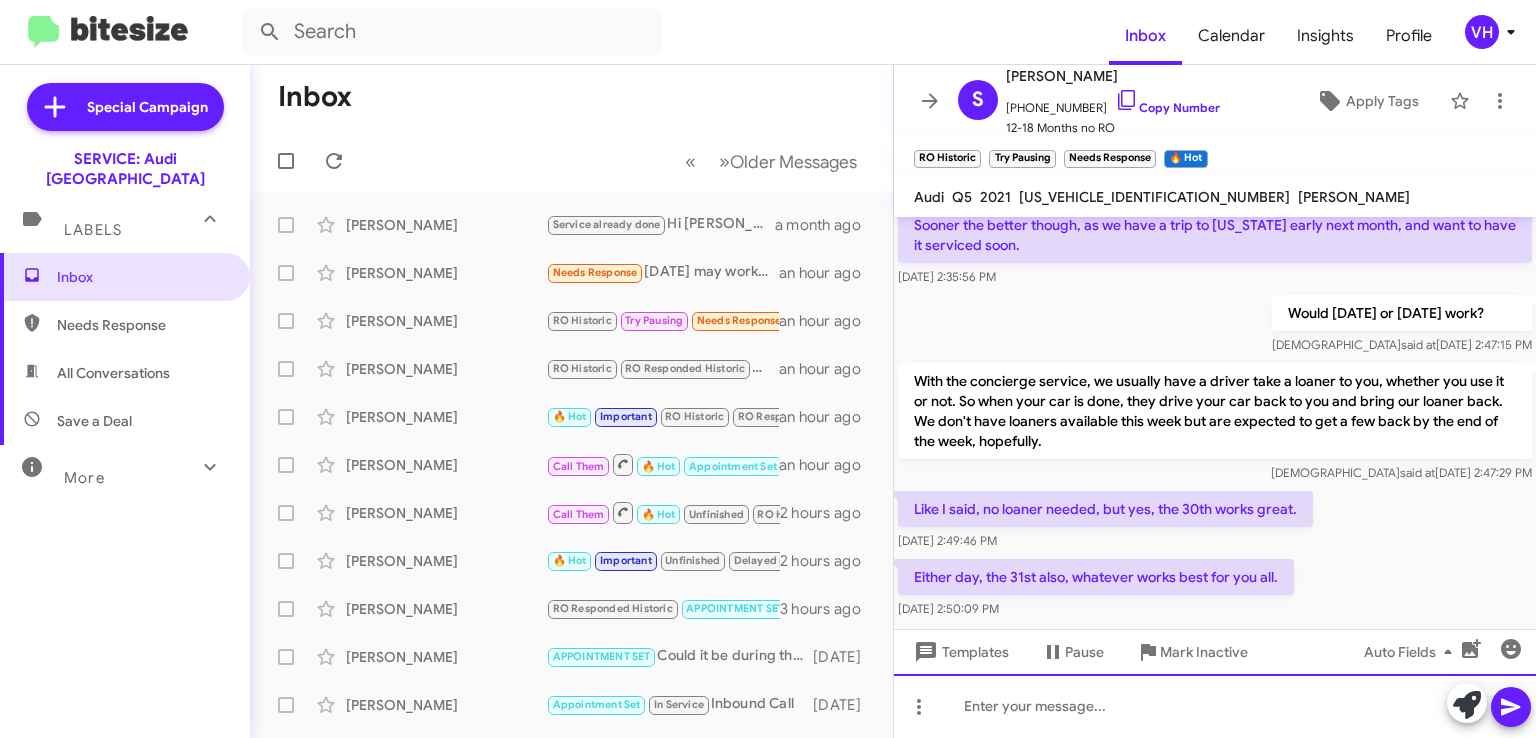 type 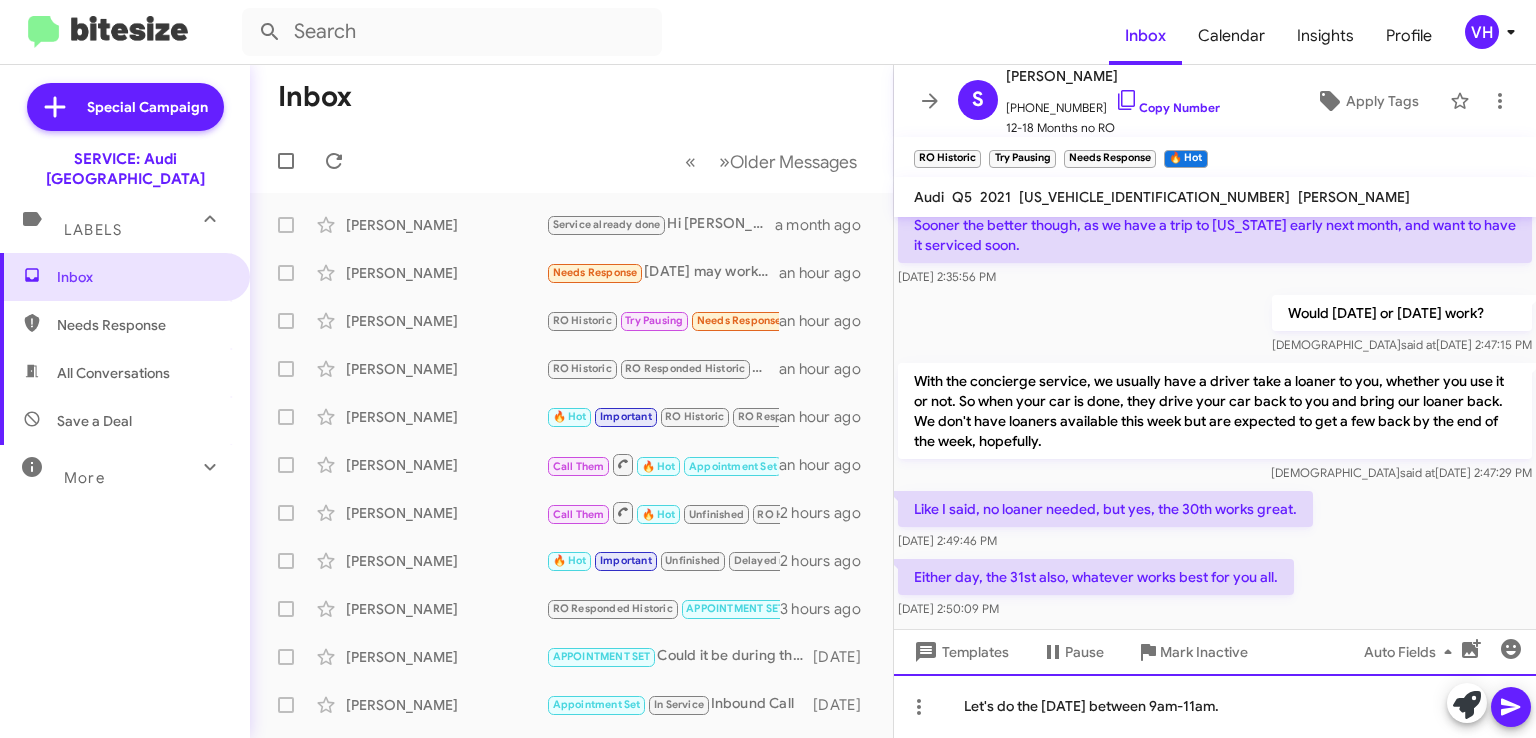 click on "Let's do the Wednesday the 30th between 9am-11am." 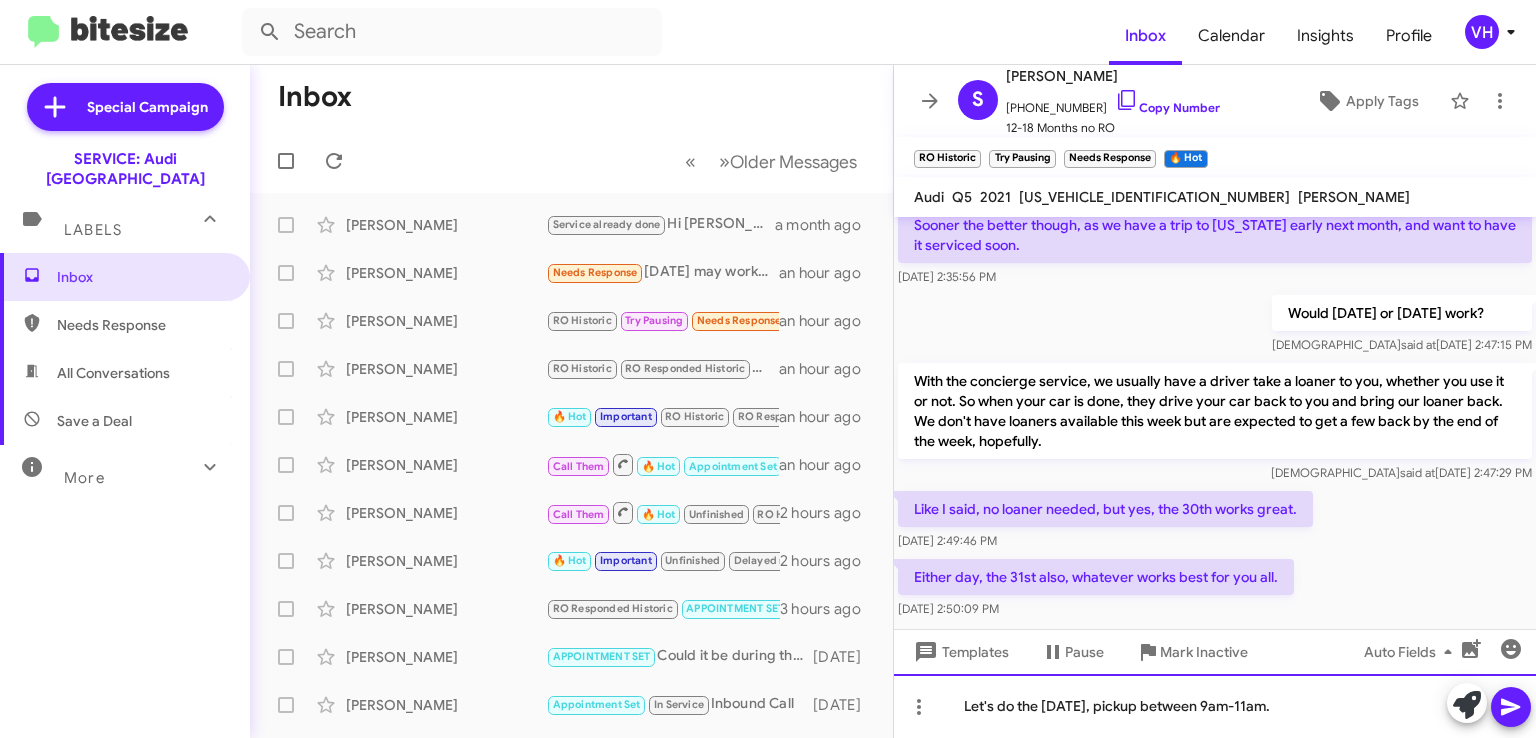 click on "Let's do the Wednesday the 30th, pickup between 9am-11am." 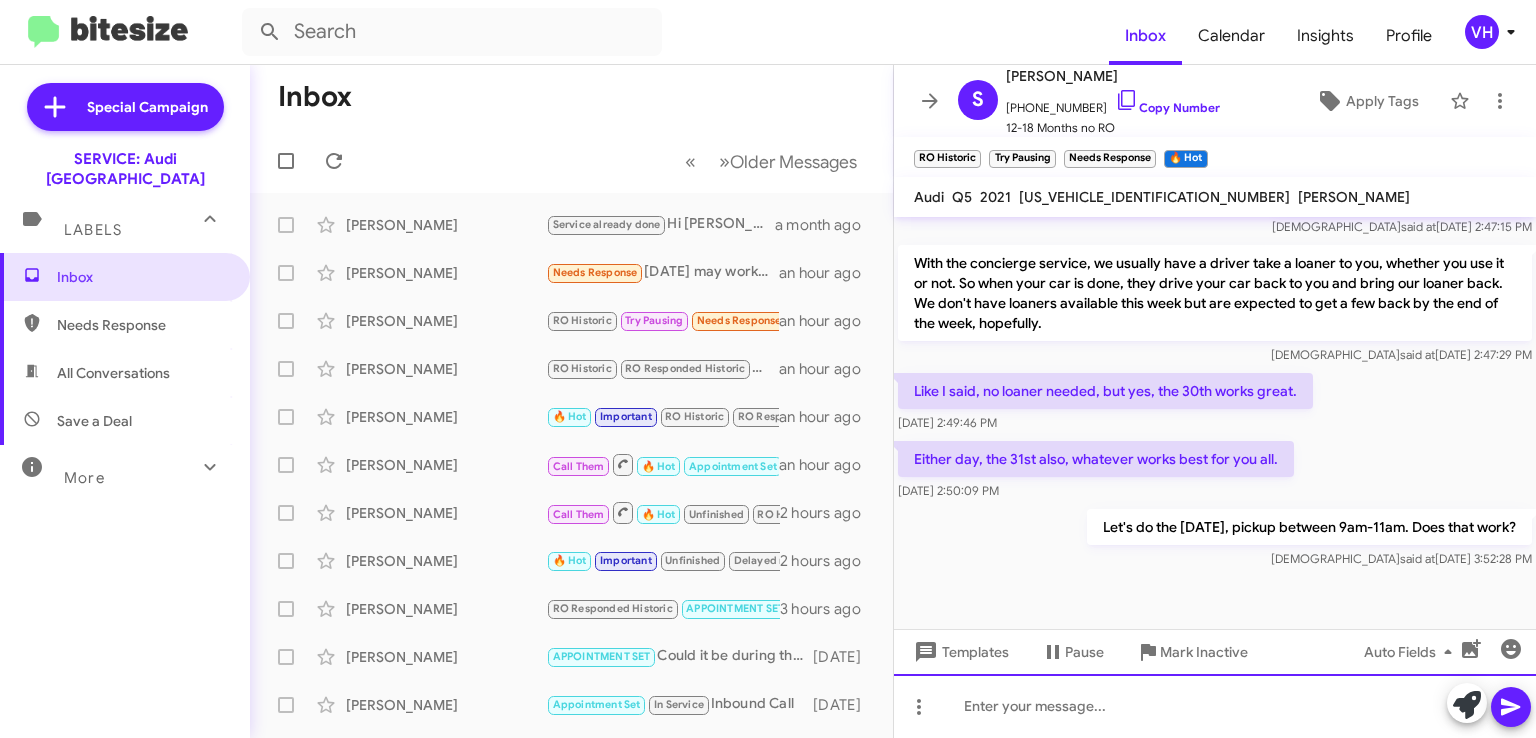 scroll, scrollTop: 1272, scrollLeft: 0, axis: vertical 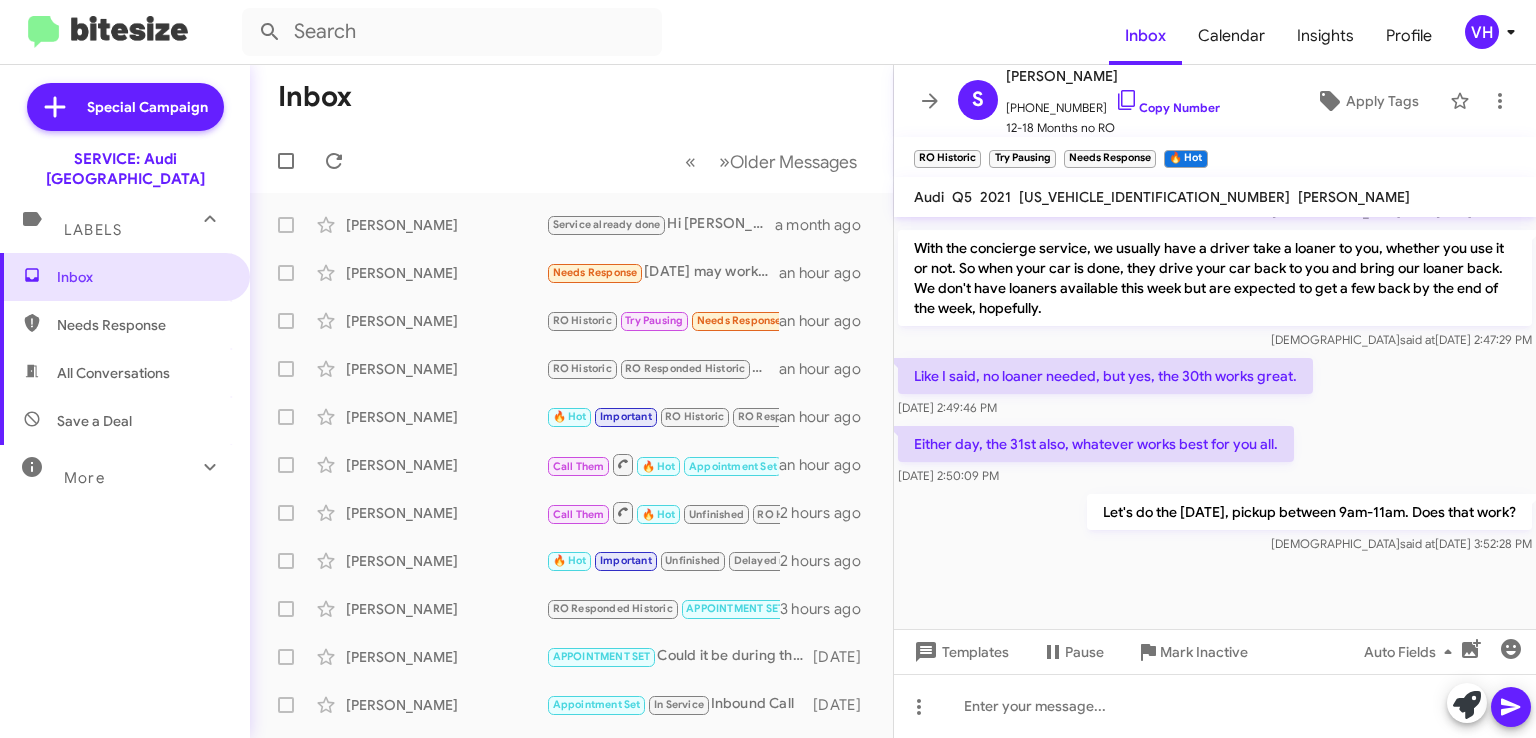 click on "Copy Number" 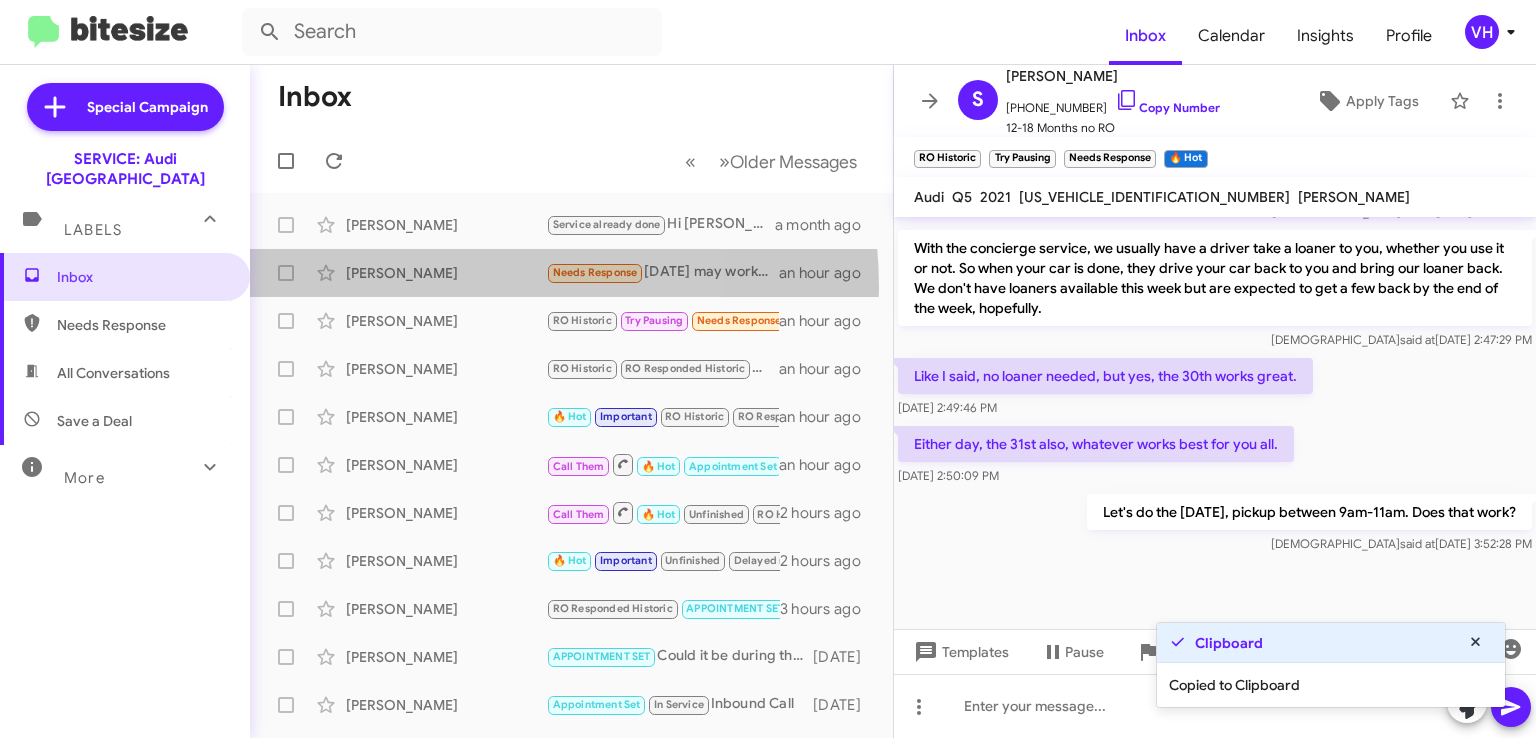 click on "Lucas Williams  Needs Response   This Sunday may work. What is the cost? And would you provide a loaner car?   an hour ago" 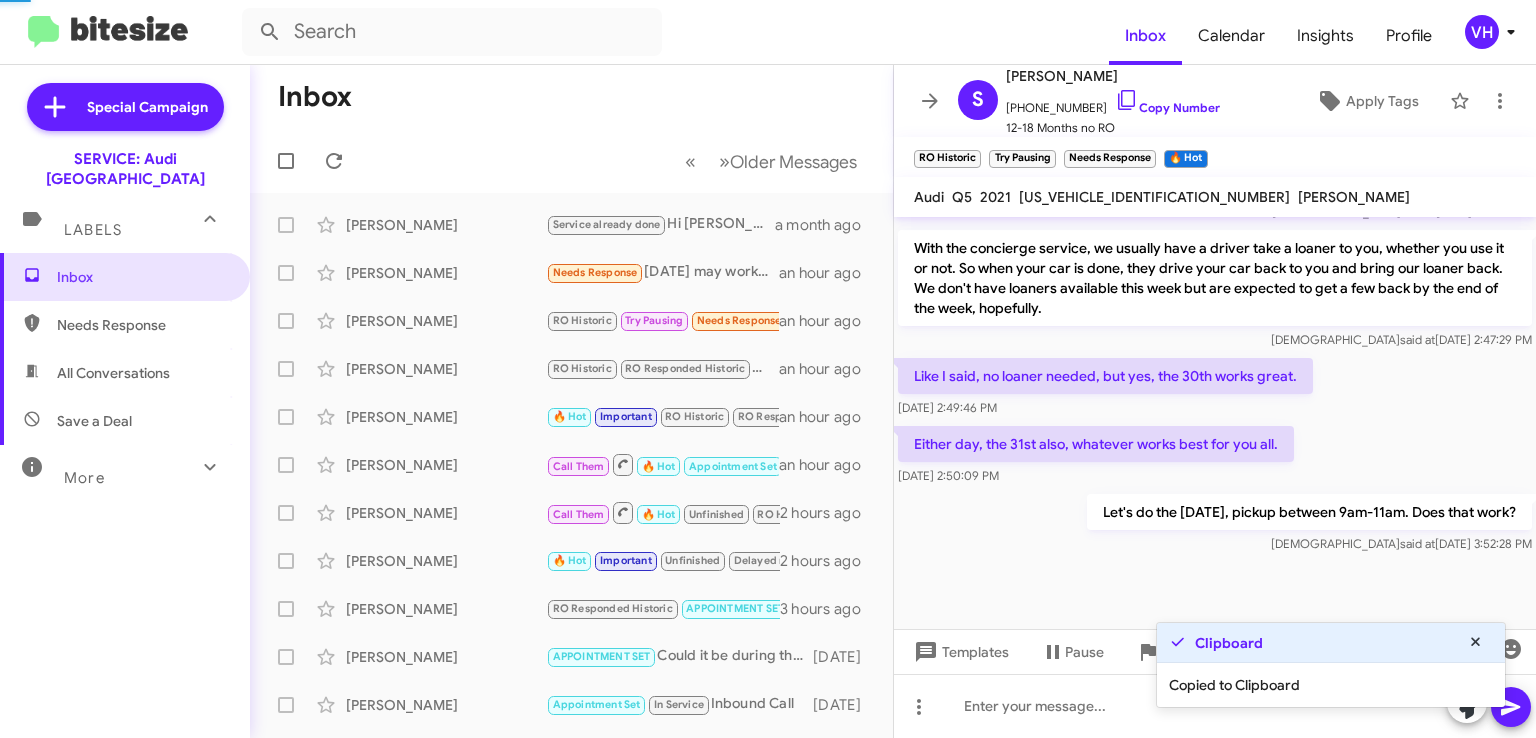scroll, scrollTop: 266, scrollLeft: 0, axis: vertical 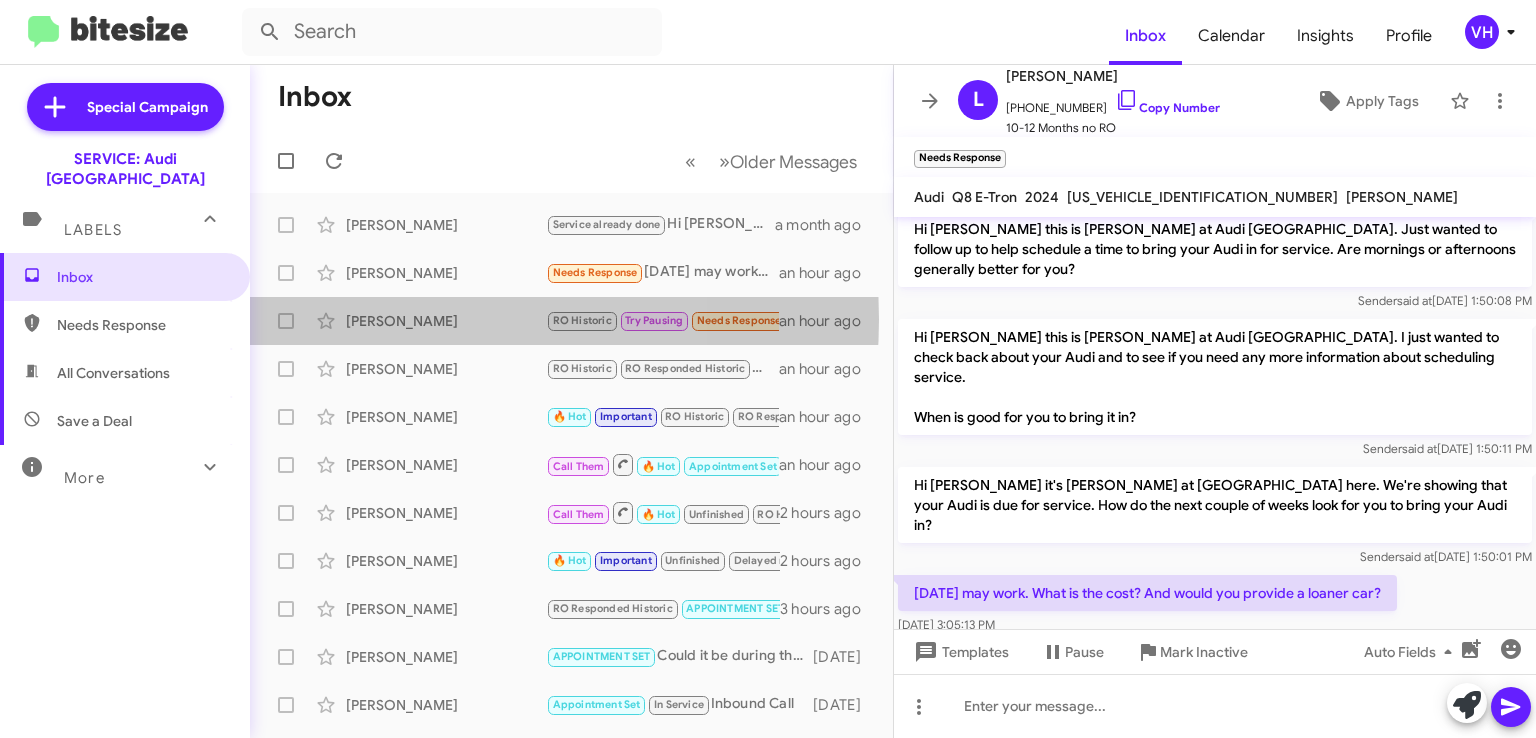 click on "[PERSON_NAME]" 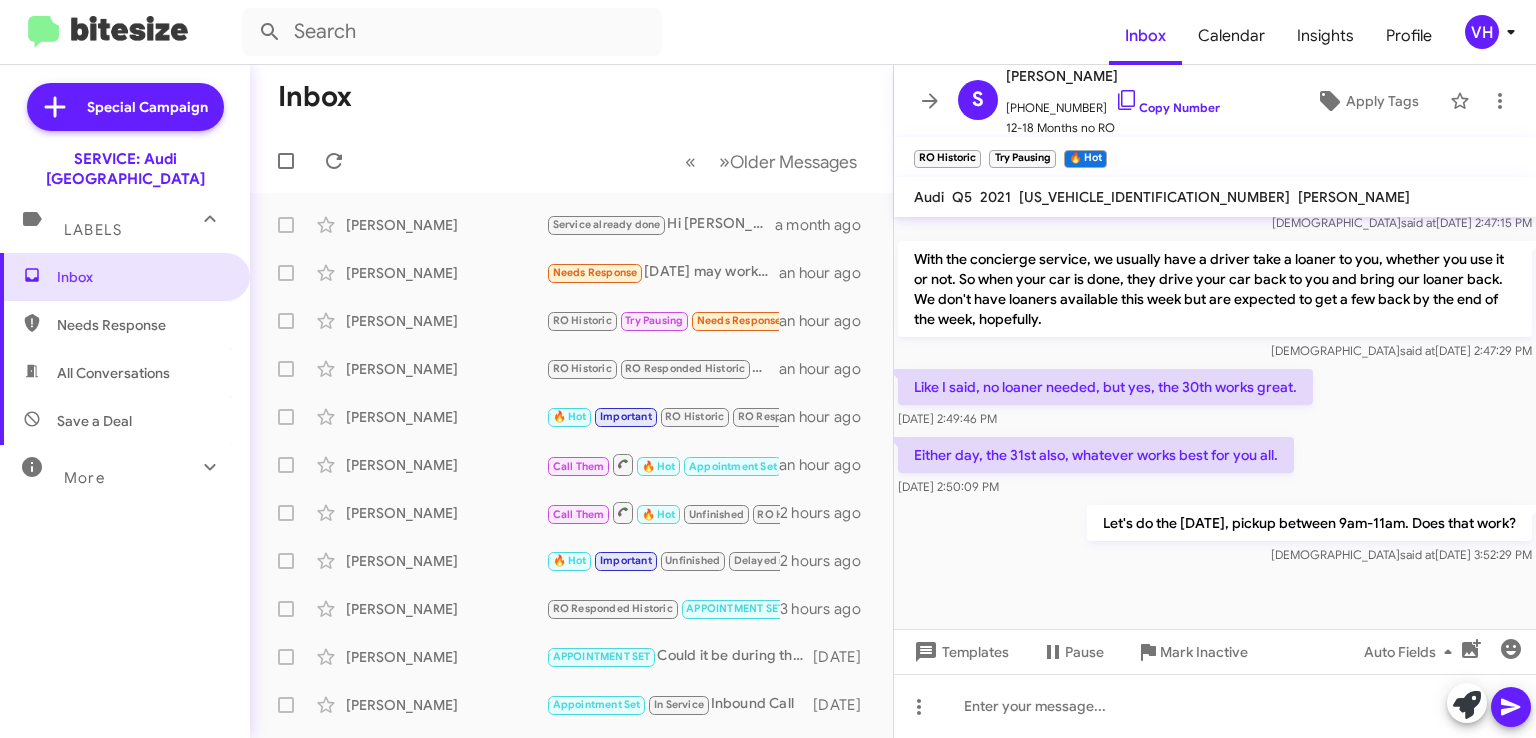 scroll, scrollTop: 1272, scrollLeft: 0, axis: vertical 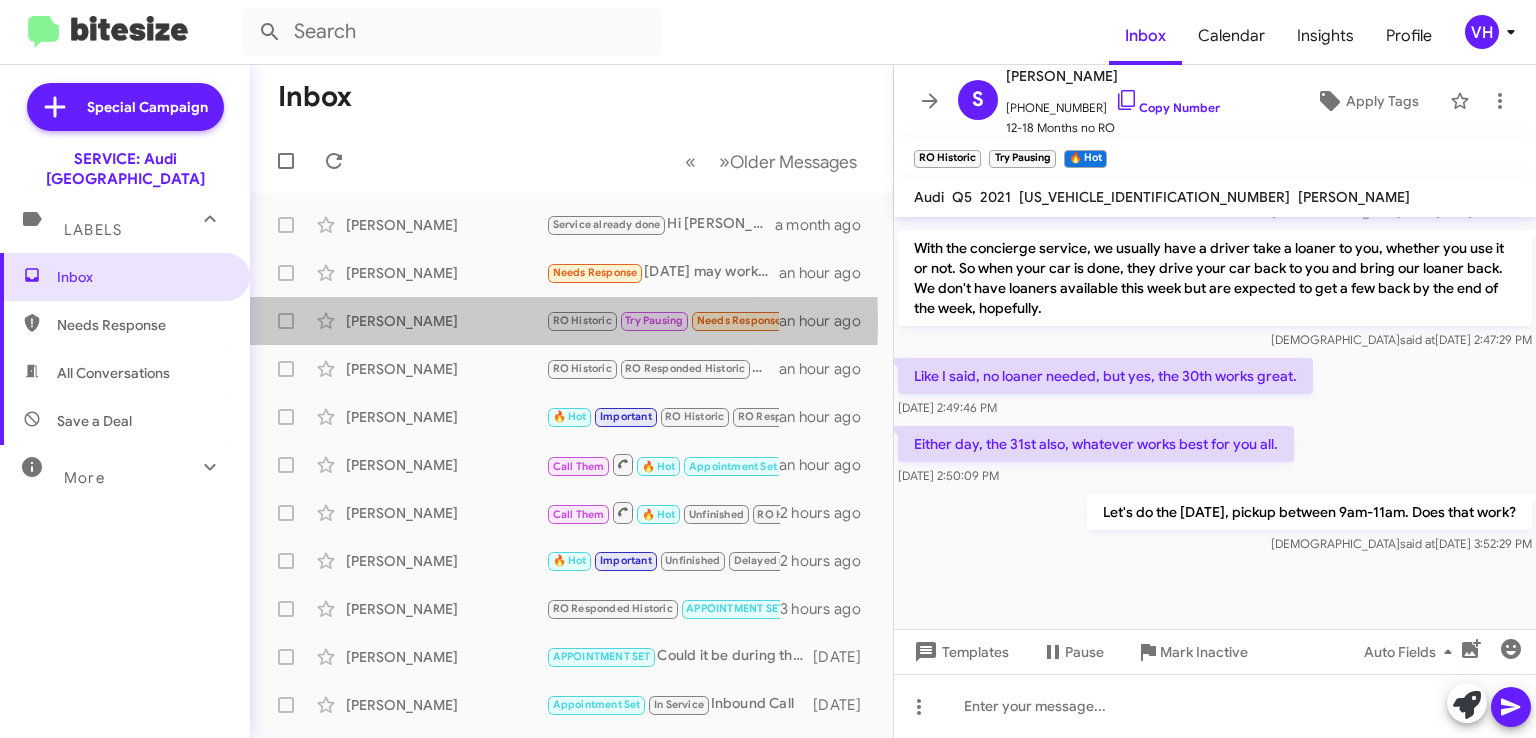 click on "[PERSON_NAME]" 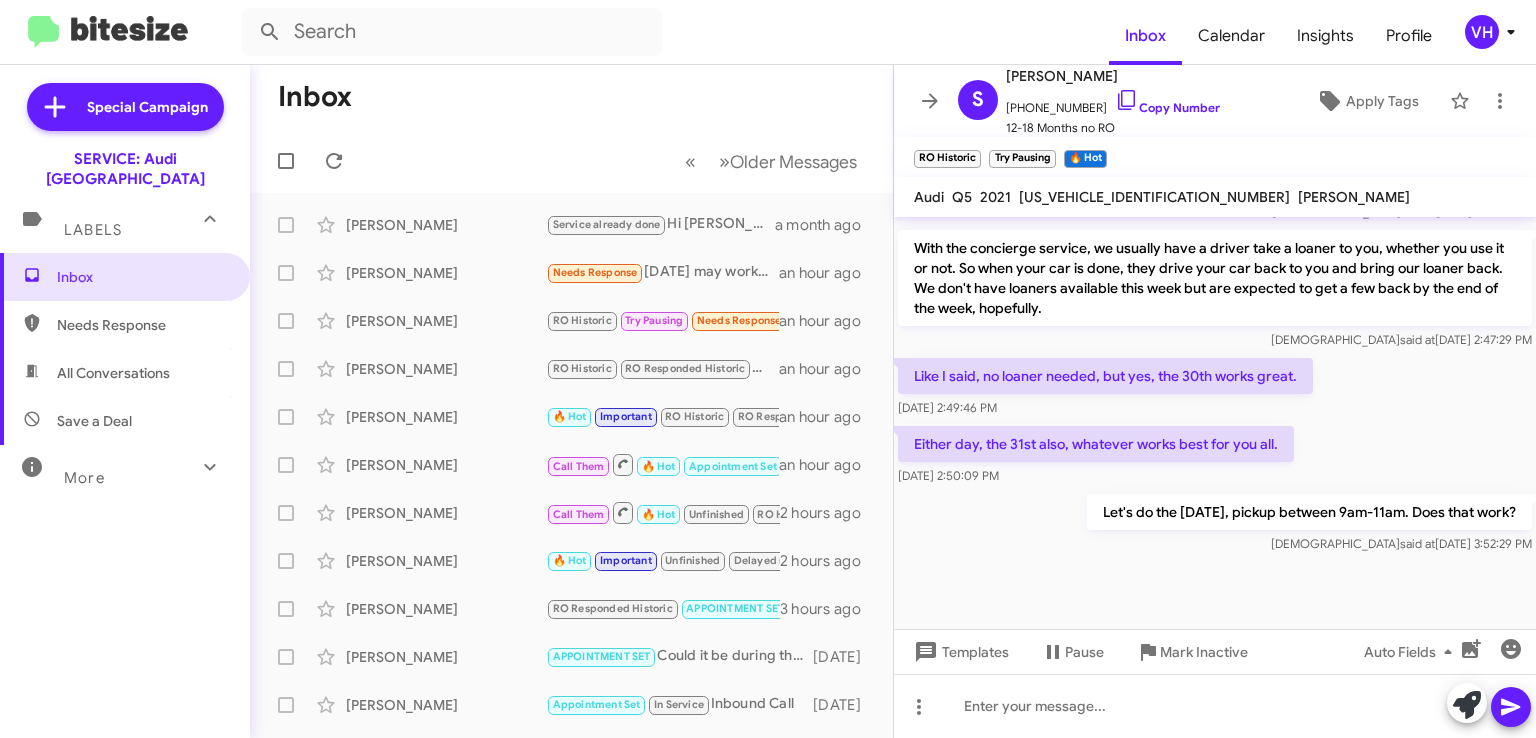 click on "[PERSON_NAME]" 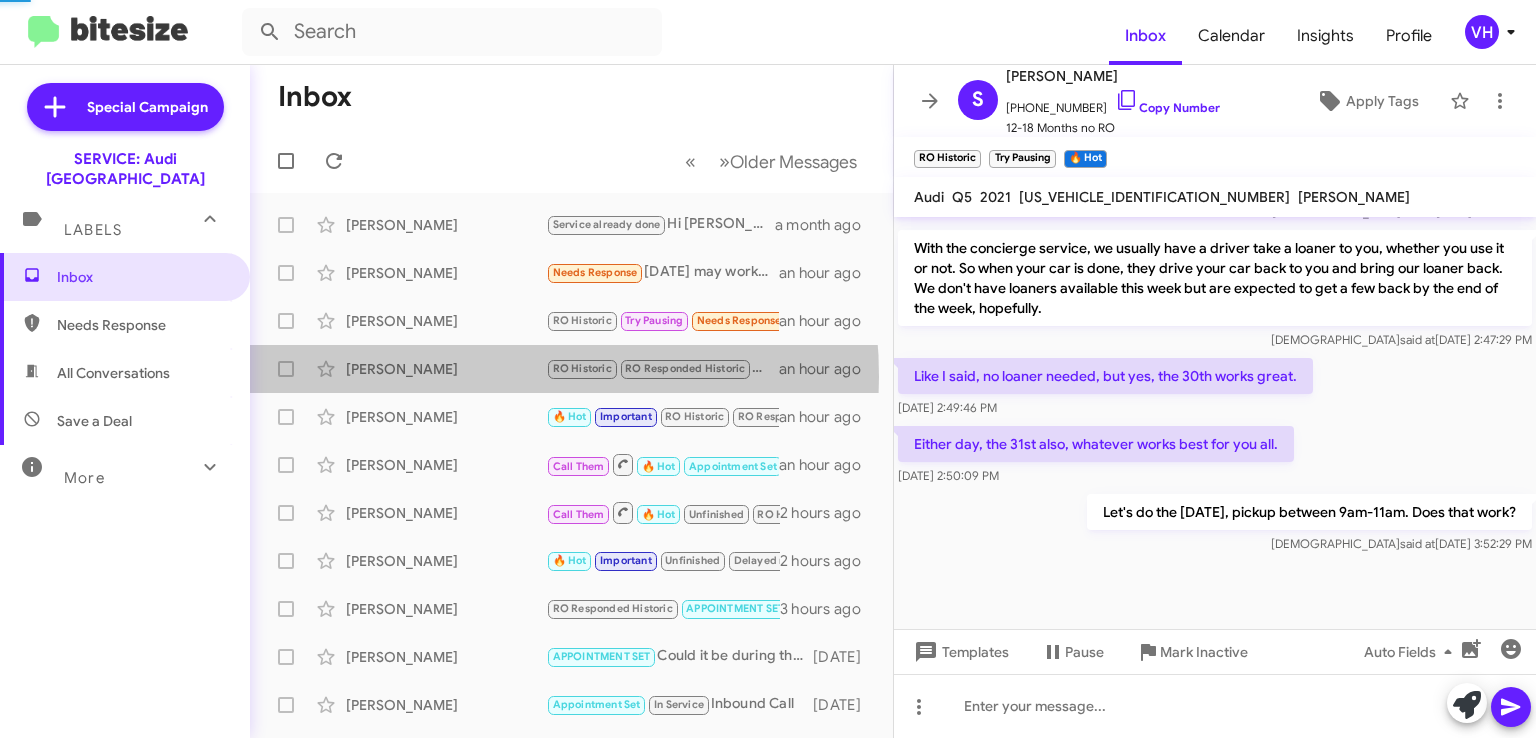 scroll, scrollTop: 584, scrollLeft: 0, axis: vertical 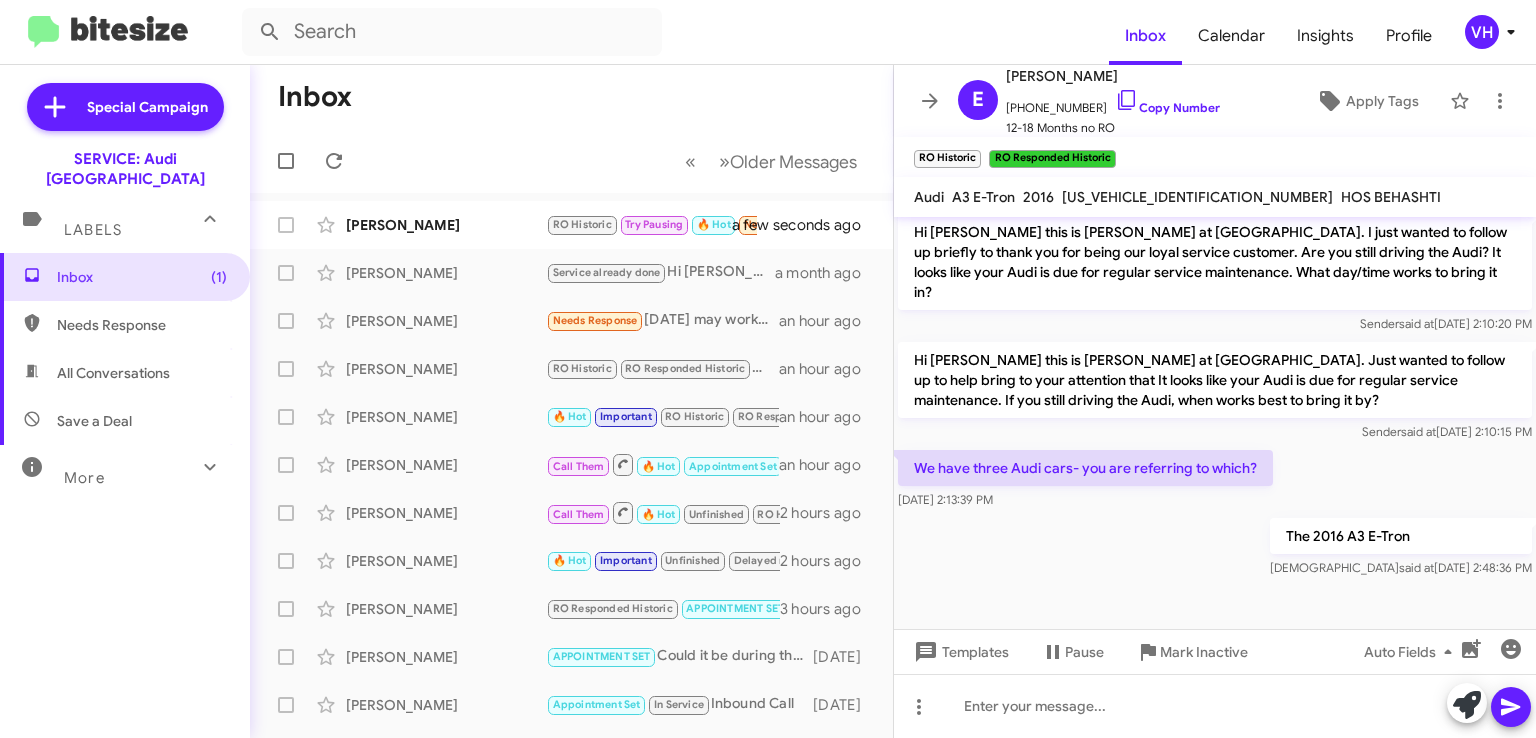 click on "[PERSON_NAME]" 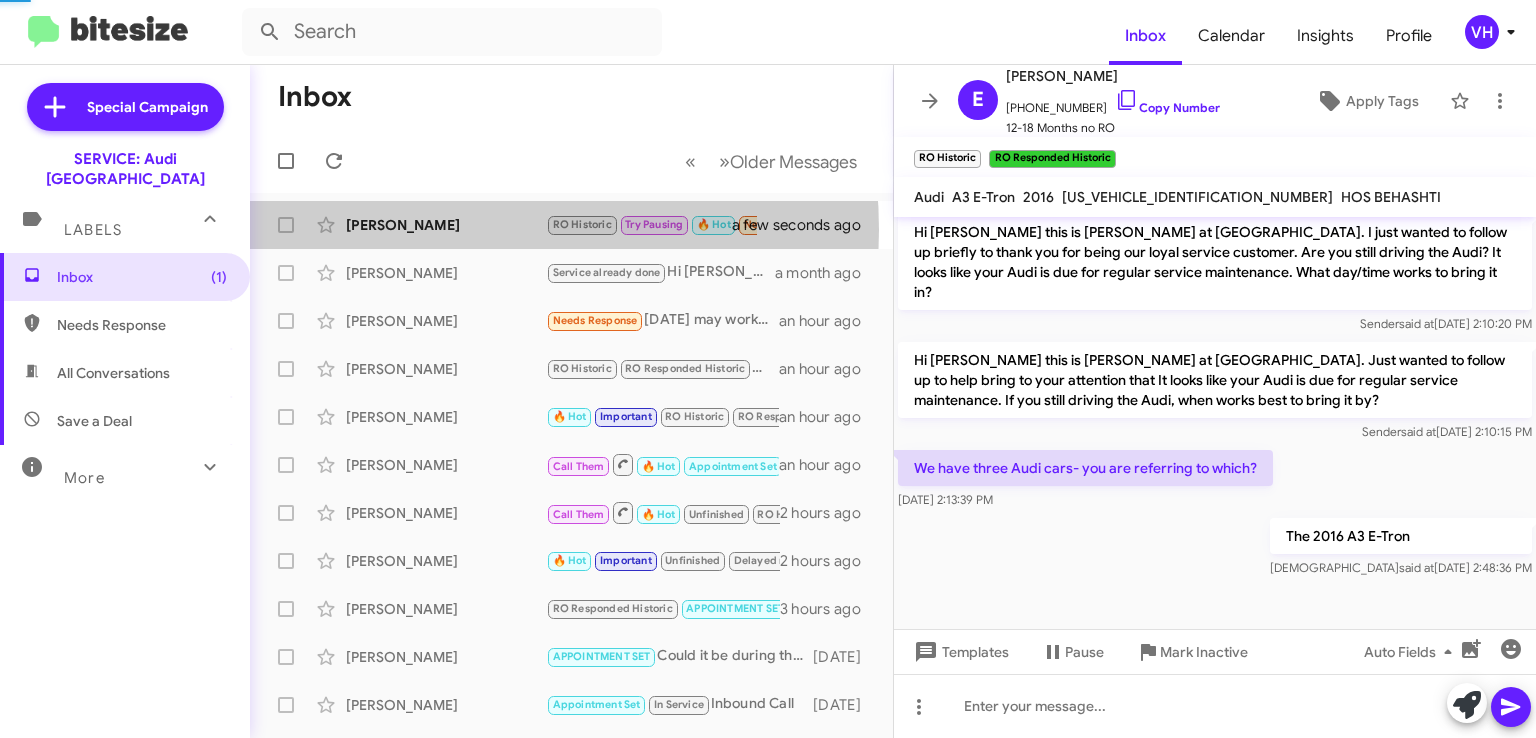 scroll, scrollTop: 1344, scrollLeft: 0, axis: vertical 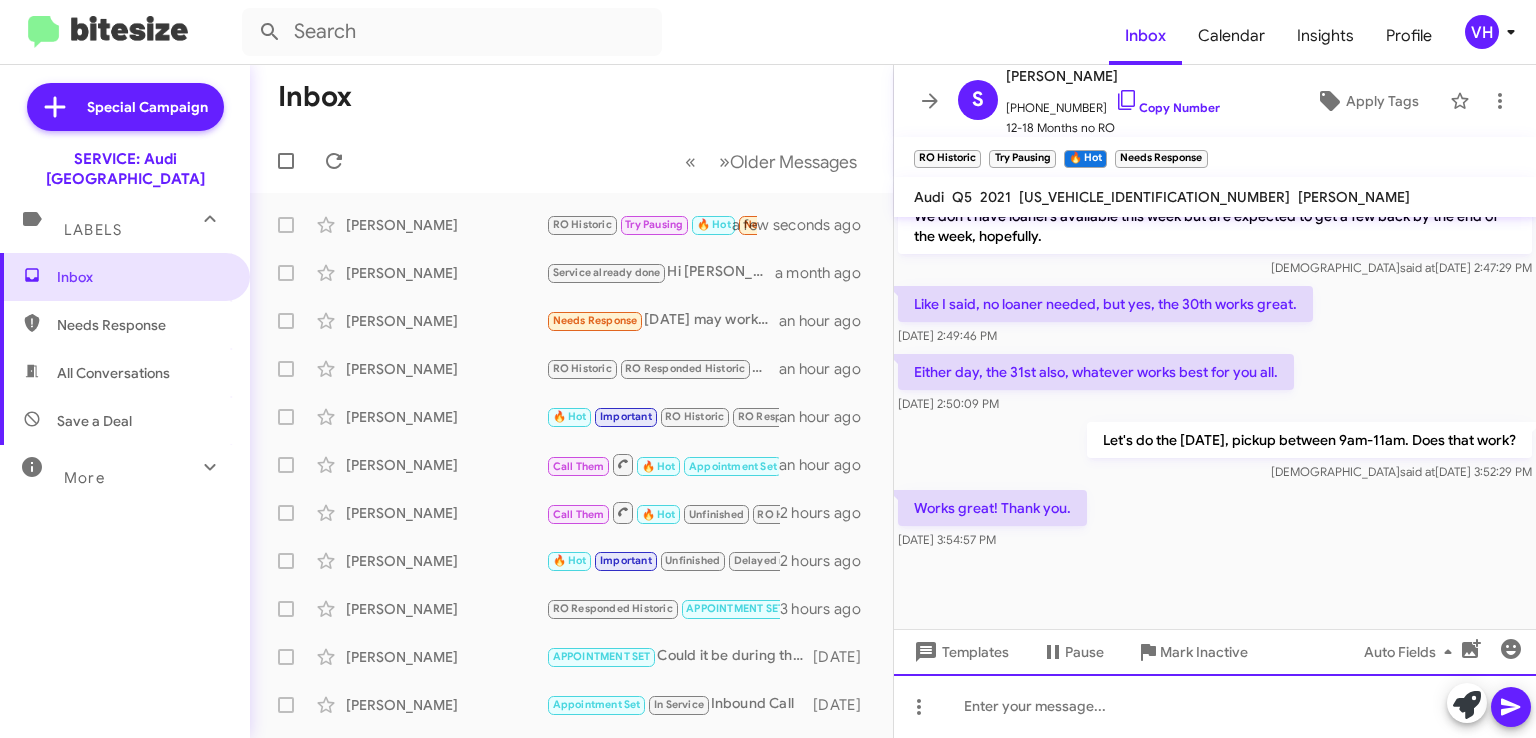 click 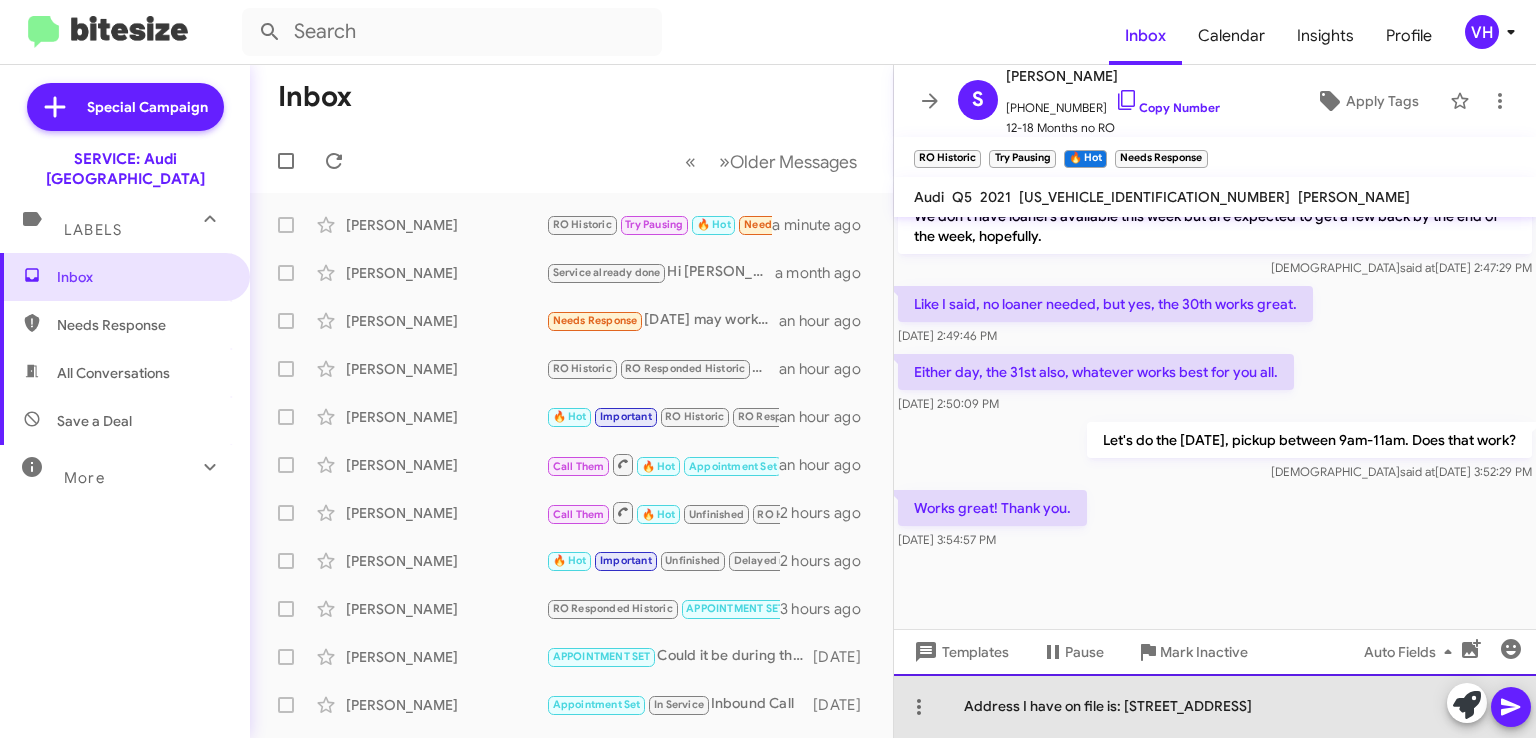 click on "Address I have on file is: 2429 DIABLO PLACE" 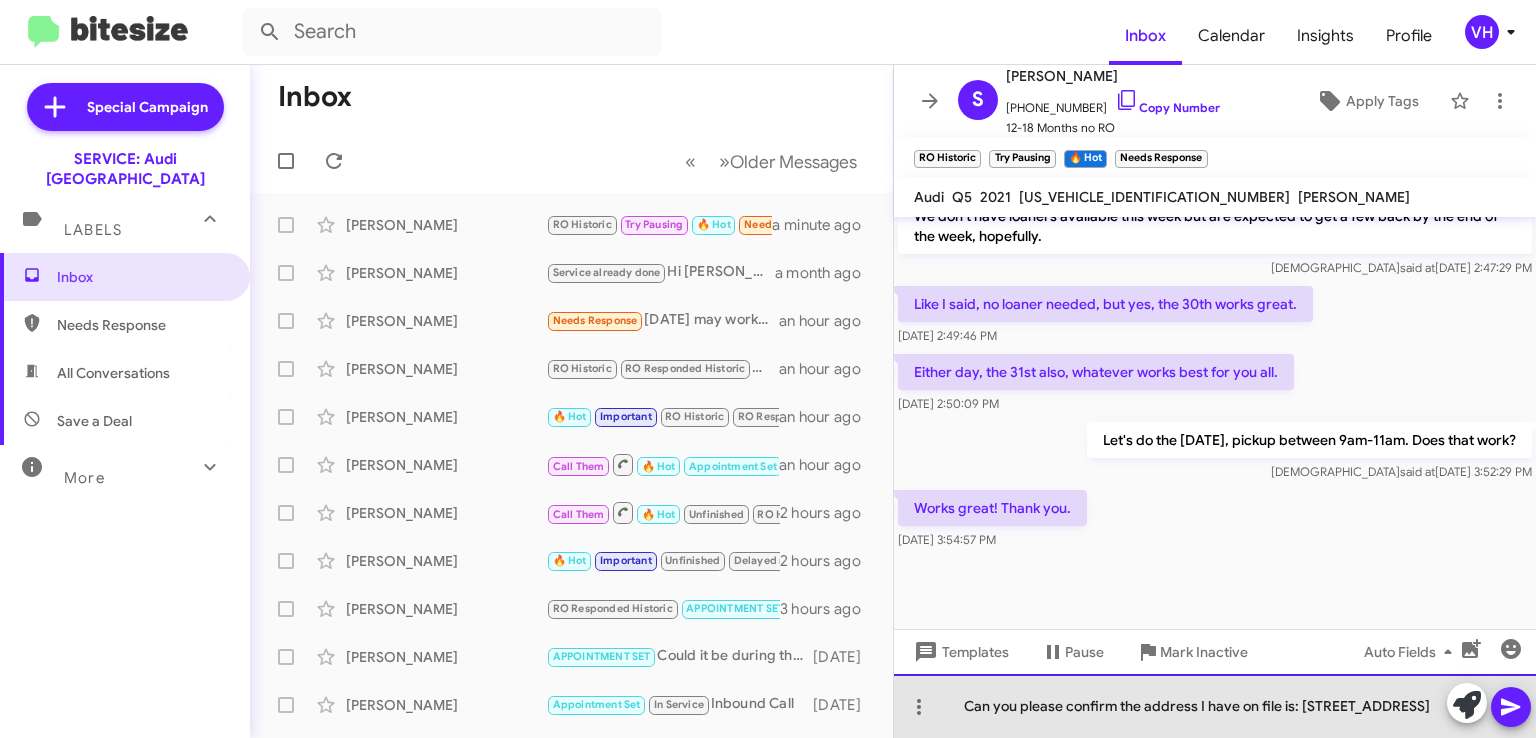 click on "Can you please confirm the address I have on file is: 2429 DIABLO PLACE" 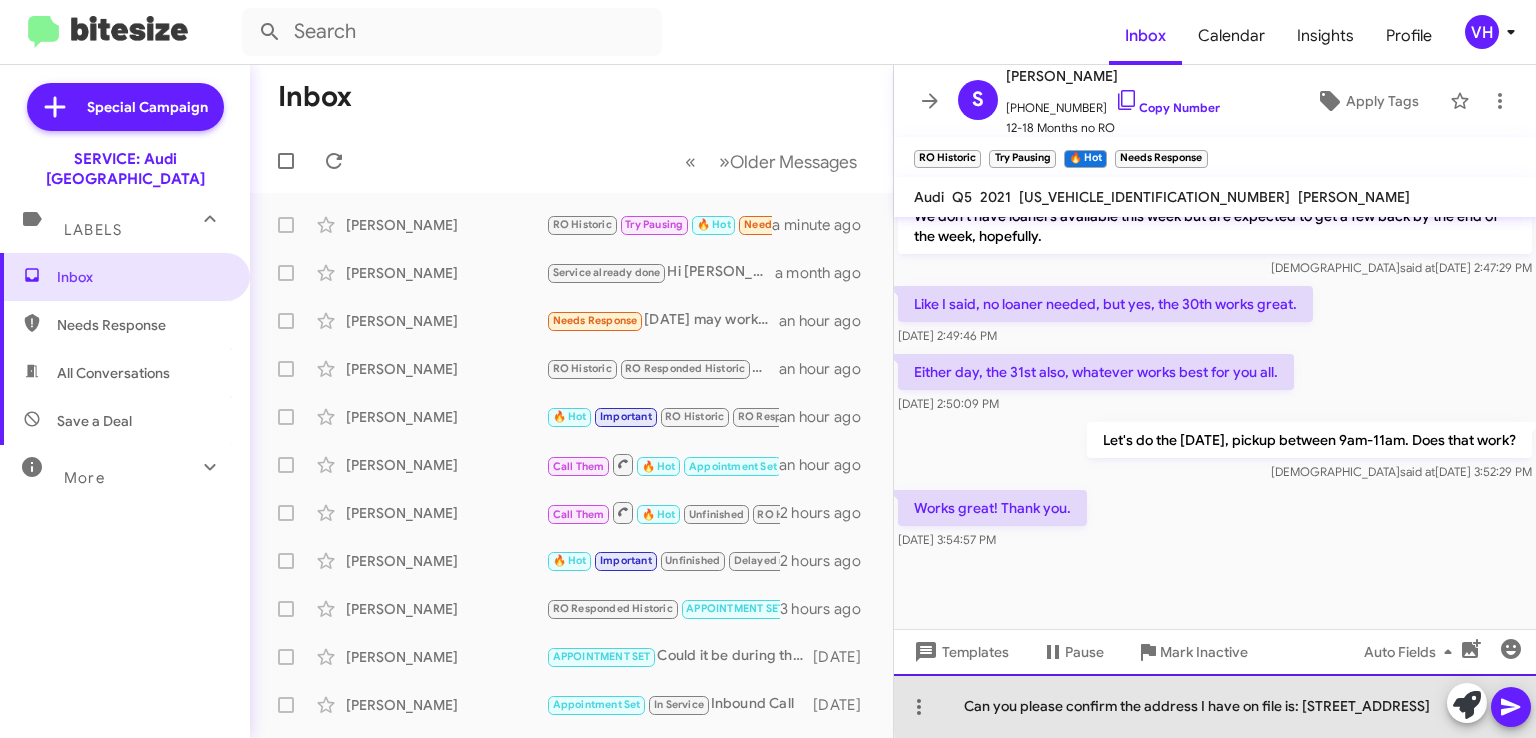 click on "Can you please confirm the address I have on file is: 2429 DIABLO PLACE" 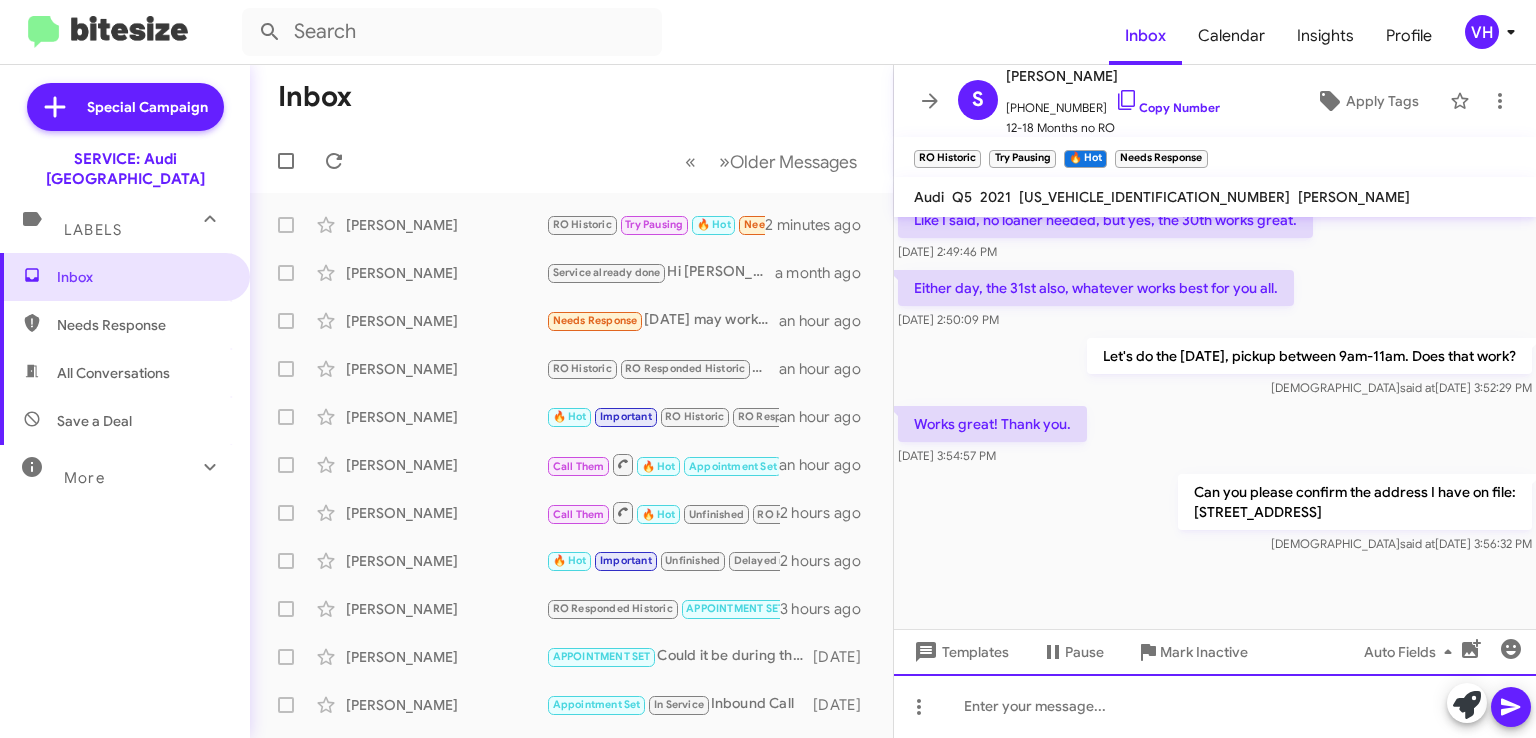 scroll, scrollTop: 1424, scrollLeft: 0, axis: vertical 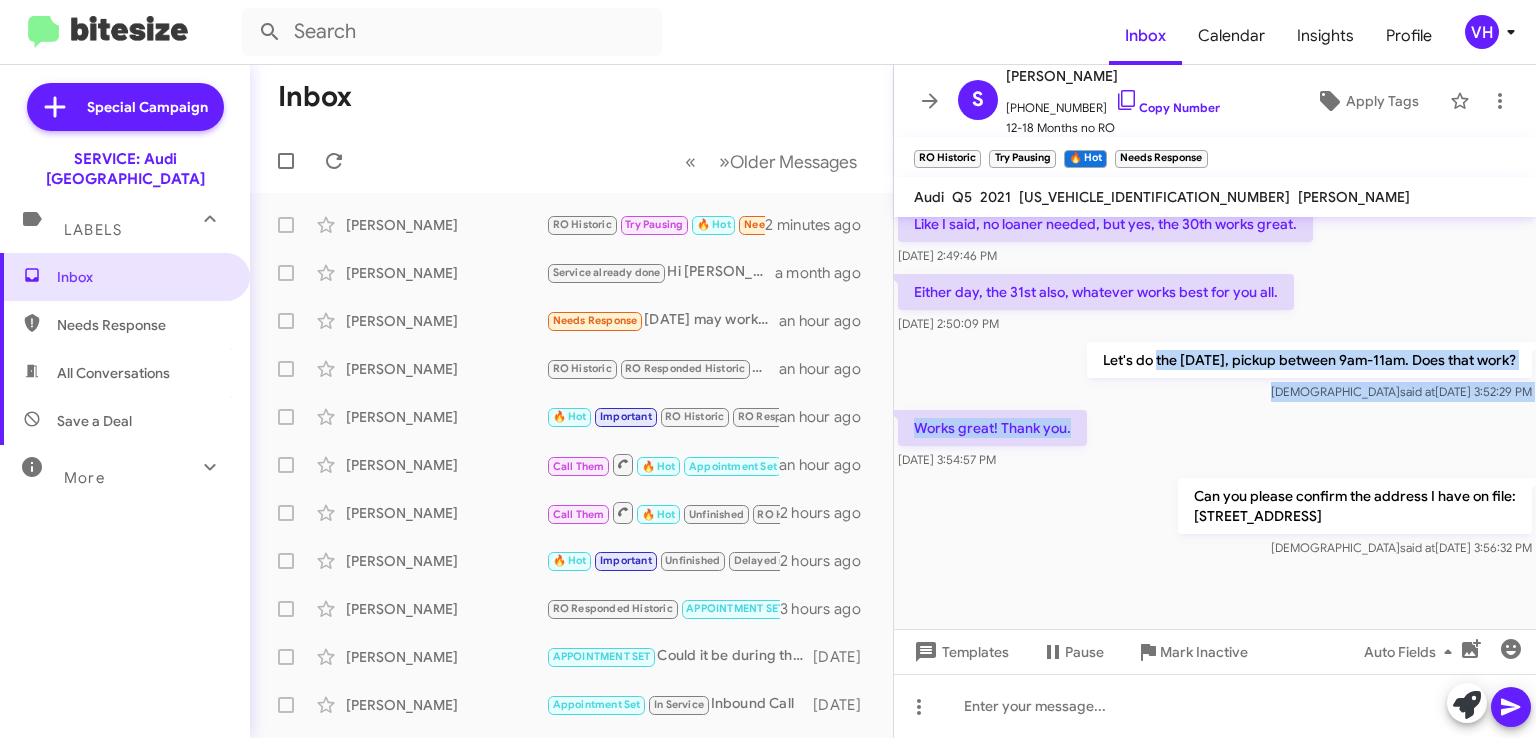 drag, startPoint x: 1046, startPoint y: 351, endPoint x: 1207, endPoint y: 418, distance: 174.38463 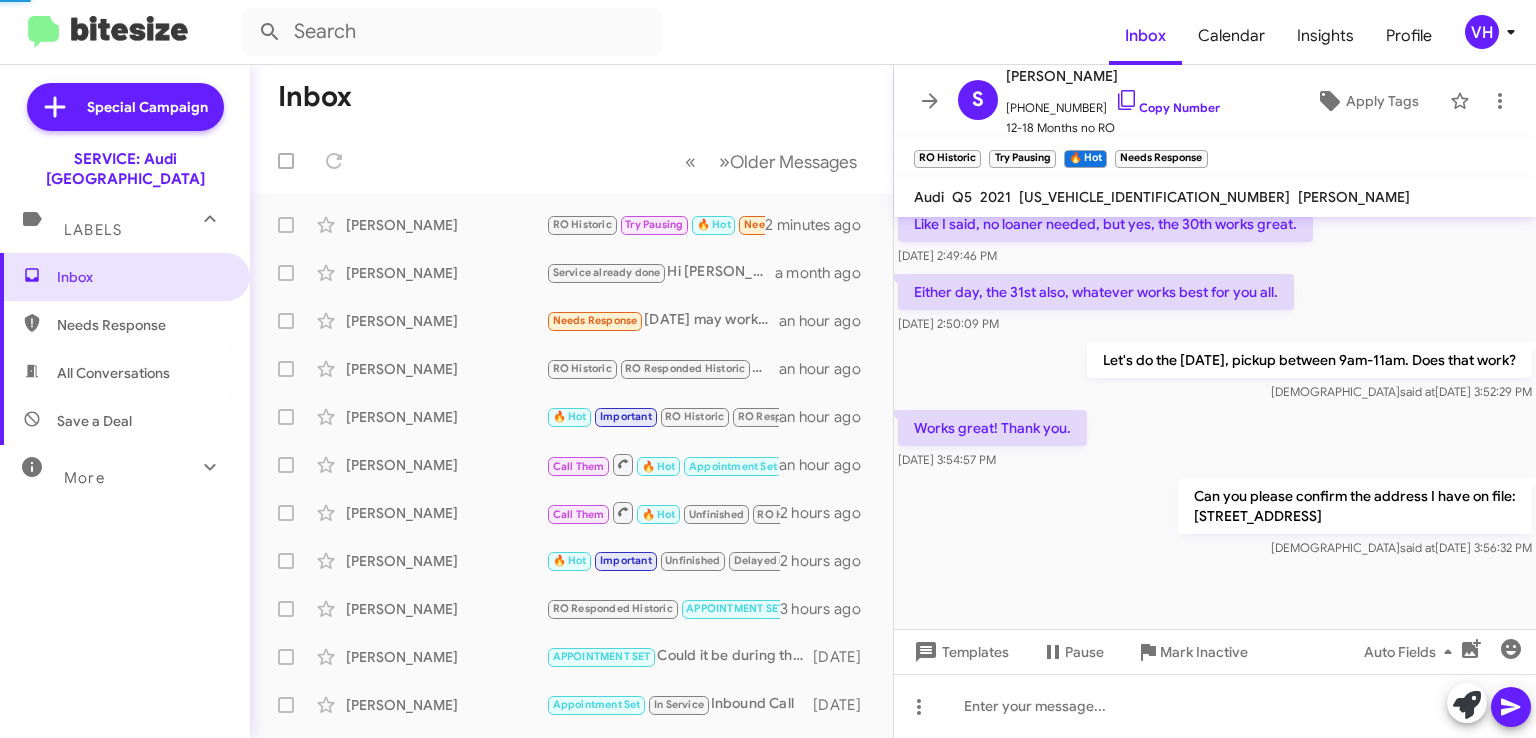 scroll, scrollTop: 1317, scrollLeft: 0, axis: vertical 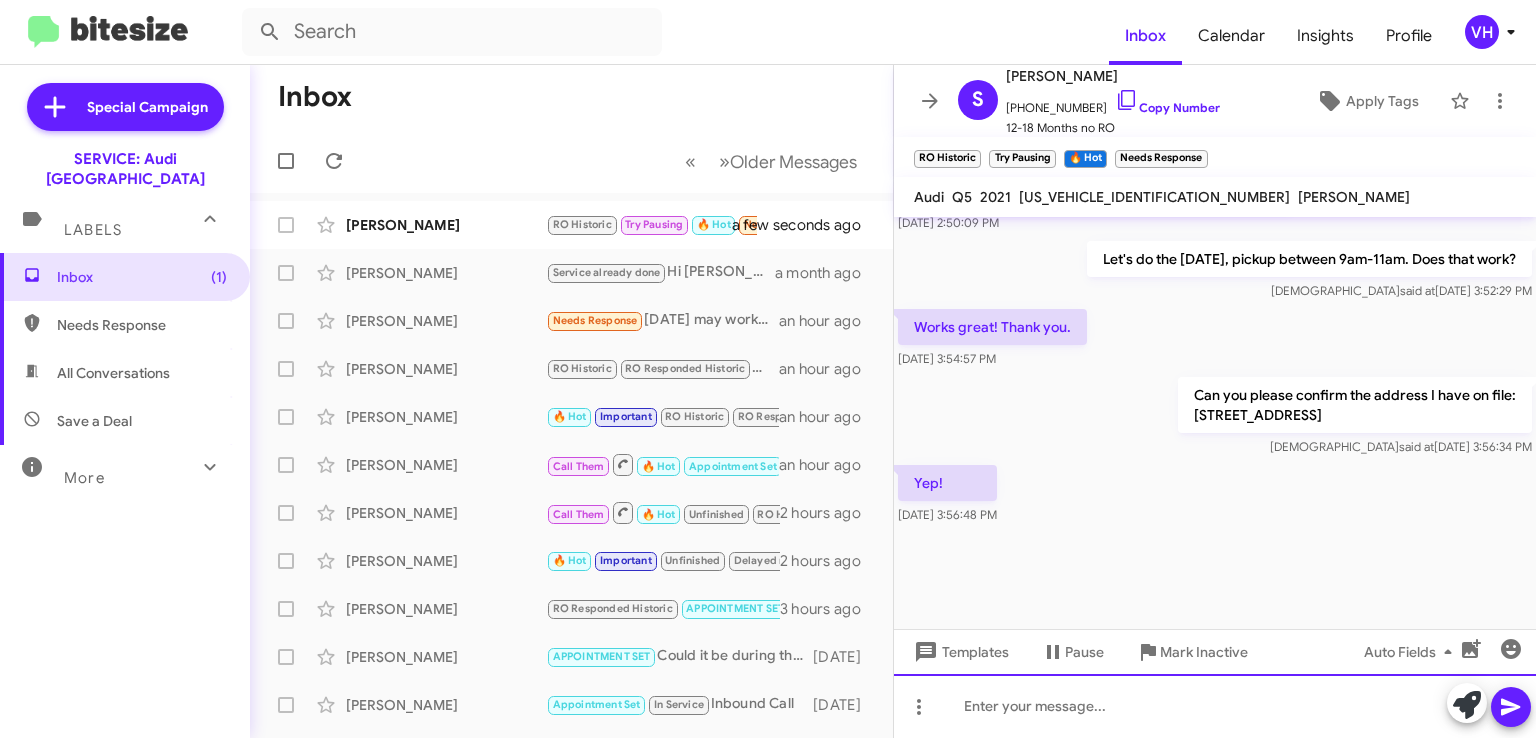 click 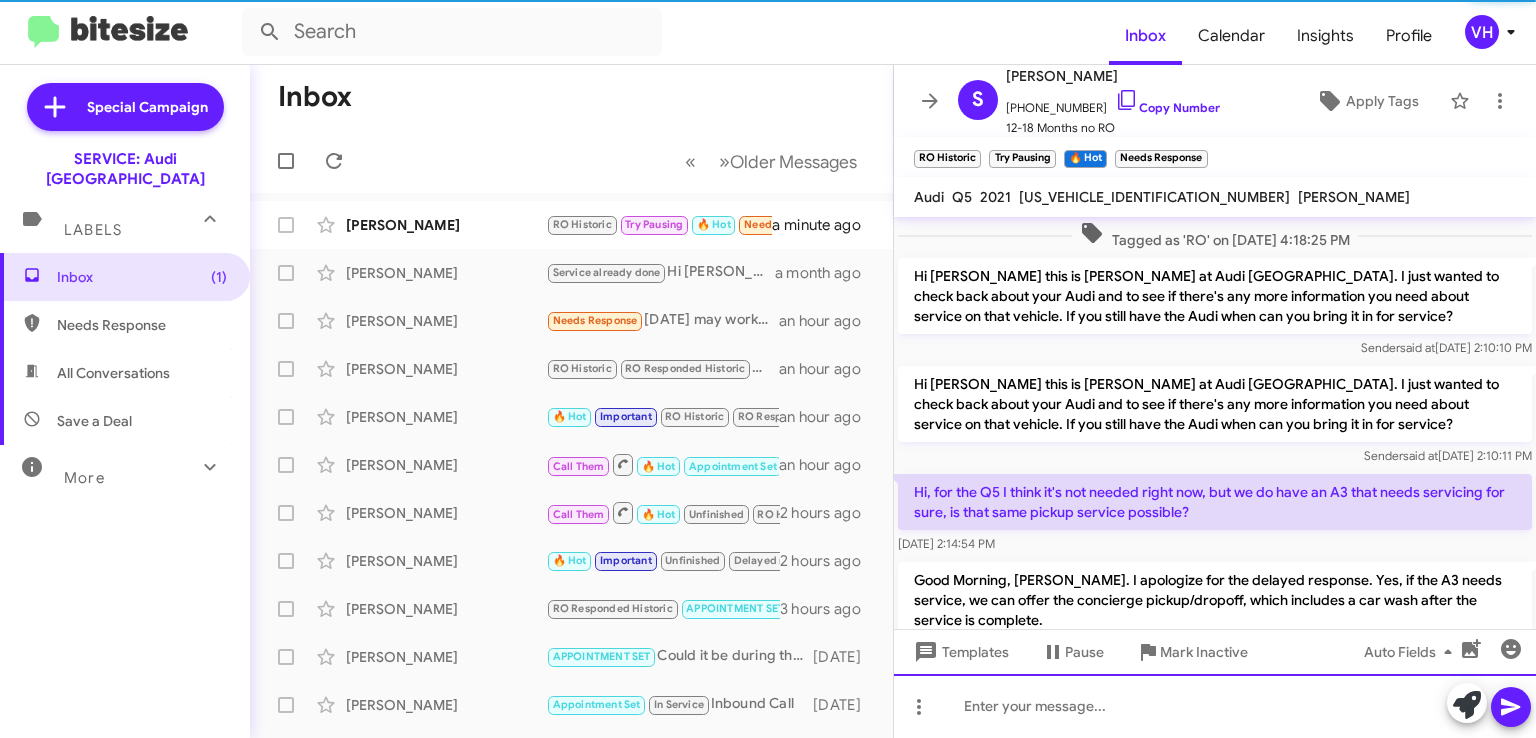scroll, scrollTop: 100, scrollLeft: 0, axis: vertical 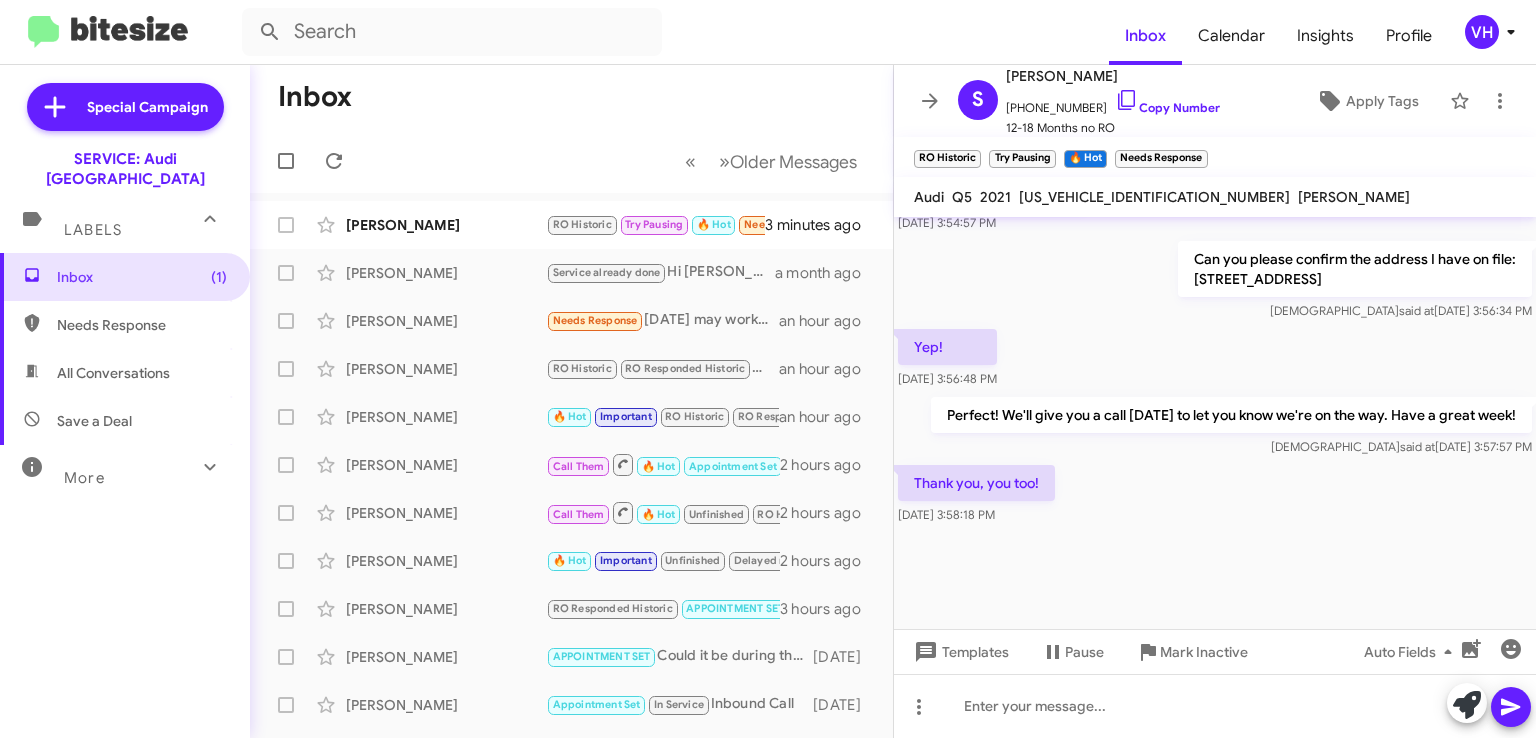 click 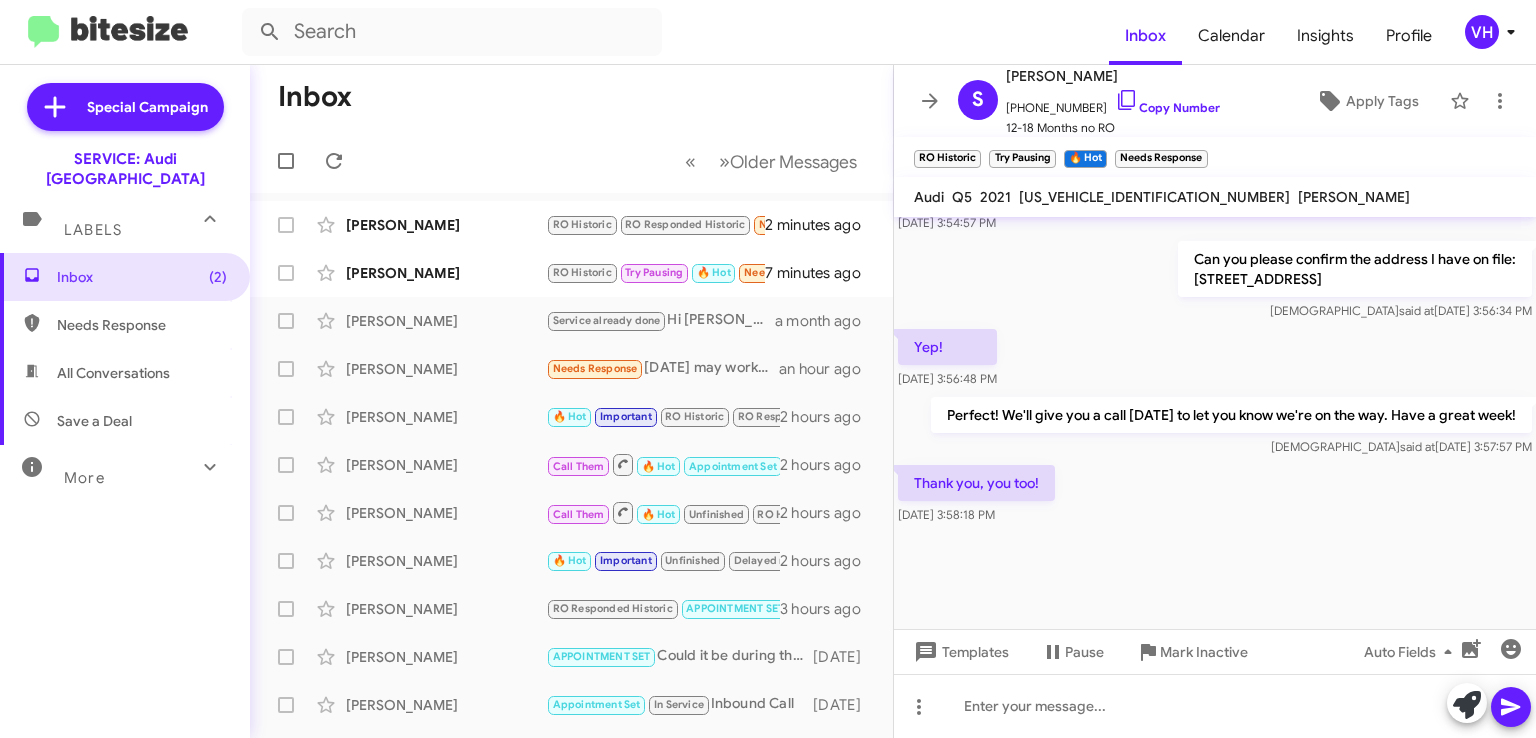 click on "[PERSON_NAME]" 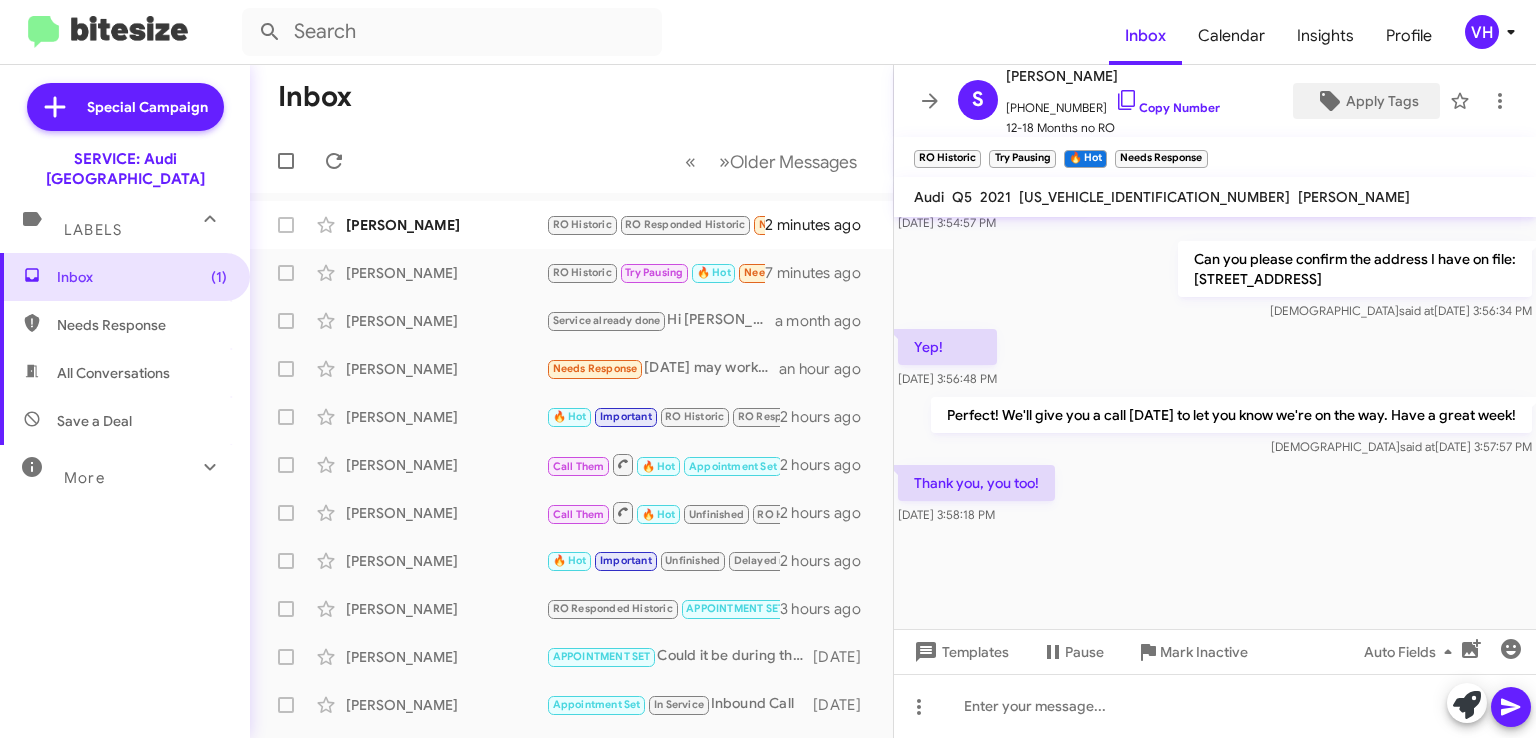 click on "Apply Tags" 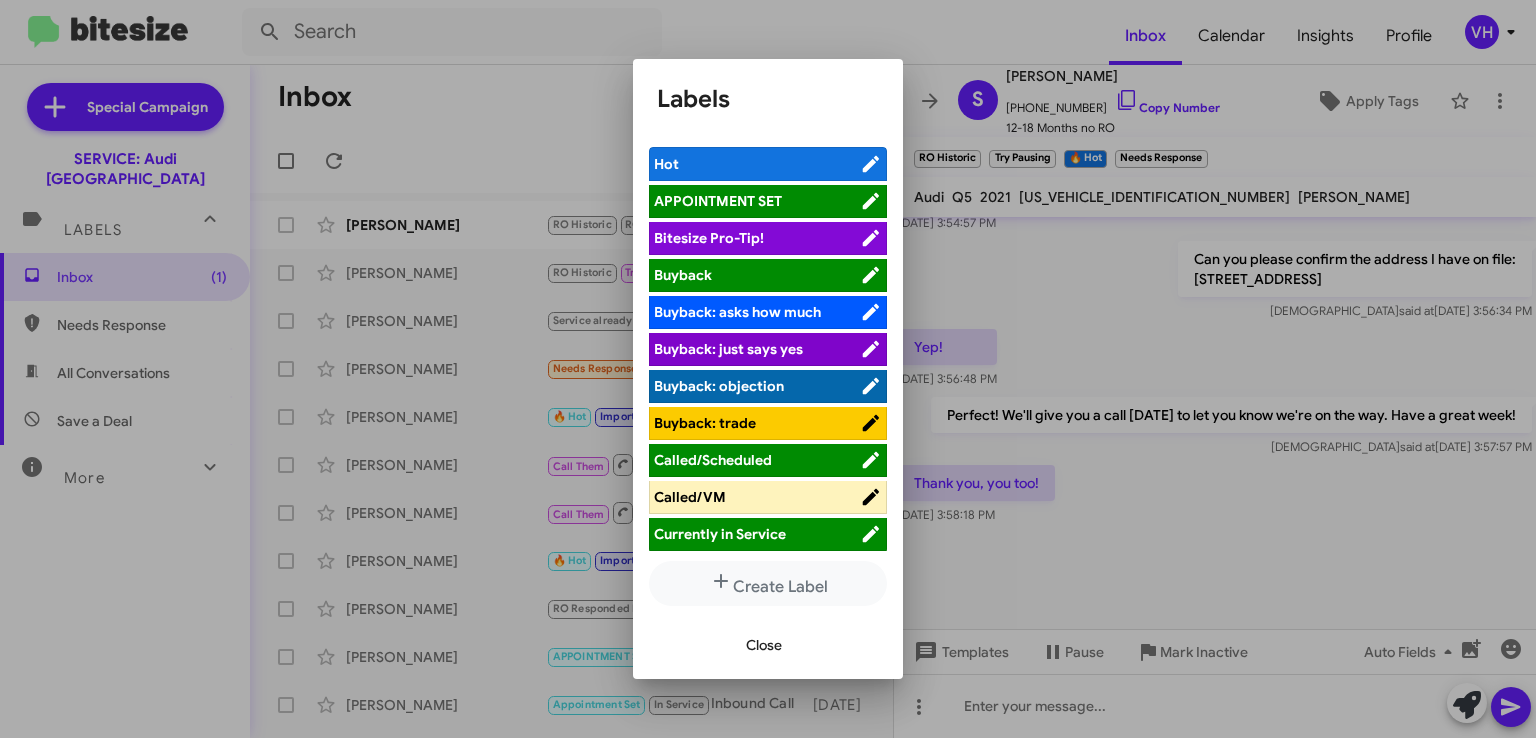 click on "APPOINTMENT SET" at bounding box center [718, 201] 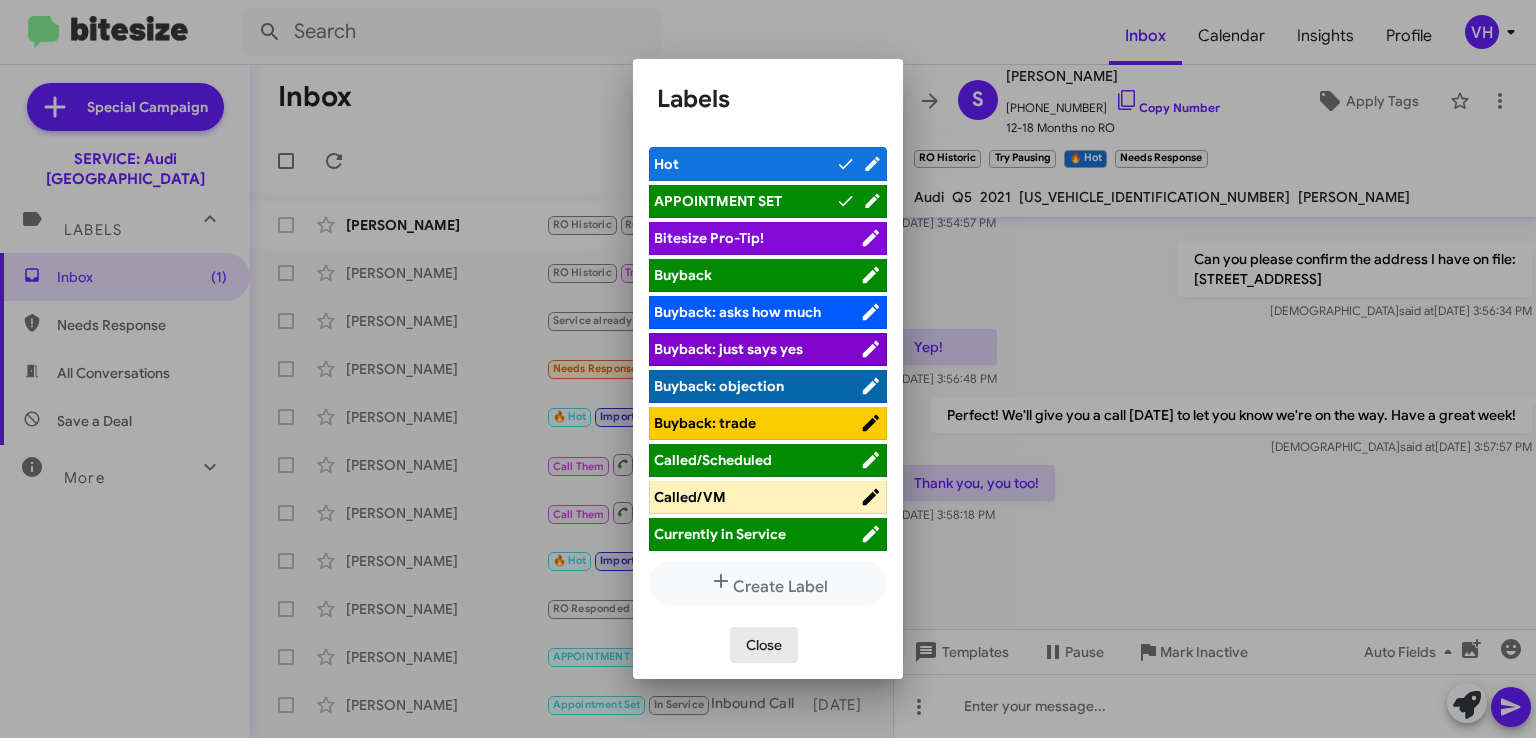 click on "Close" at bounding box center [764, 645] 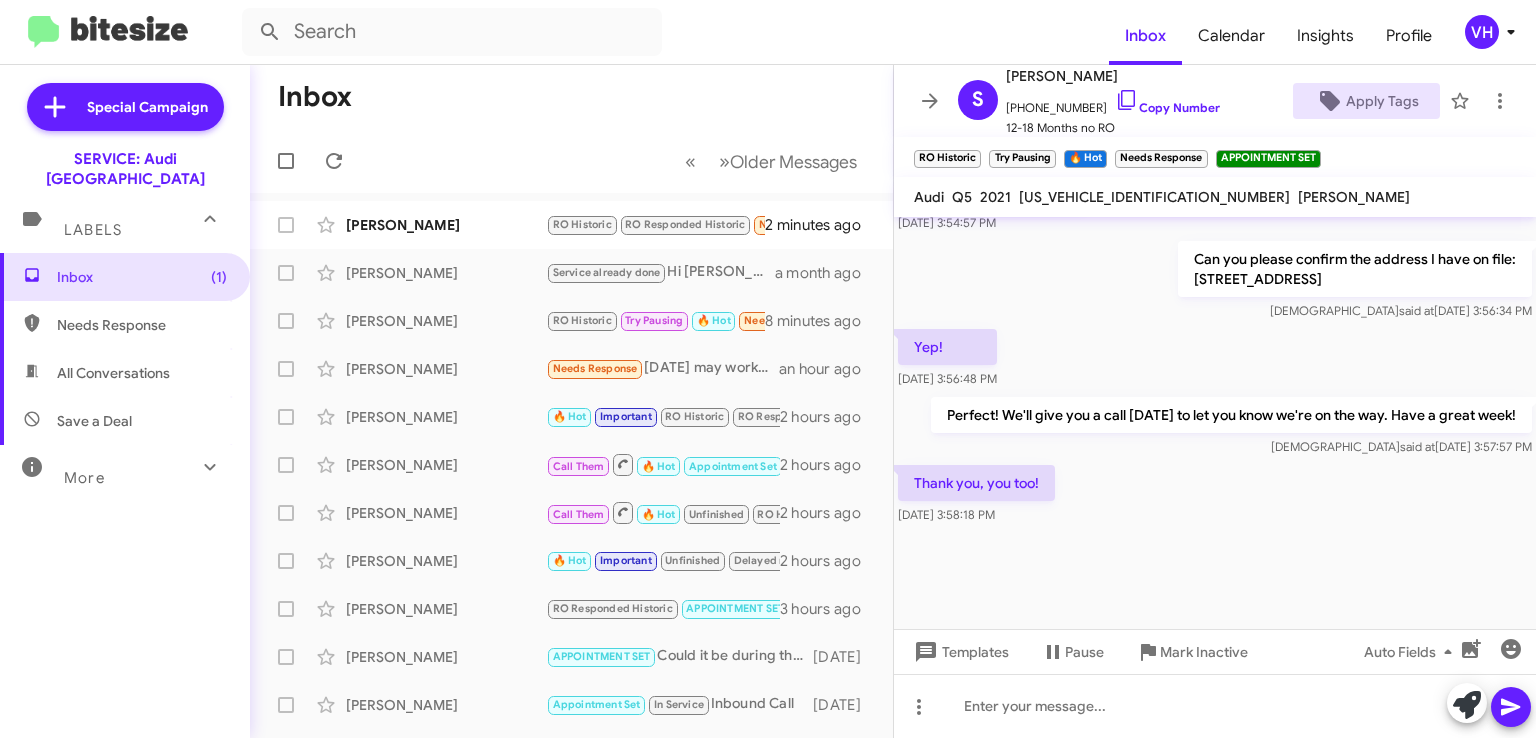 click on "×" 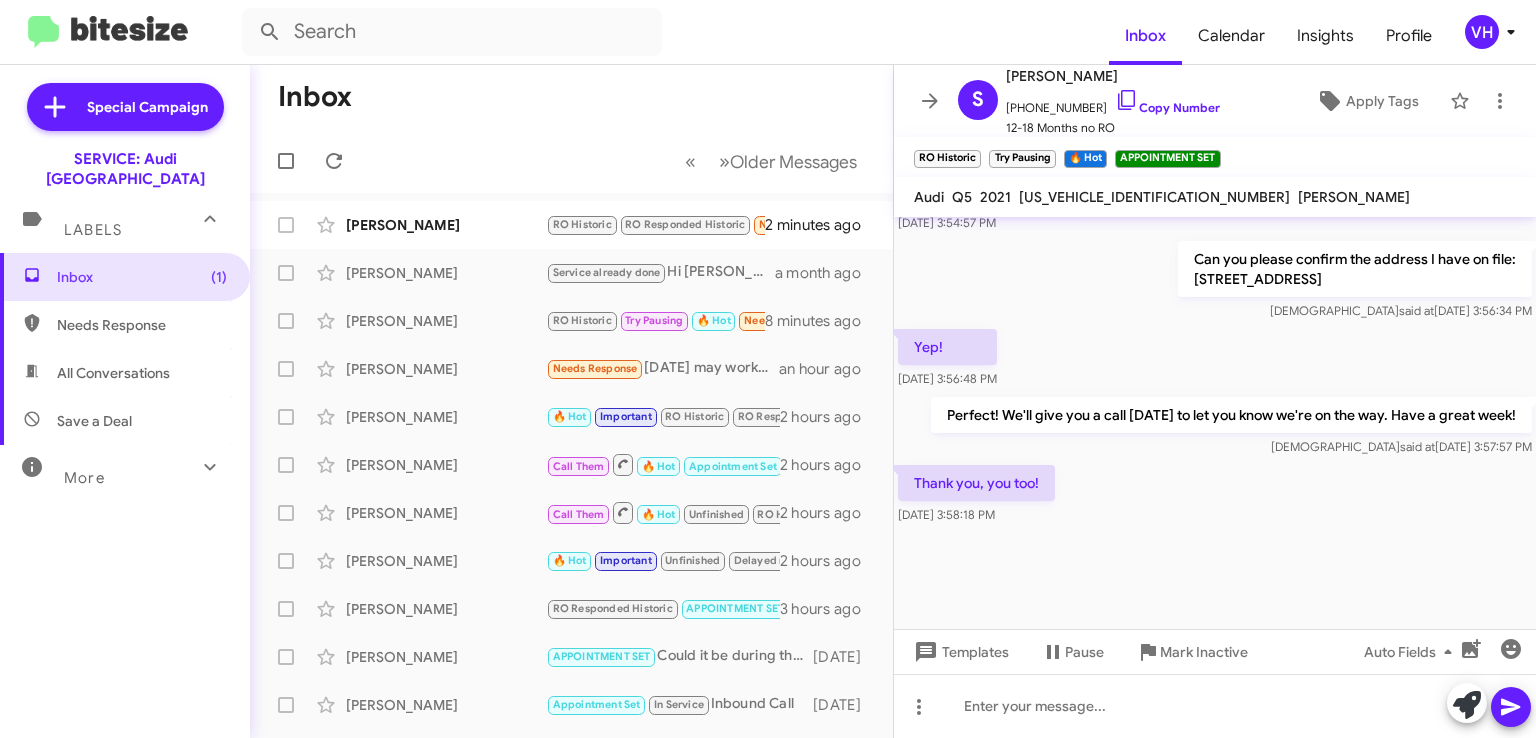 click on "×" 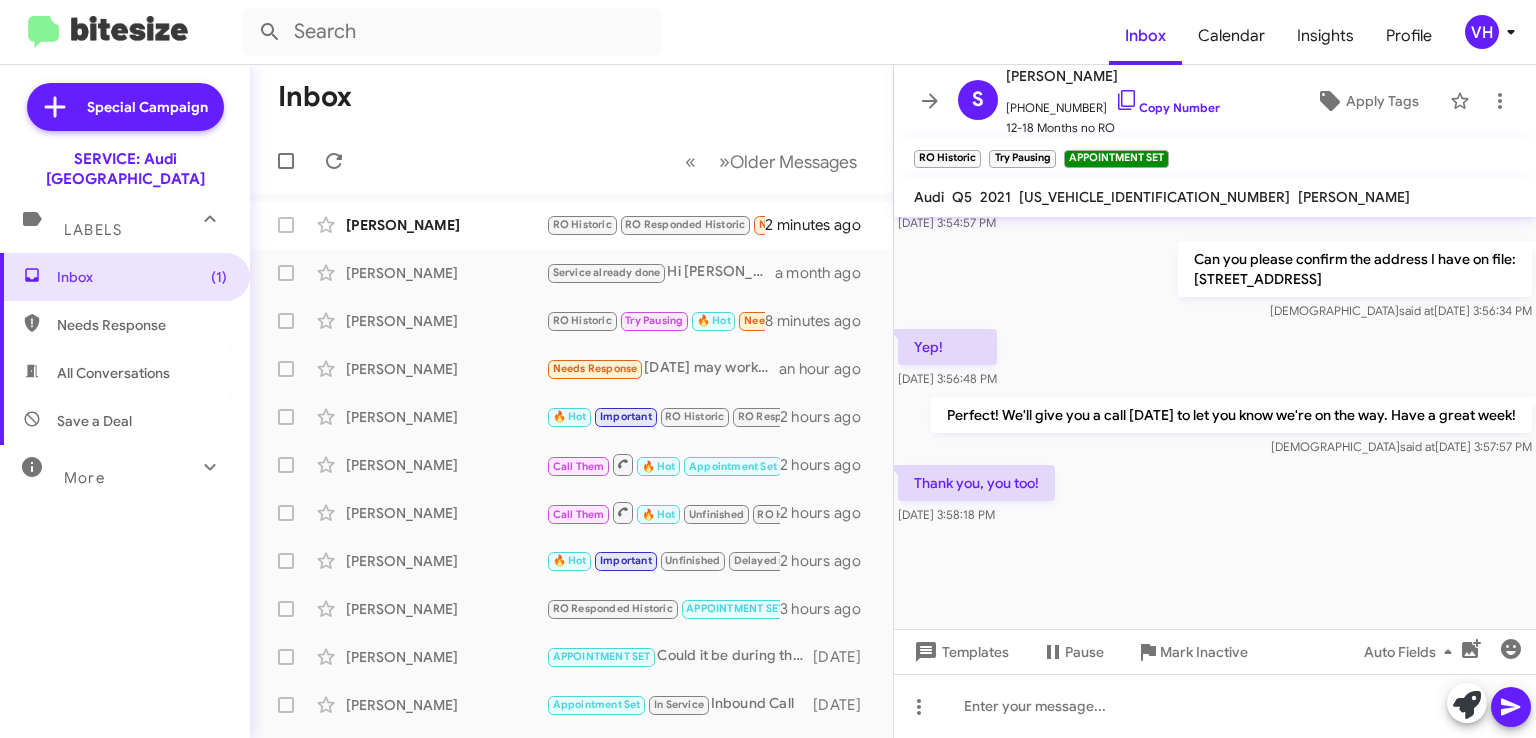 click on "×" 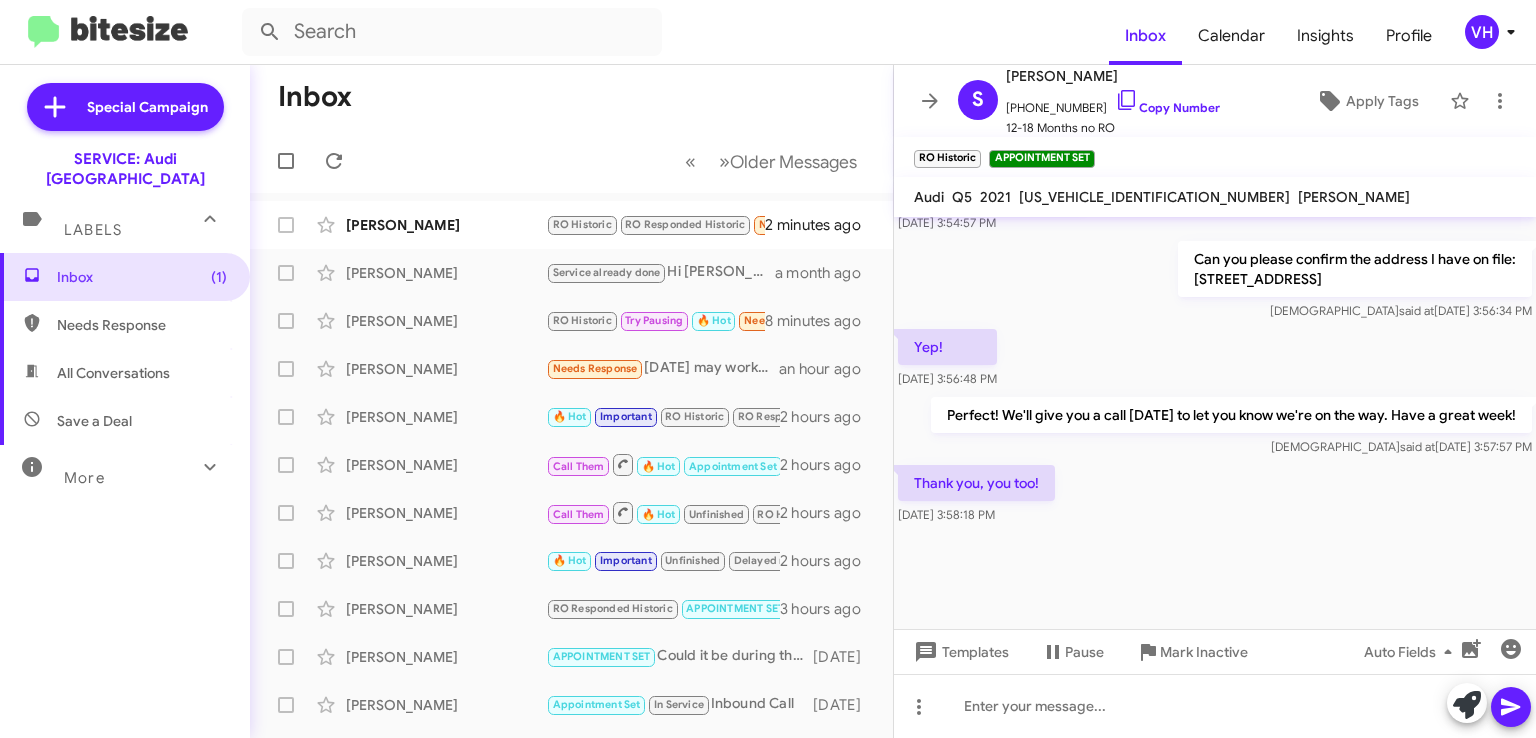 click on "×" 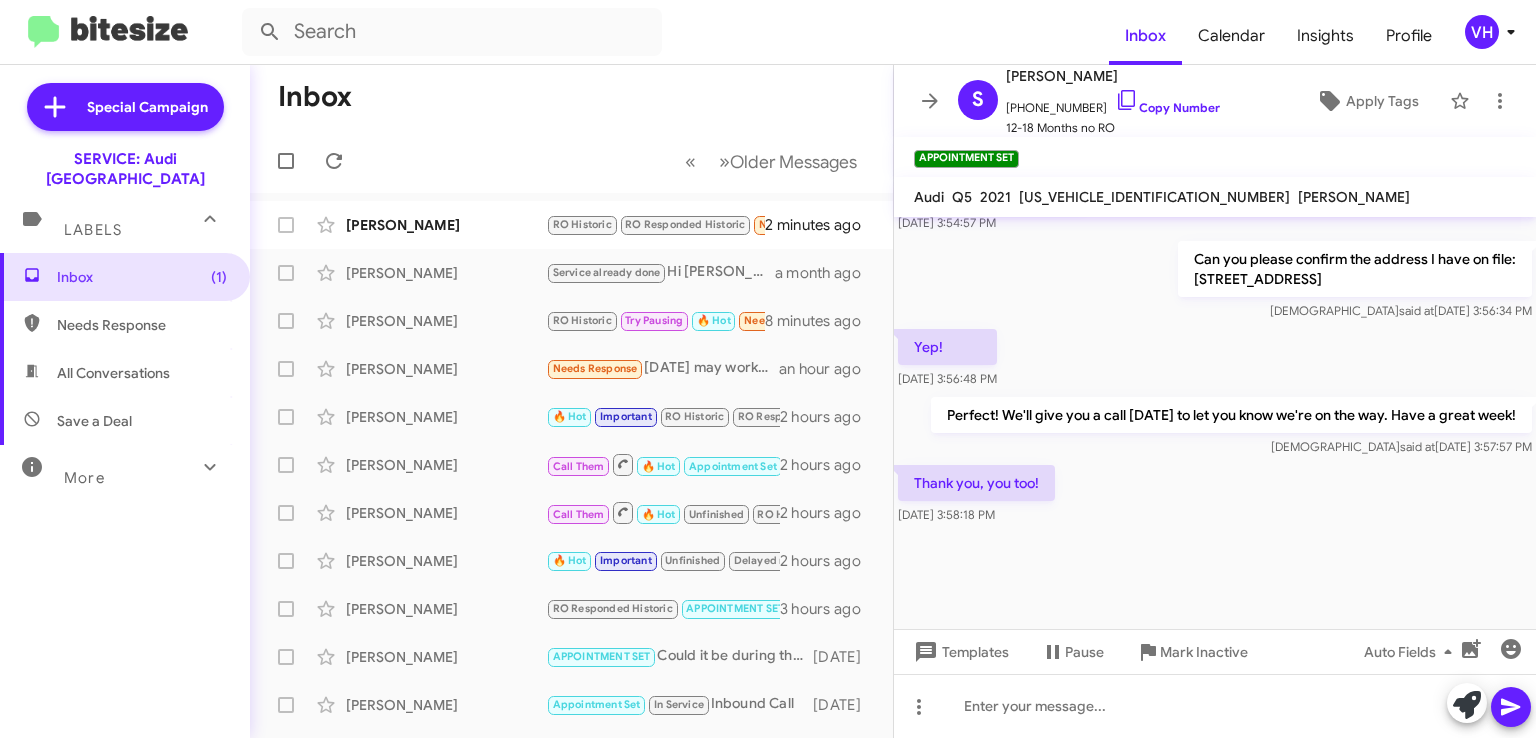 click on "[PERSON_NAME]" 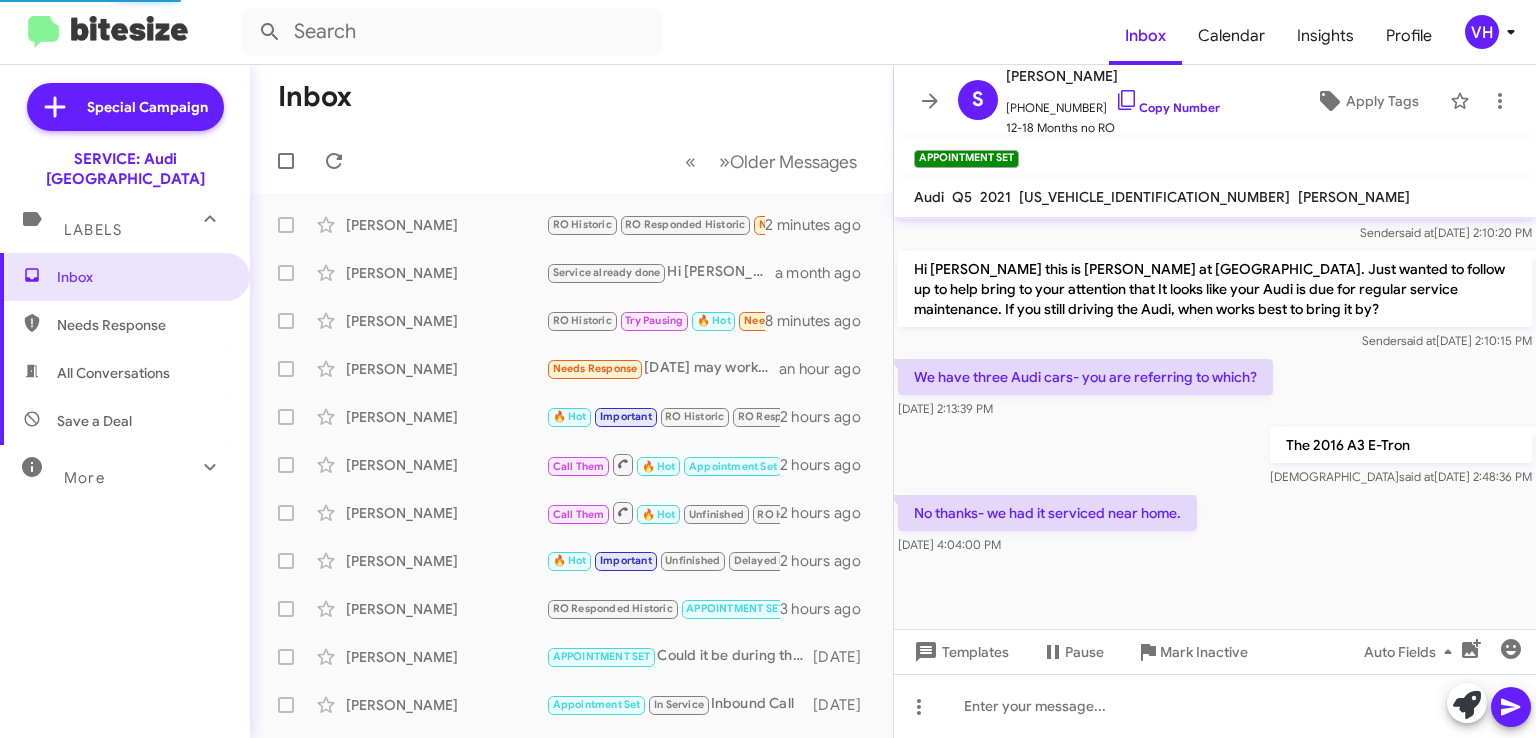 scroll, scrollTop: 658, scrollLeft: 0, axis: vertical 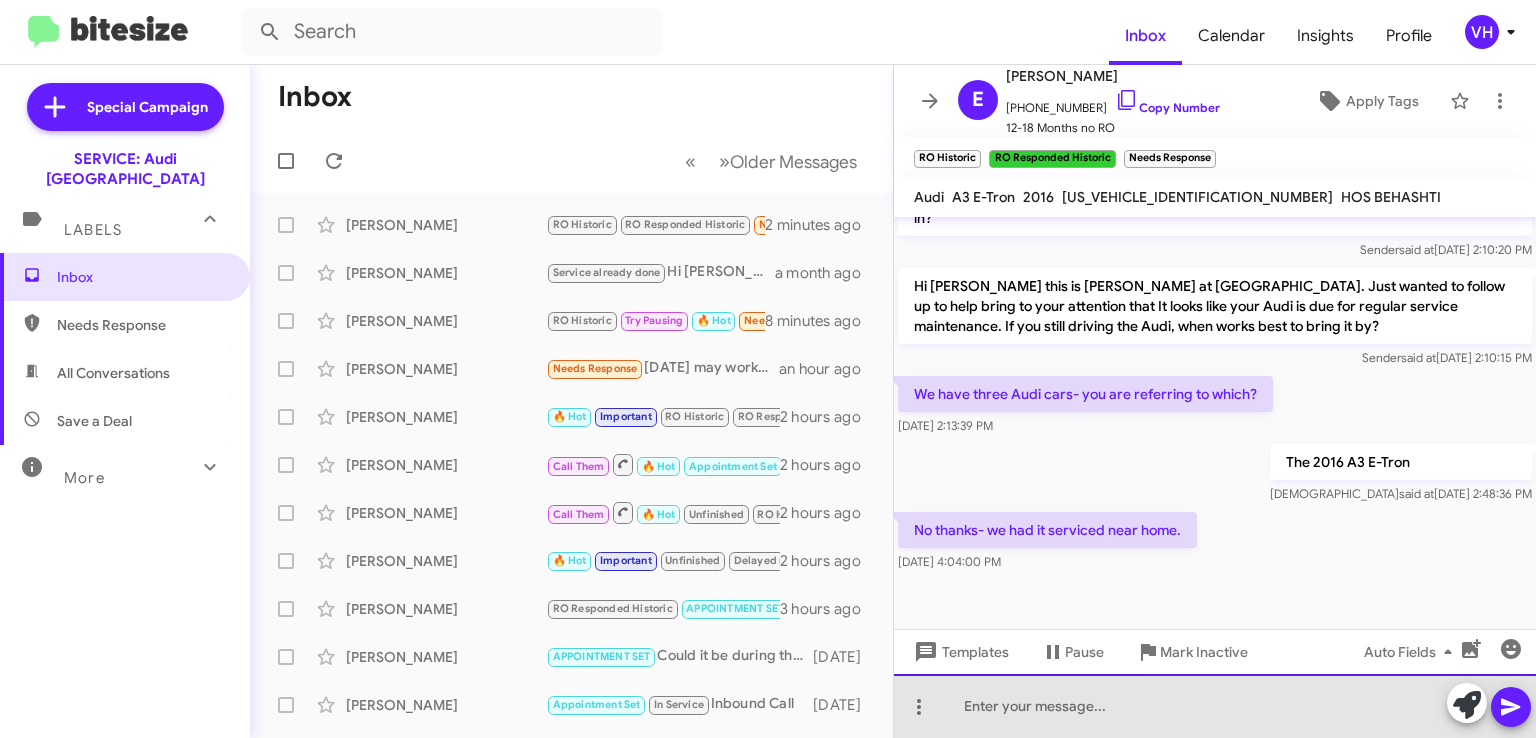 click 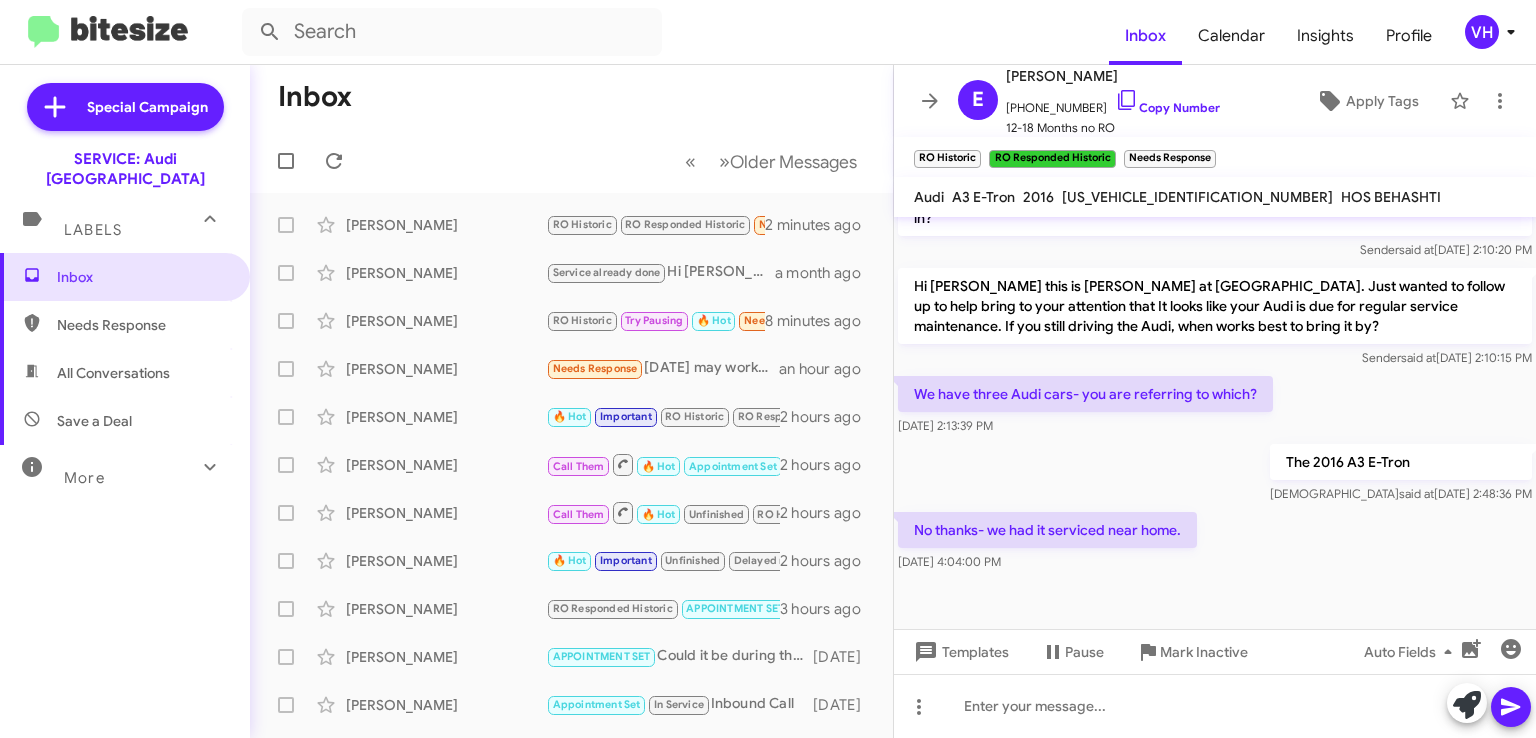 click on "Templates" 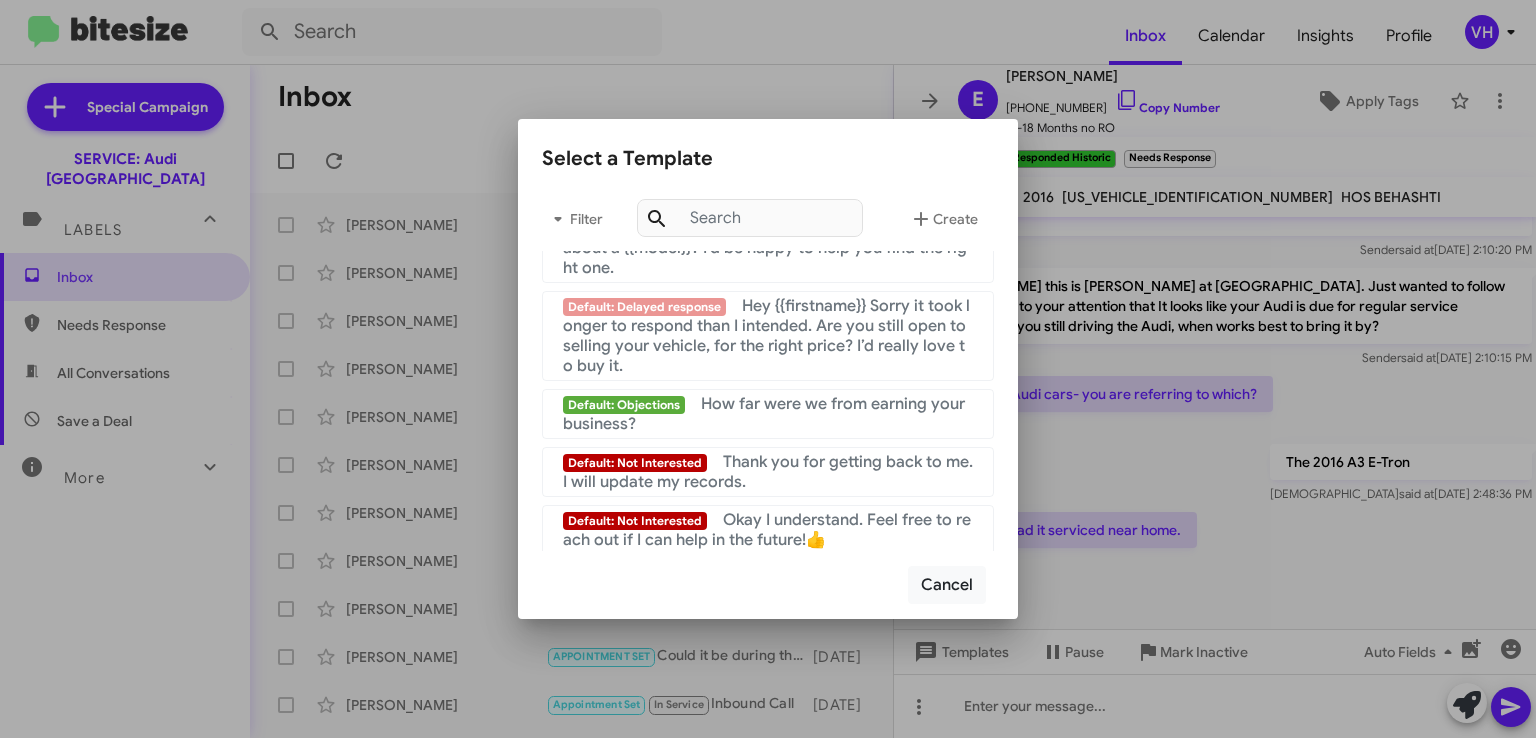 scroll, scrollTop: 1444, scrollLeft: 0, axis: vertical 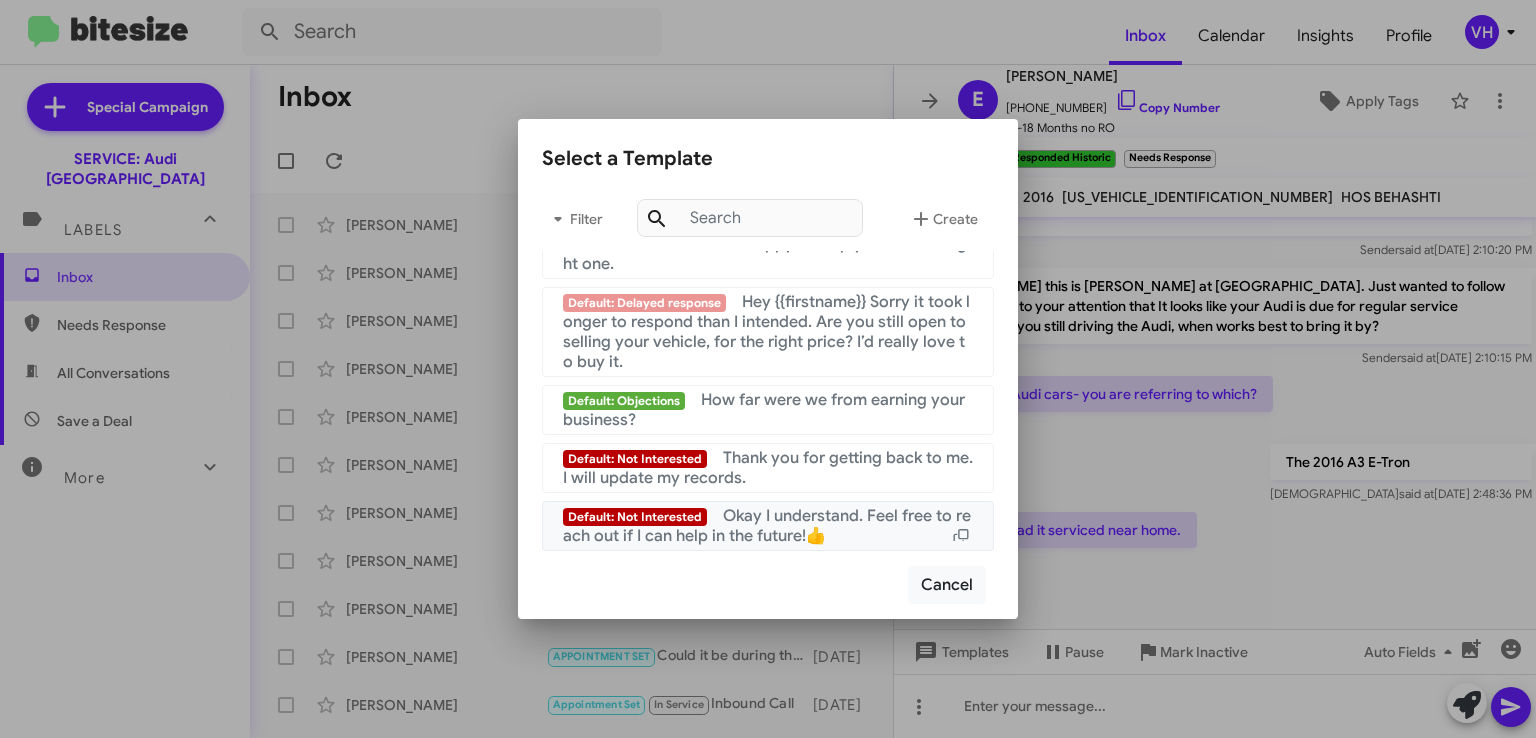 click 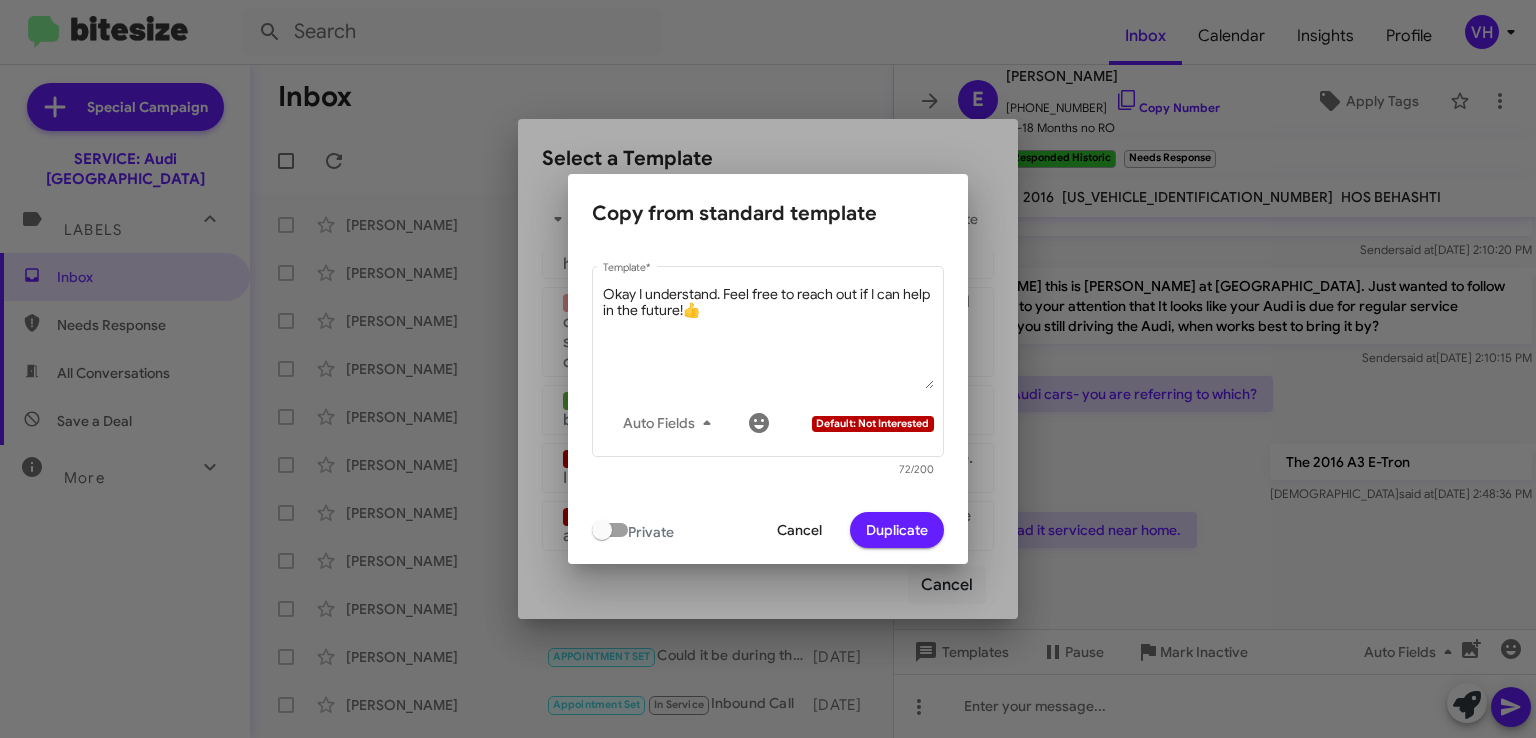 click on "Cancel" at bounding box center [799, 530] 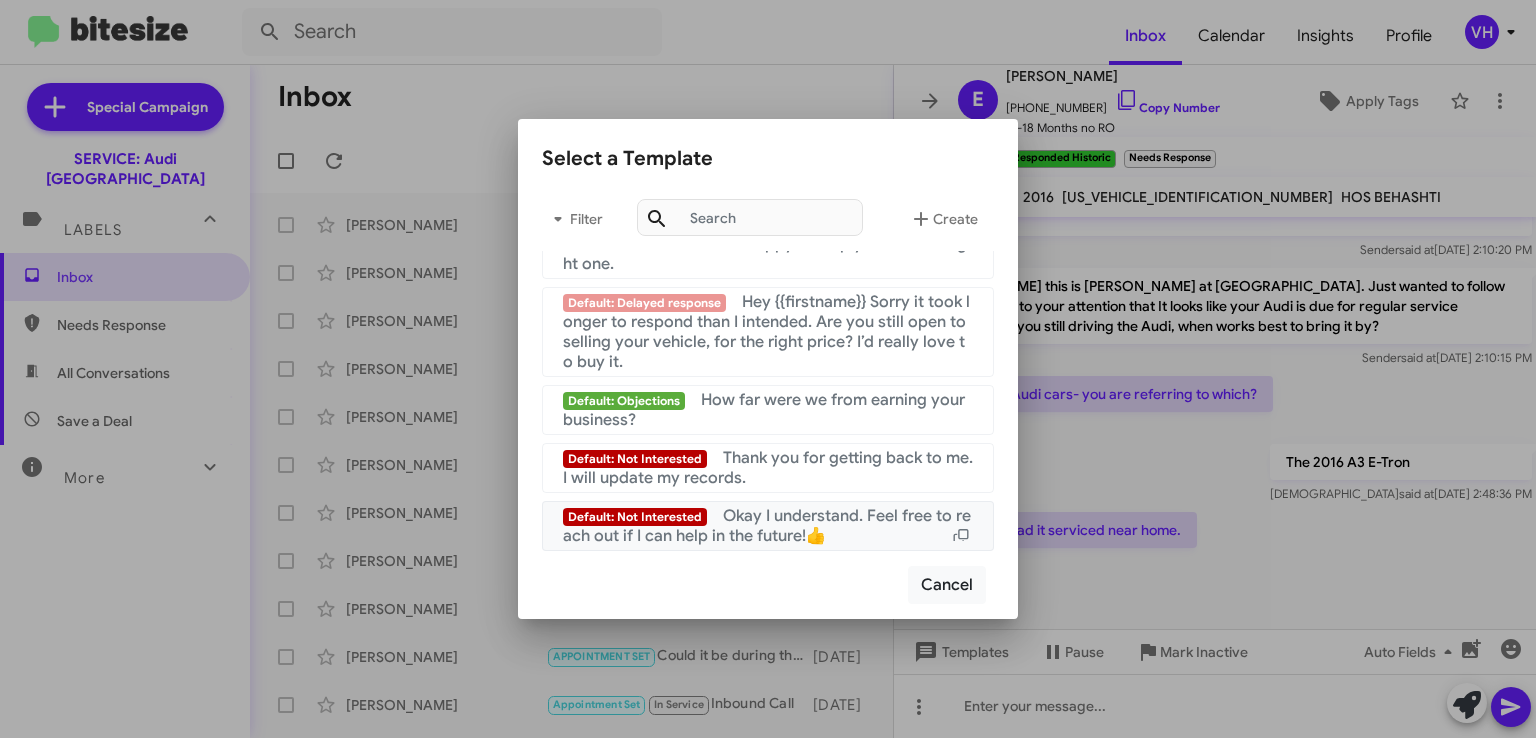 click on "Okay I understand. Feel free to reach out if I can help in the future!👍" at bounding box center [767, 526] 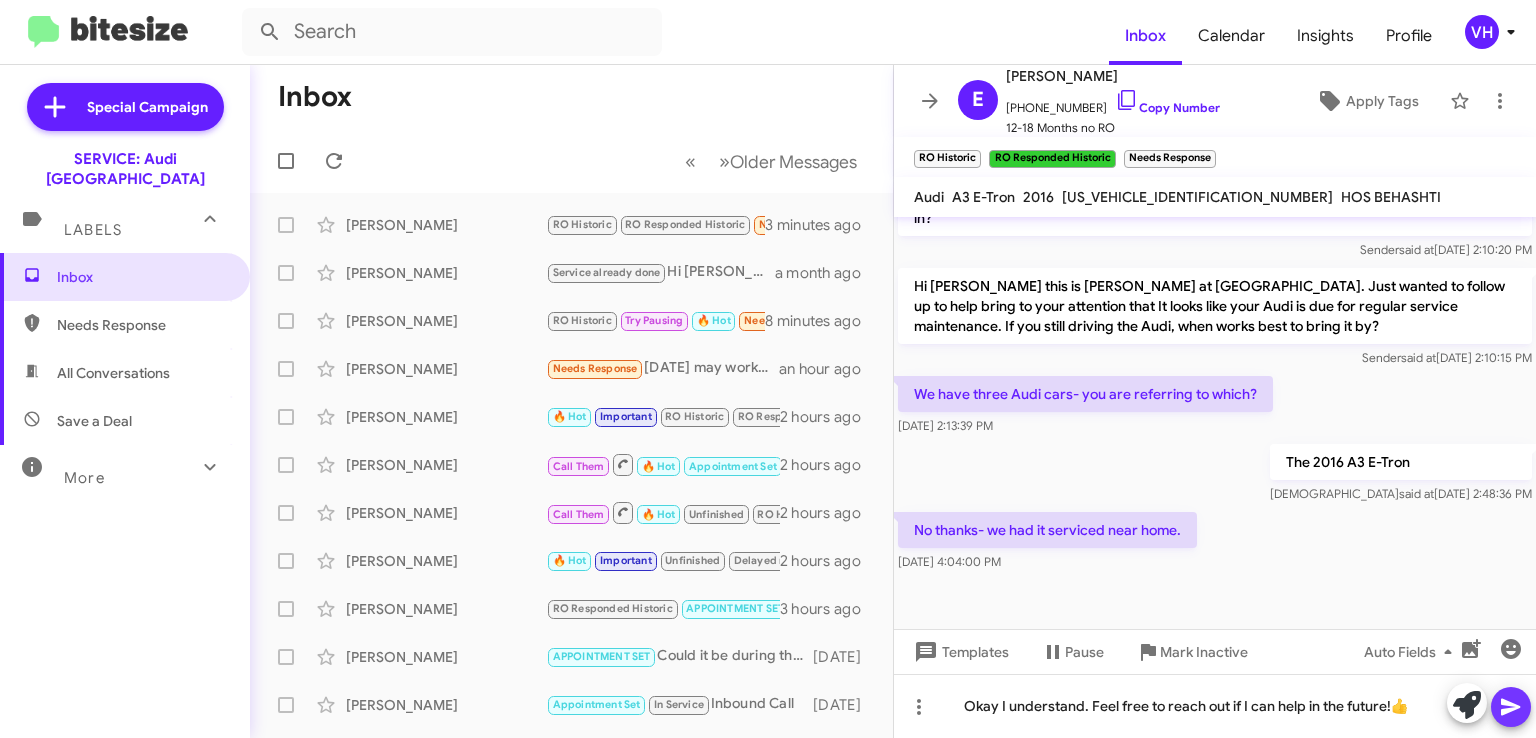 click 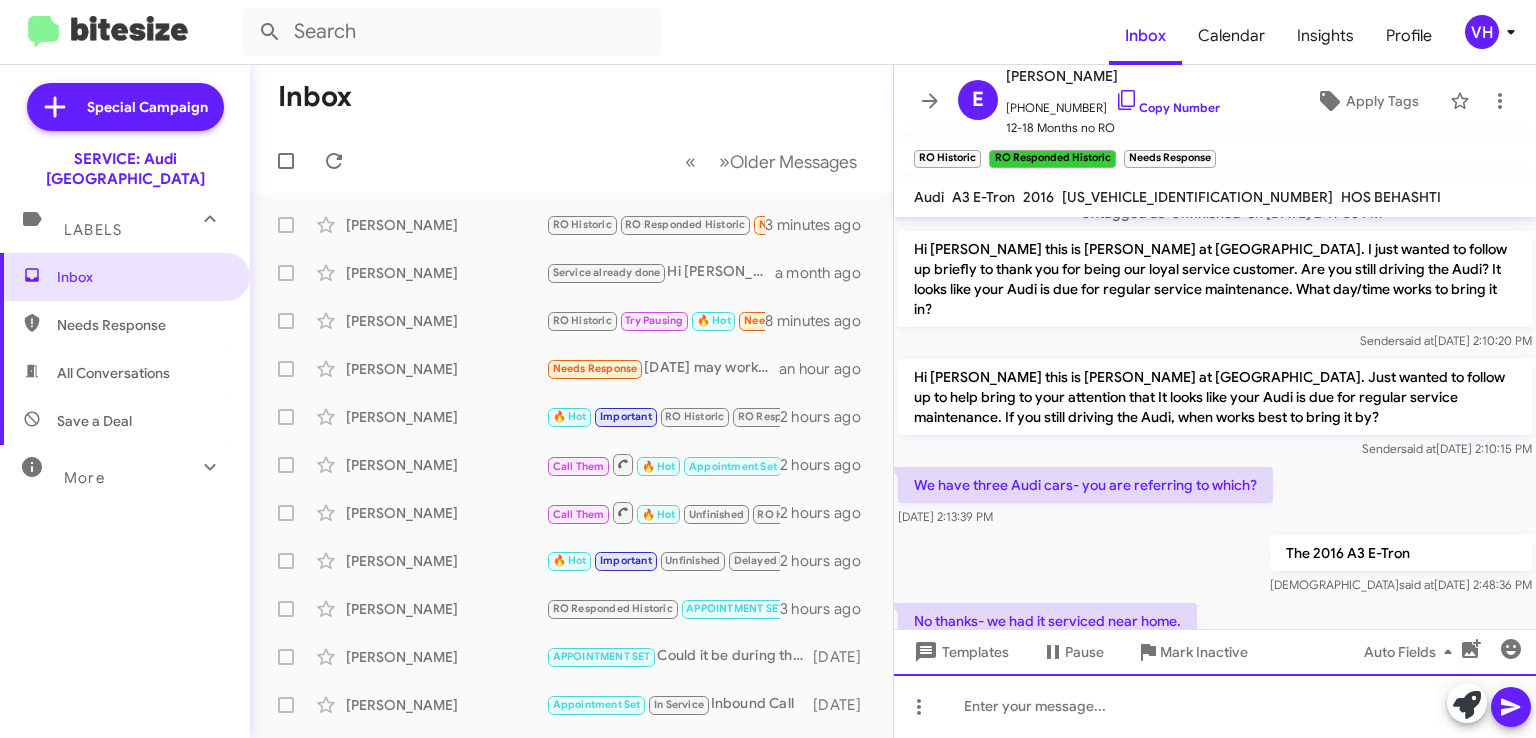 scroll, scrollTop: 731, scrollLeft: 0, axis: vertical 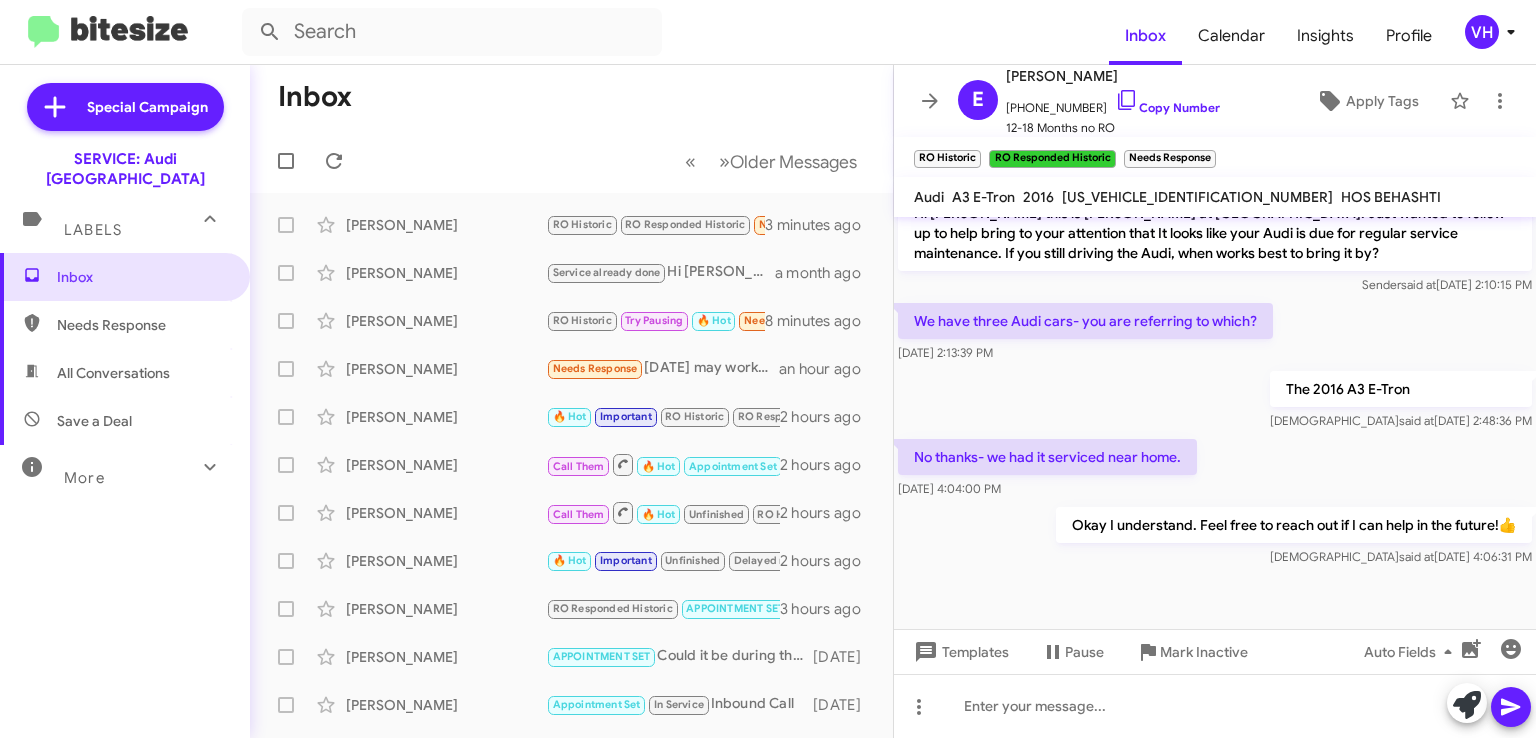 click on "×" 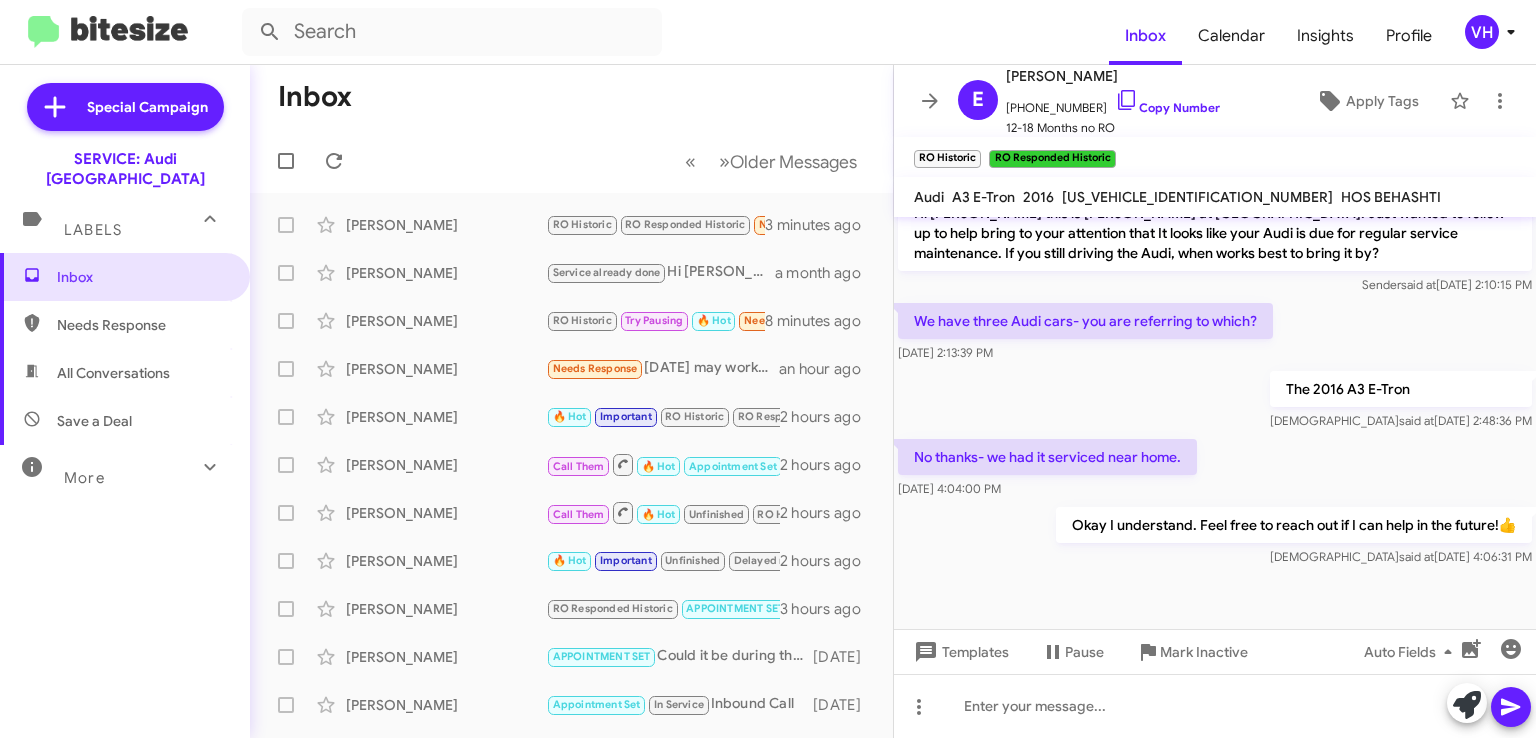 click on "×" 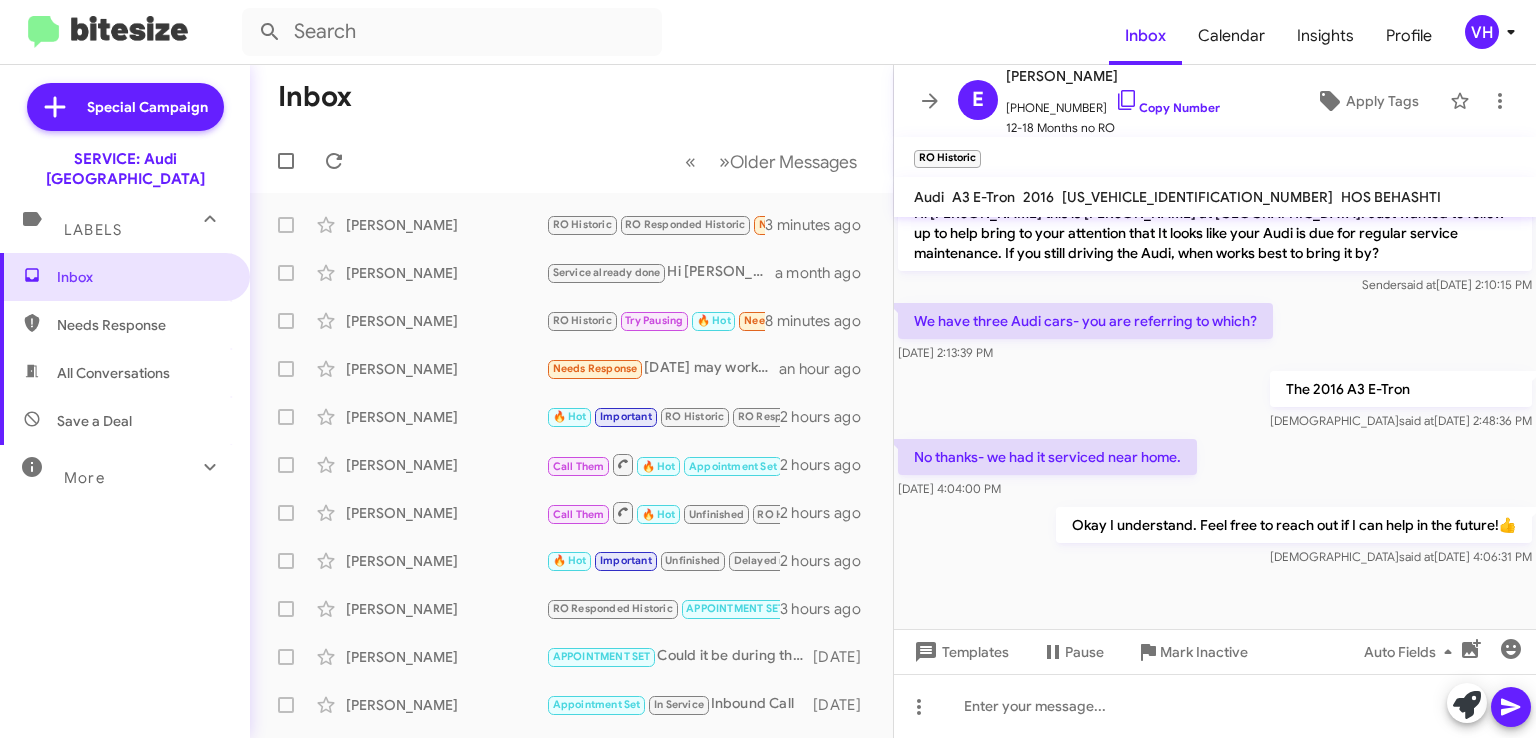 click on "×" 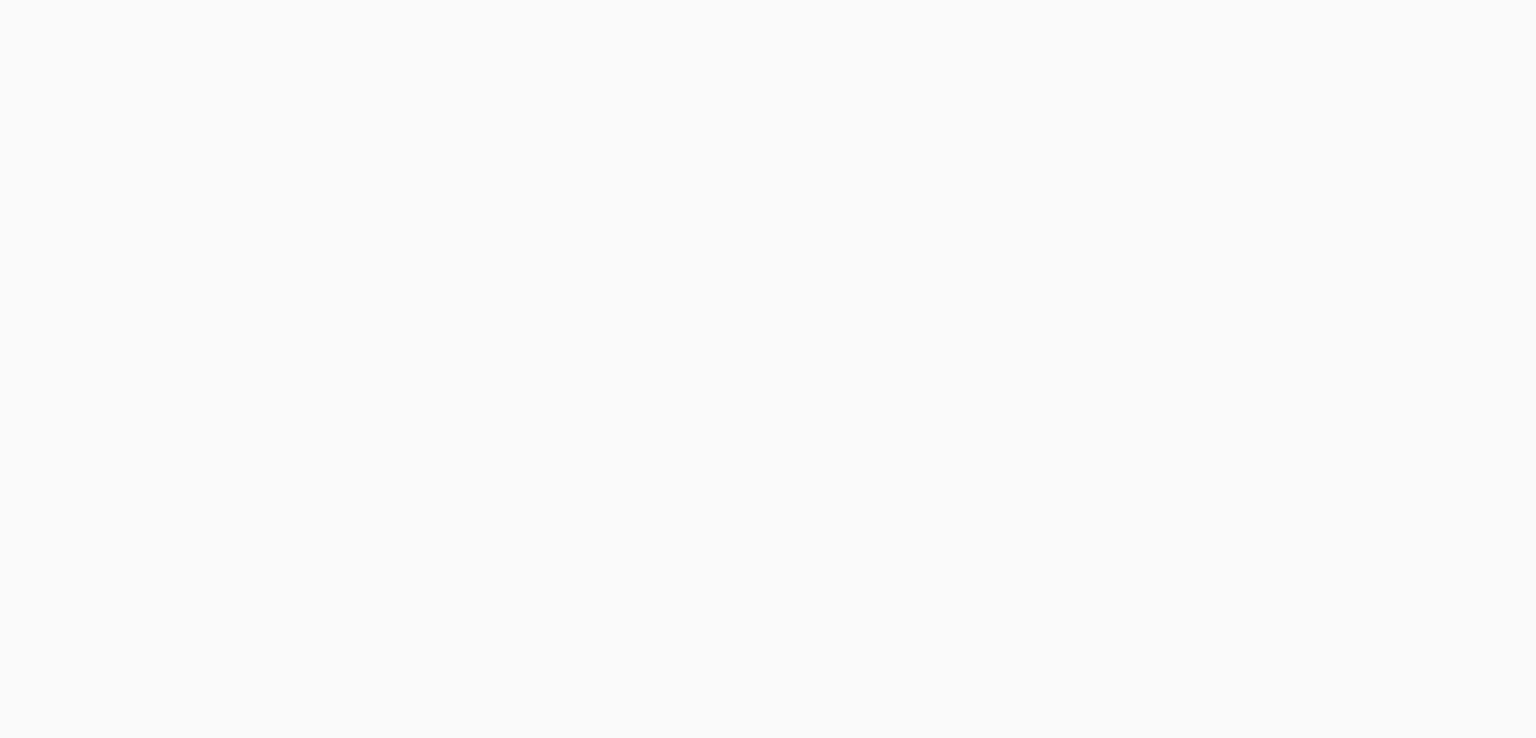 scroll, scrollTop: 0, scrollLeft: 0, axis: both 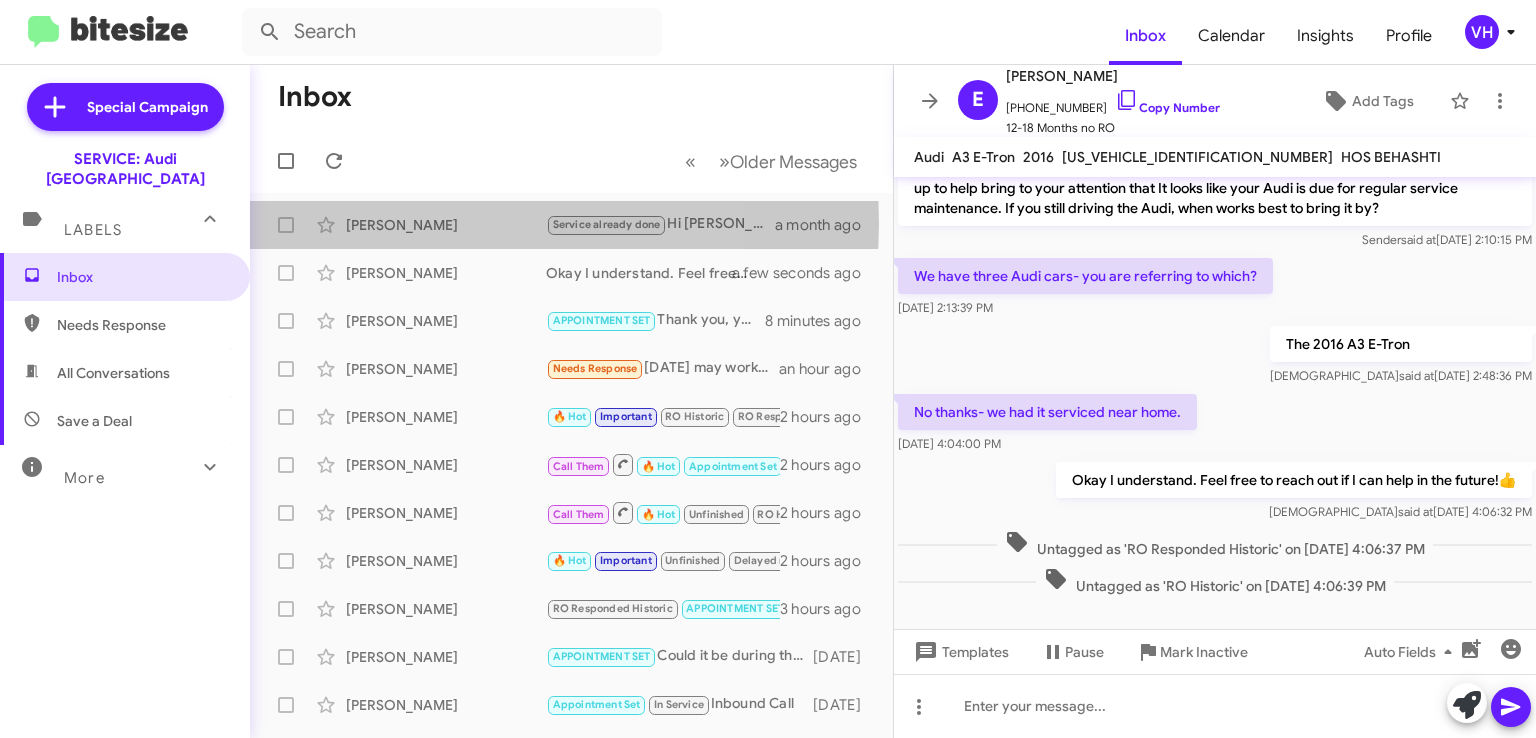 click on "[PERSON_NAME]" 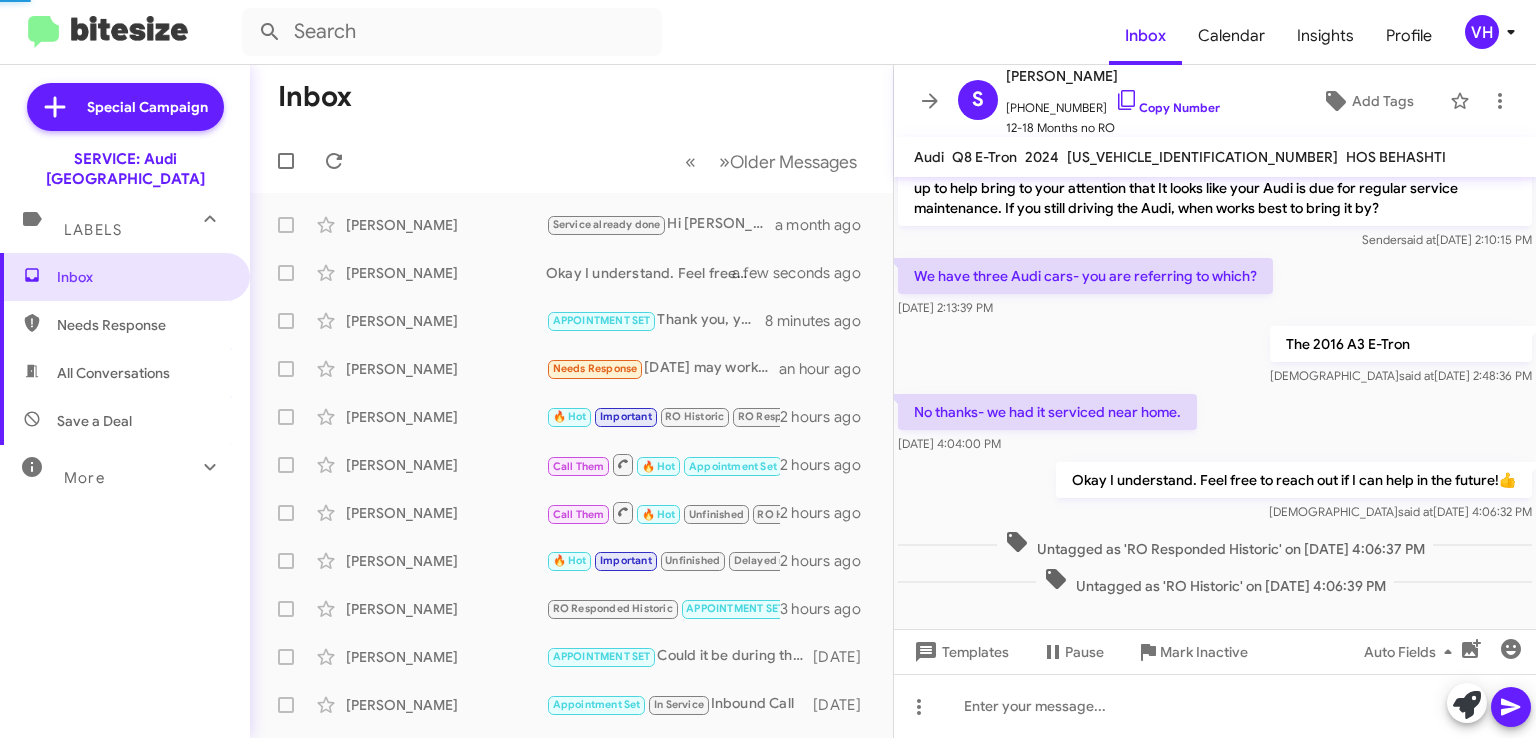 scroll, scrollTop: 0, scrollLeft: 0, axis: both 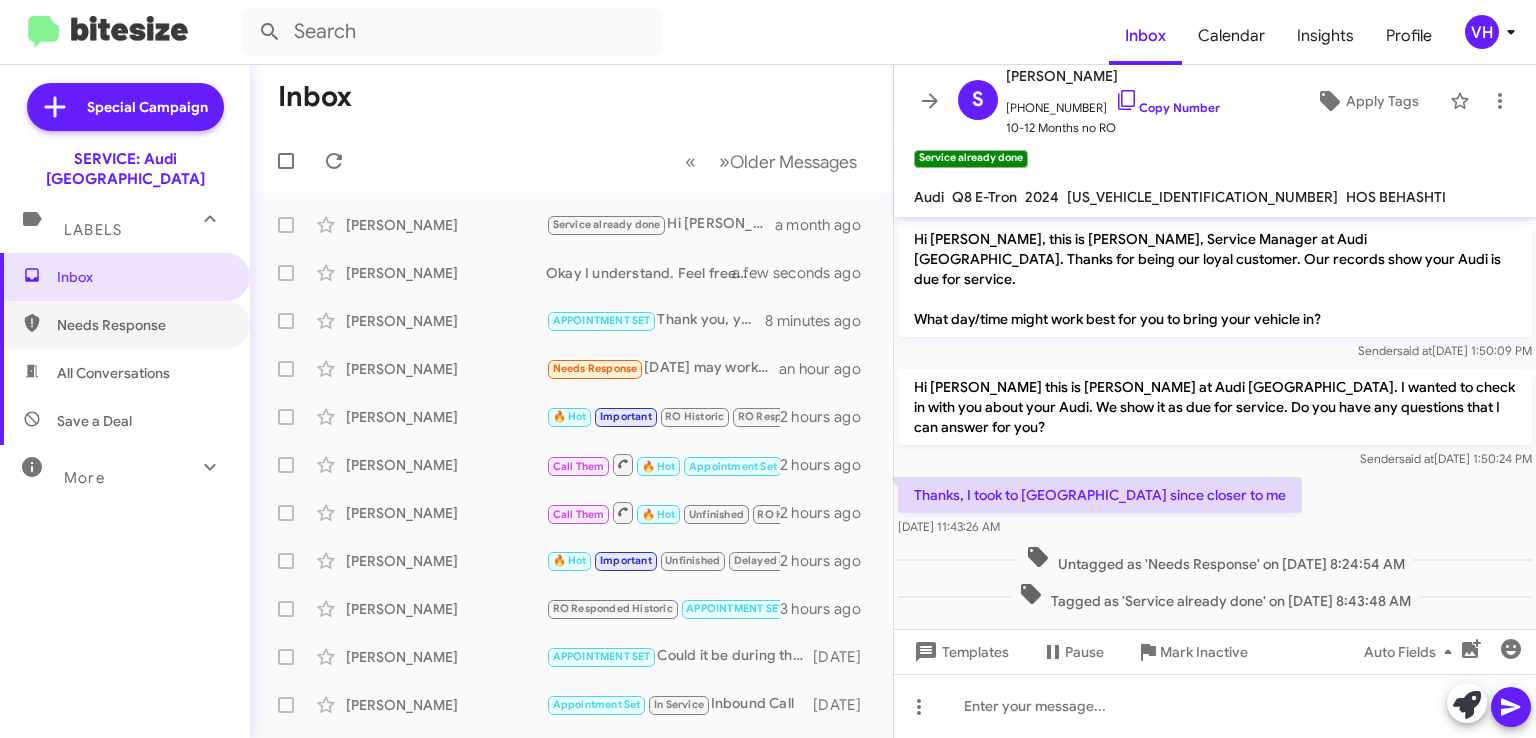 click on "Needs Response" at bounding box center [125, 325] 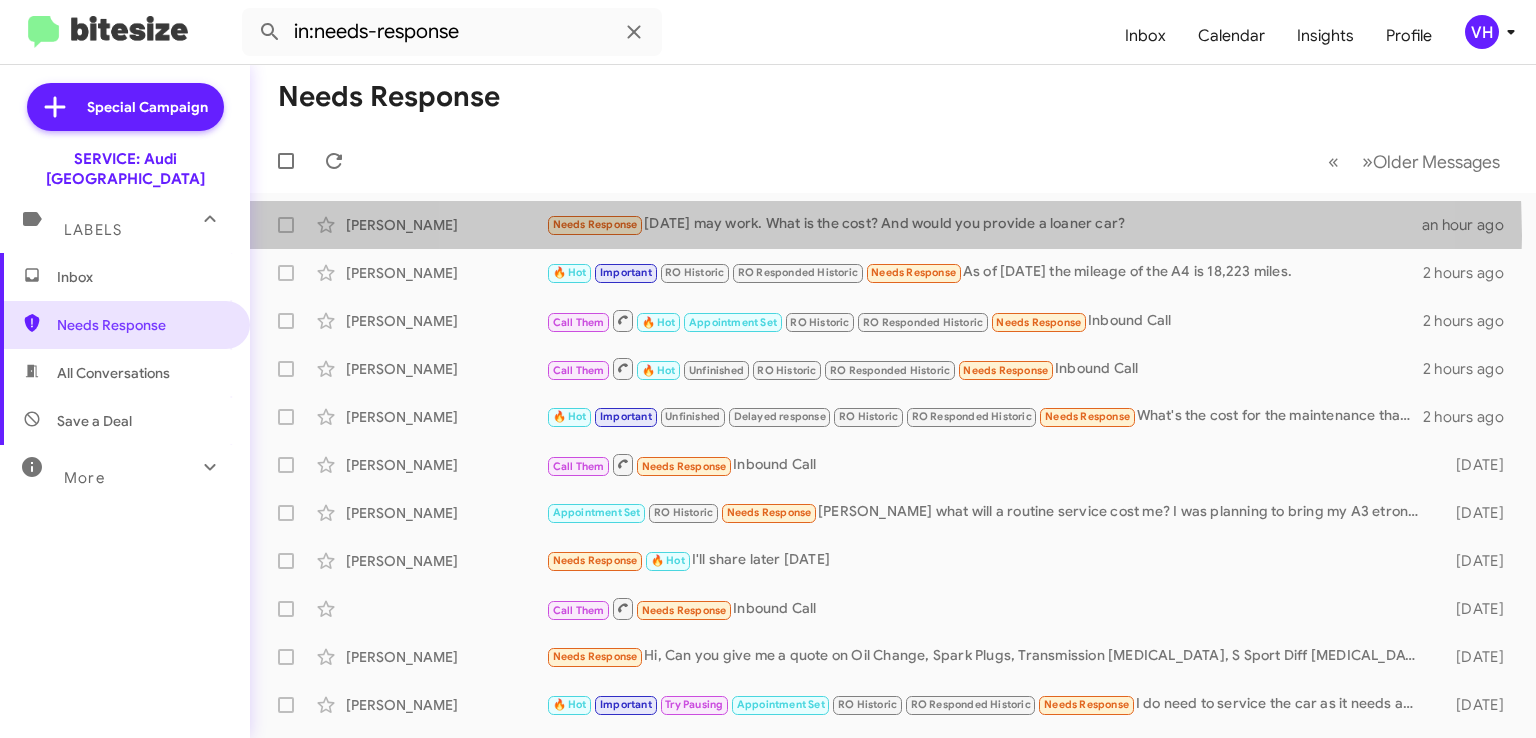 click on "Lucas Williams  Needs Response   This Sunday may work. What is the cost? And would you provide a loaner car?   an hour ago" 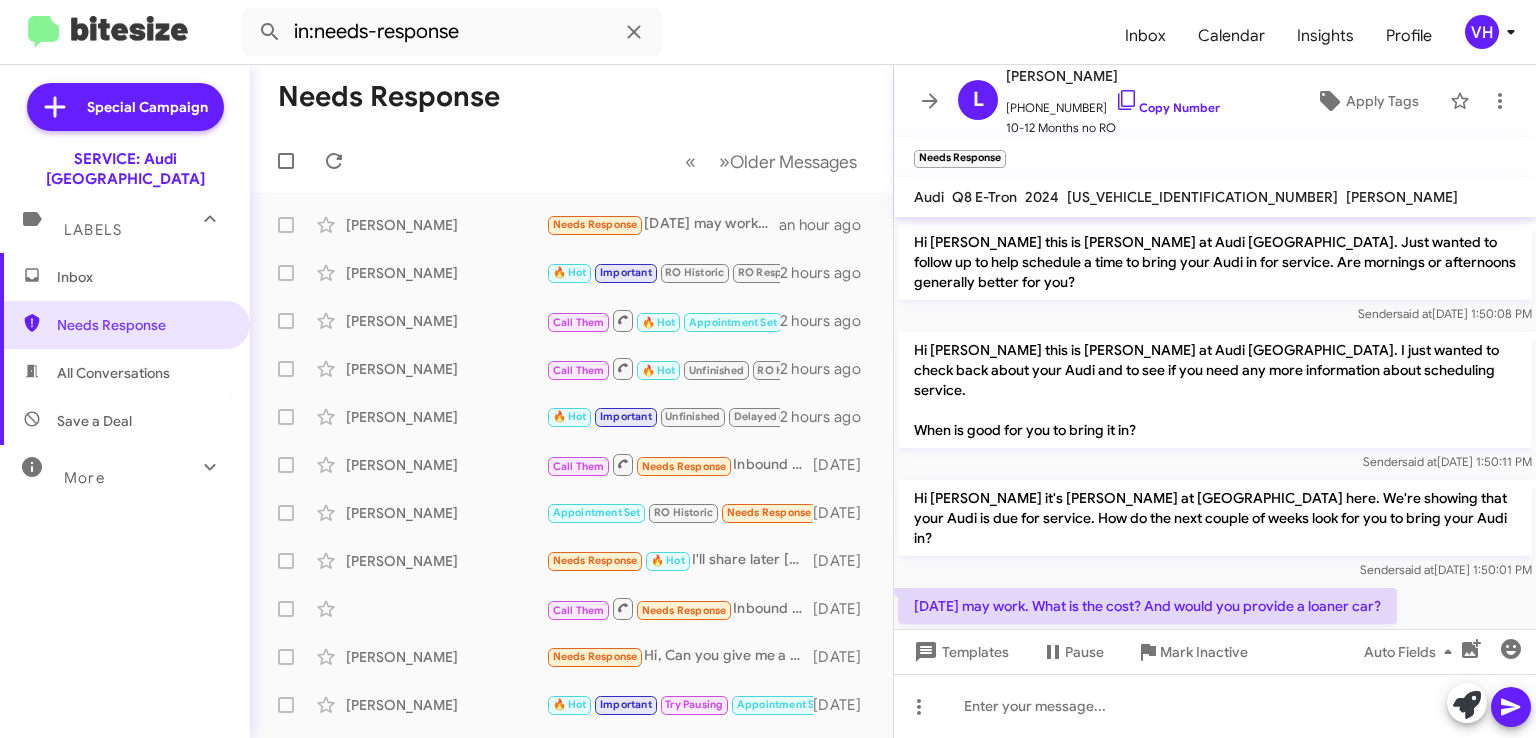 scroll, scrollTop: 266, scrollLeft: 0, axis: vertical 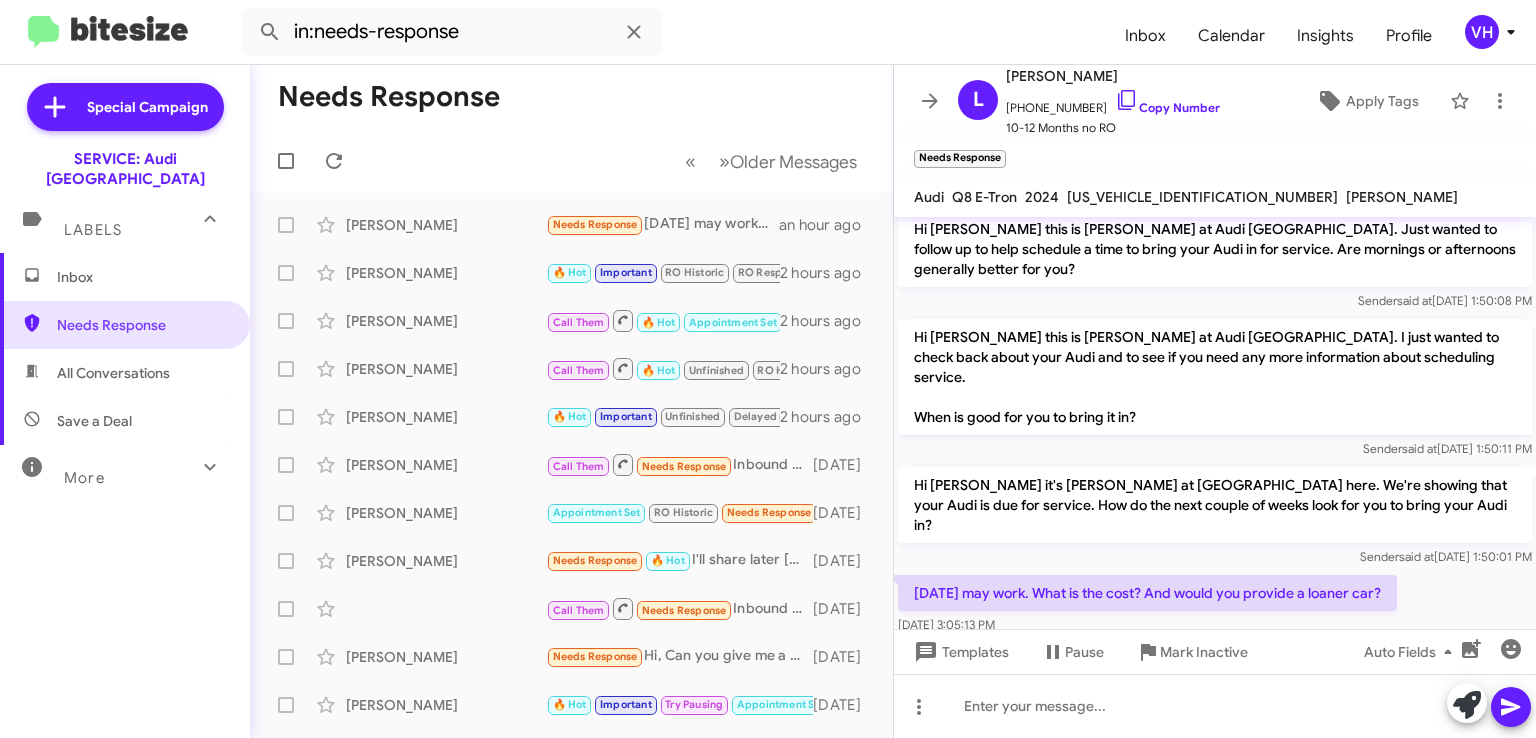 click on "[US_VEHICLE_IDENTIFICATION_NUMBER]" 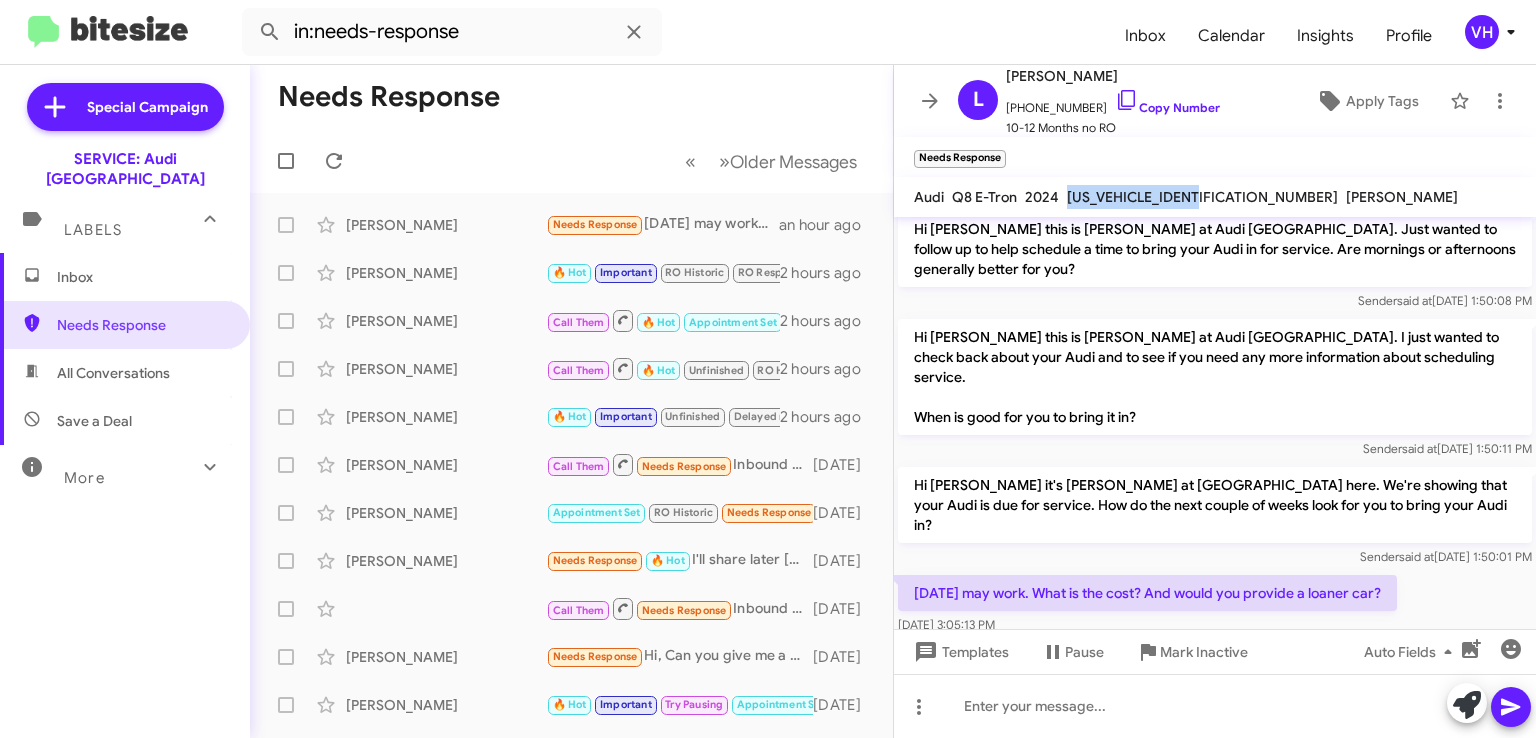 click on "[US_VEHICLE_IDENTIFICATION_NUMBER]" 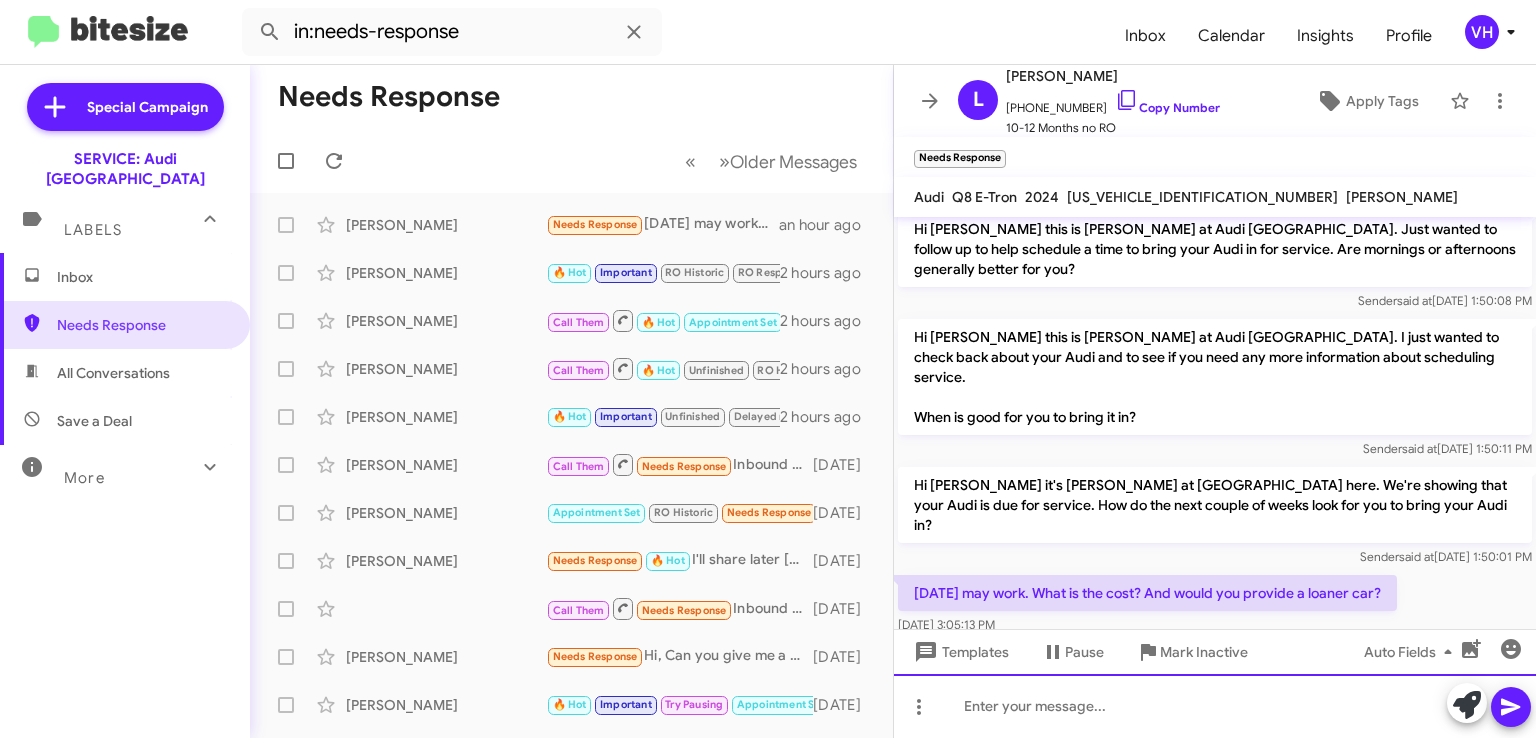 click 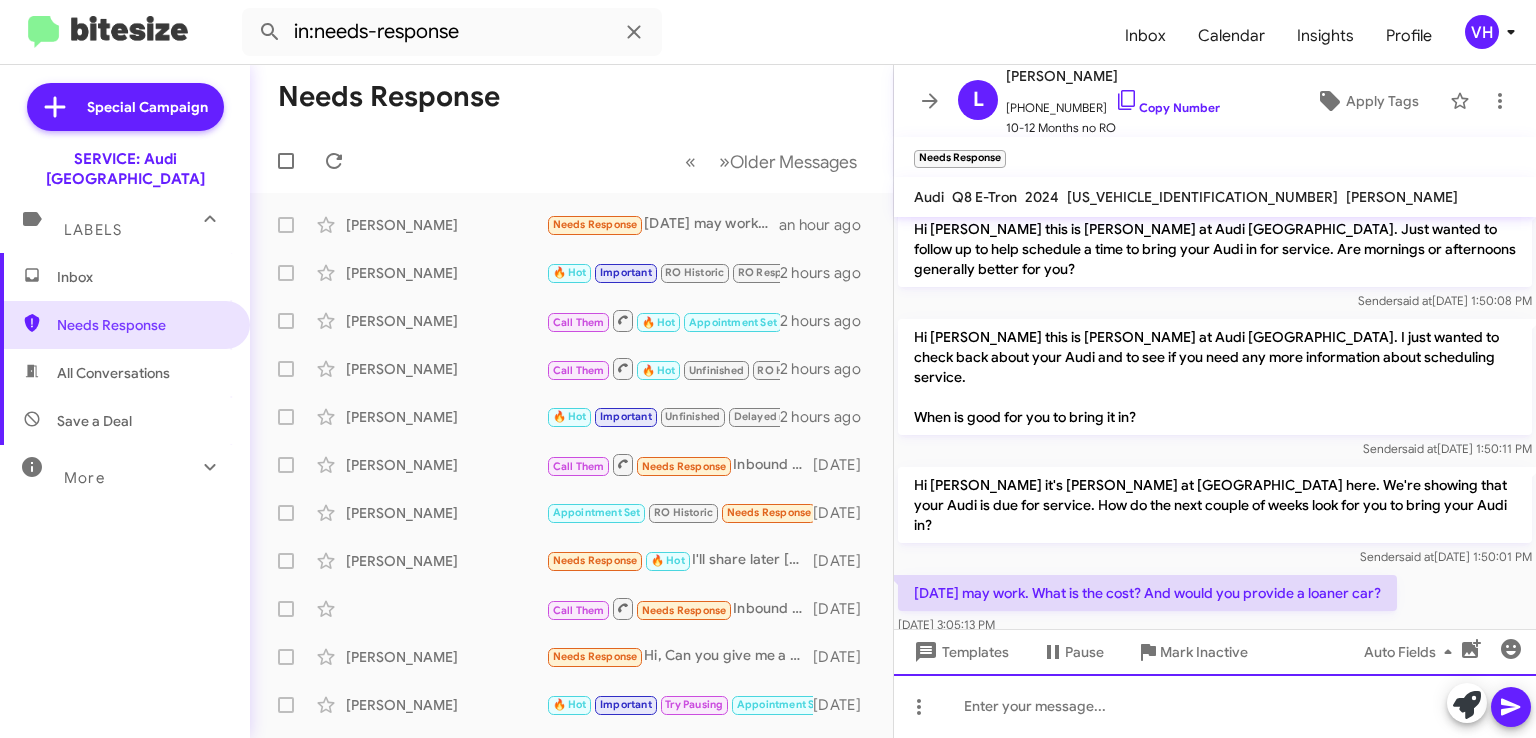 click 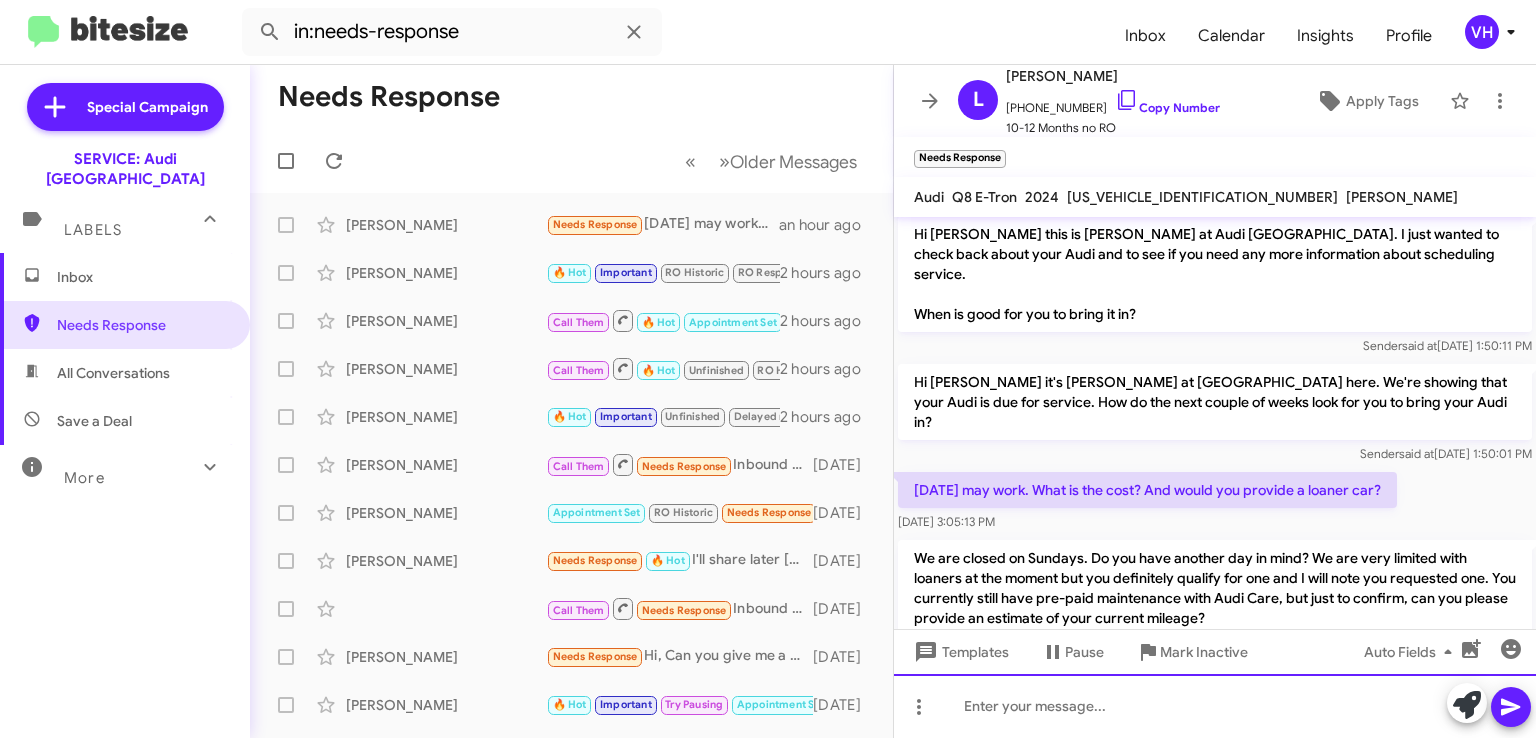 scroll, scrollTop: 399, scrollLeft: 0, axis: vertical 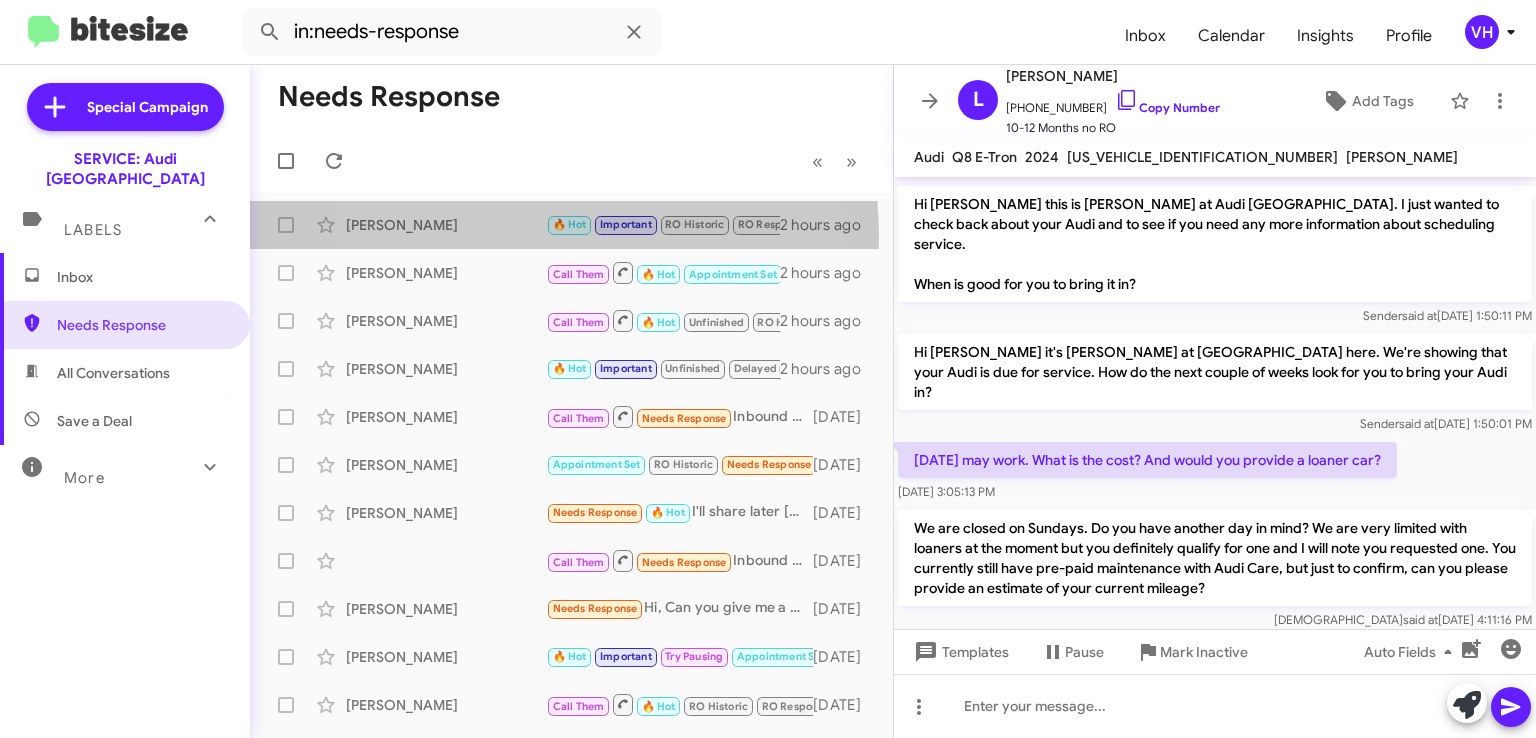 click on "Chester Chan  🔥 Hot   Important   RO Historic   RO Responded Historic   Needs Response   As of today the mileage of the A4 is 18,223 miles.   2 hours ago" 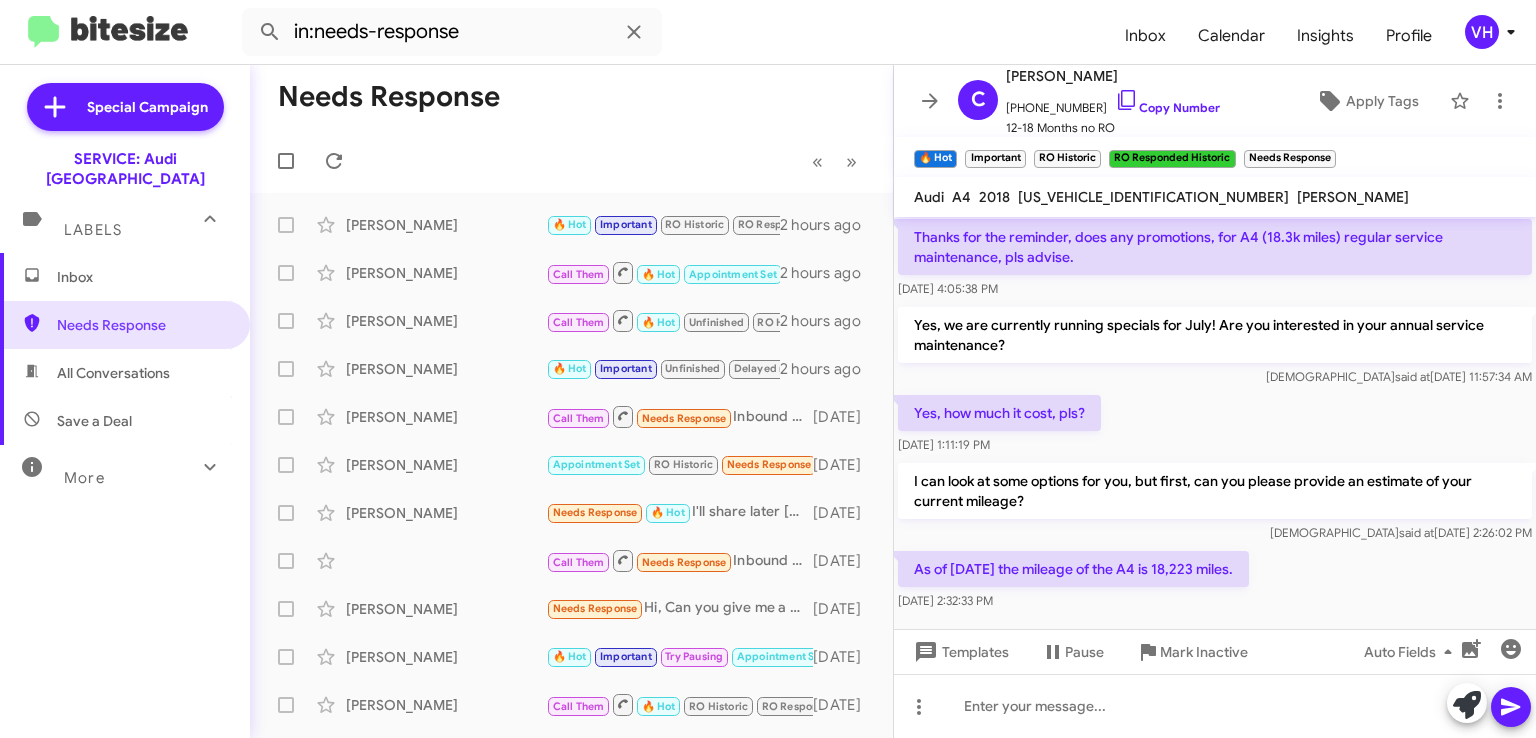 scroll, scrollTop: 1241, scrollLeft: 0, axis: vertical 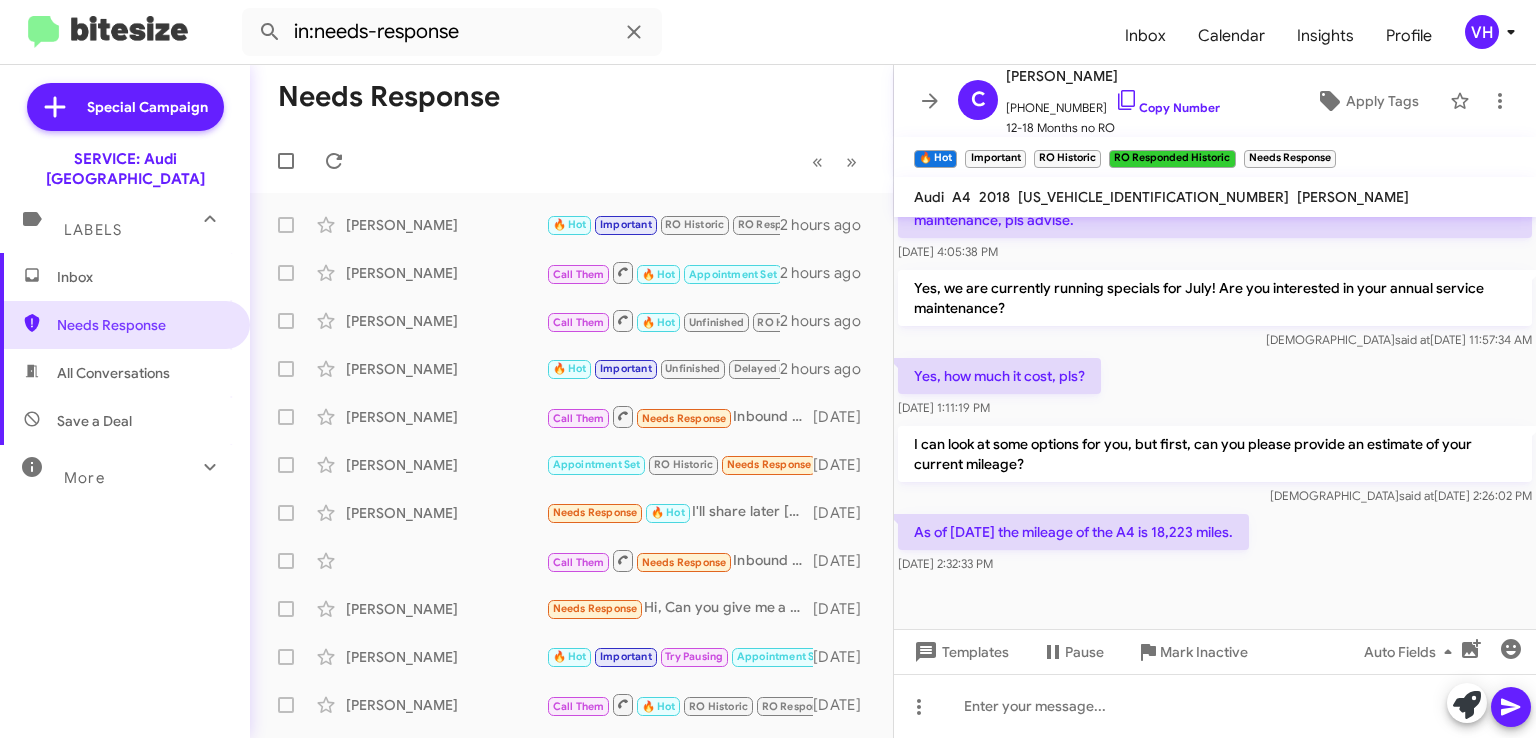 click on "[US_VEHICLE_IDENTIFICATION_NUMBER]" 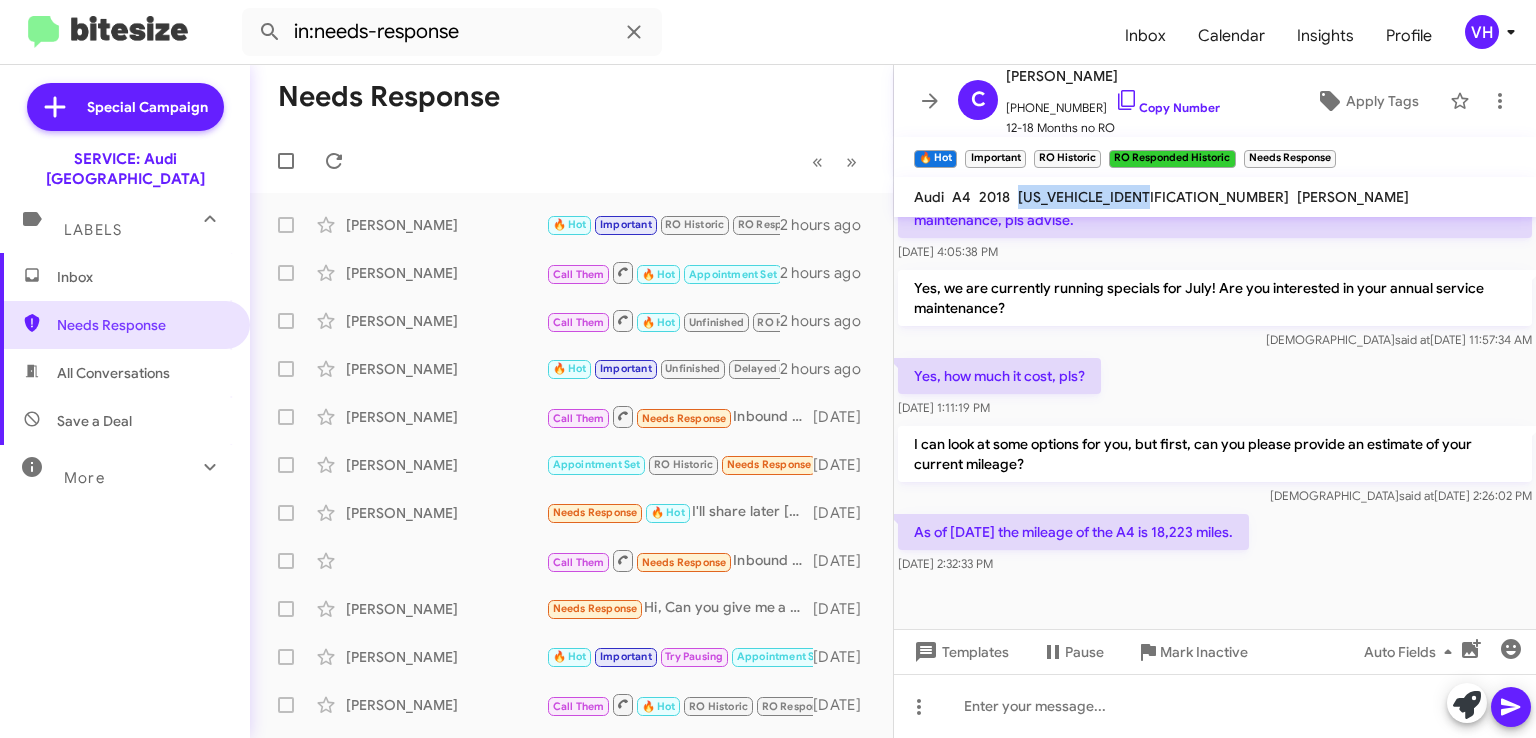 click on "[US_VEHICLE_IDENTIFICATION_NUMBER]" 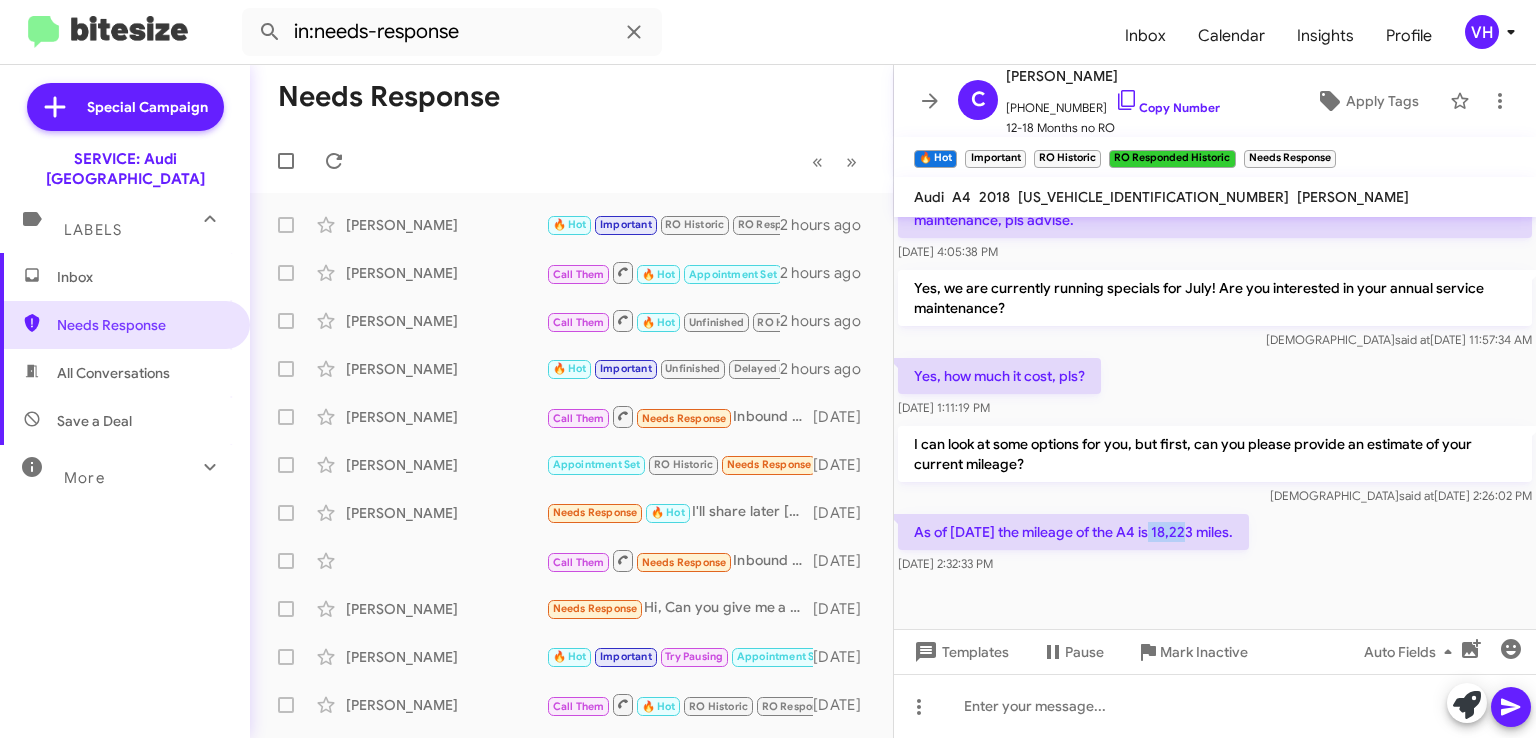 drag, startPoint x: 1184, startPoint y: 490, endPoint x: 1148, endPoint y: 496, distance: 36.496574 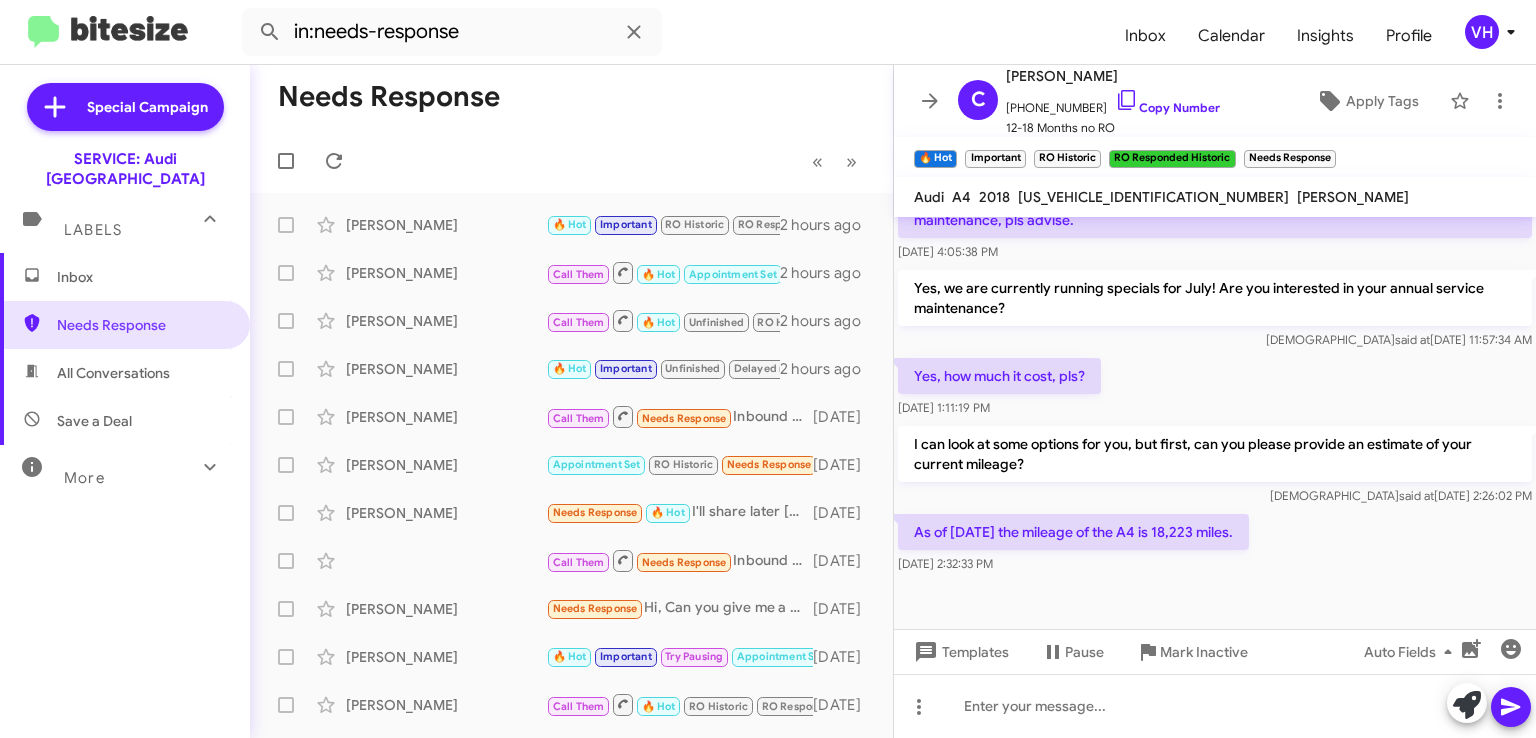 click on "[US_VEHICLE_IDENTIFICATION_NUMBER]" 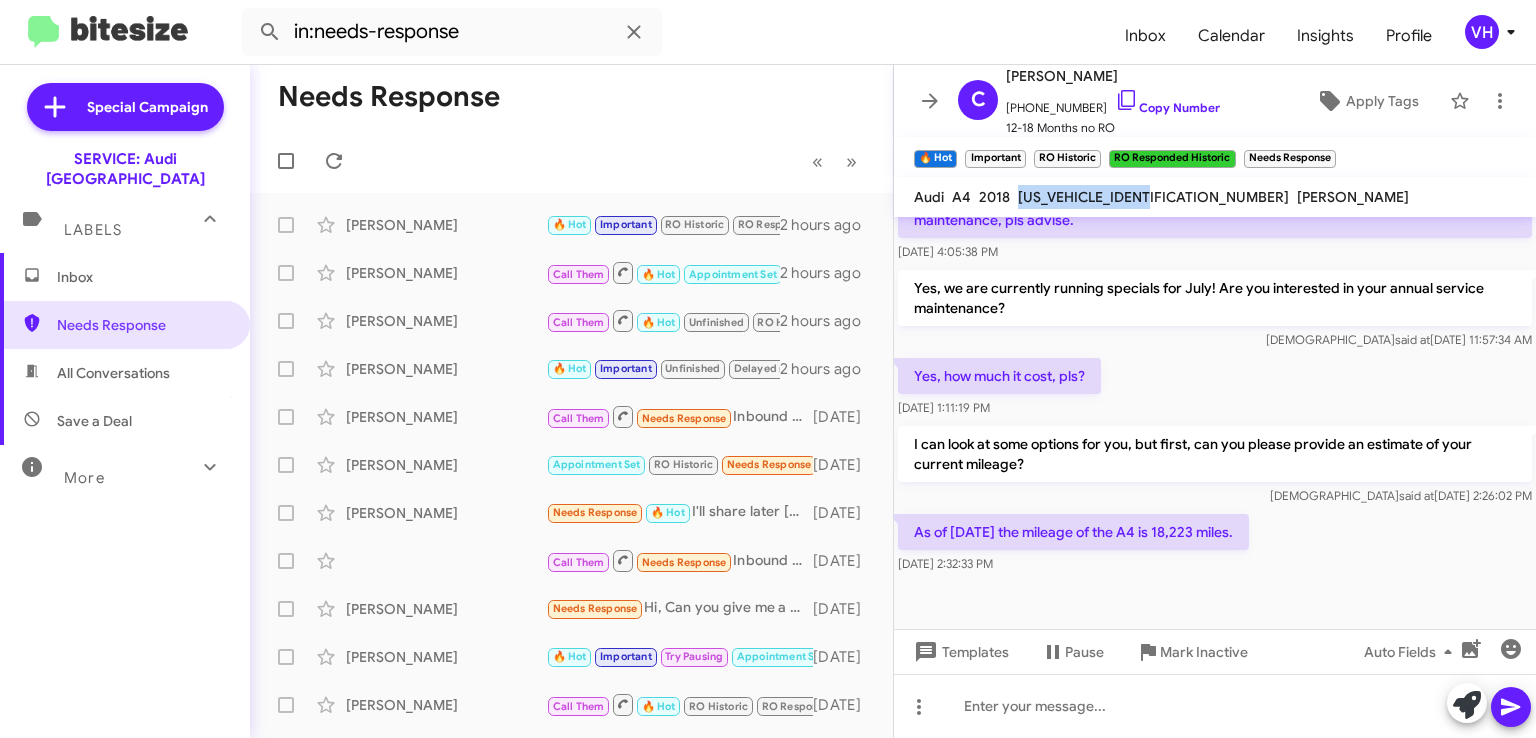 click on "[US_VEHICLE_IDENTIFICATION_NUMBER]" 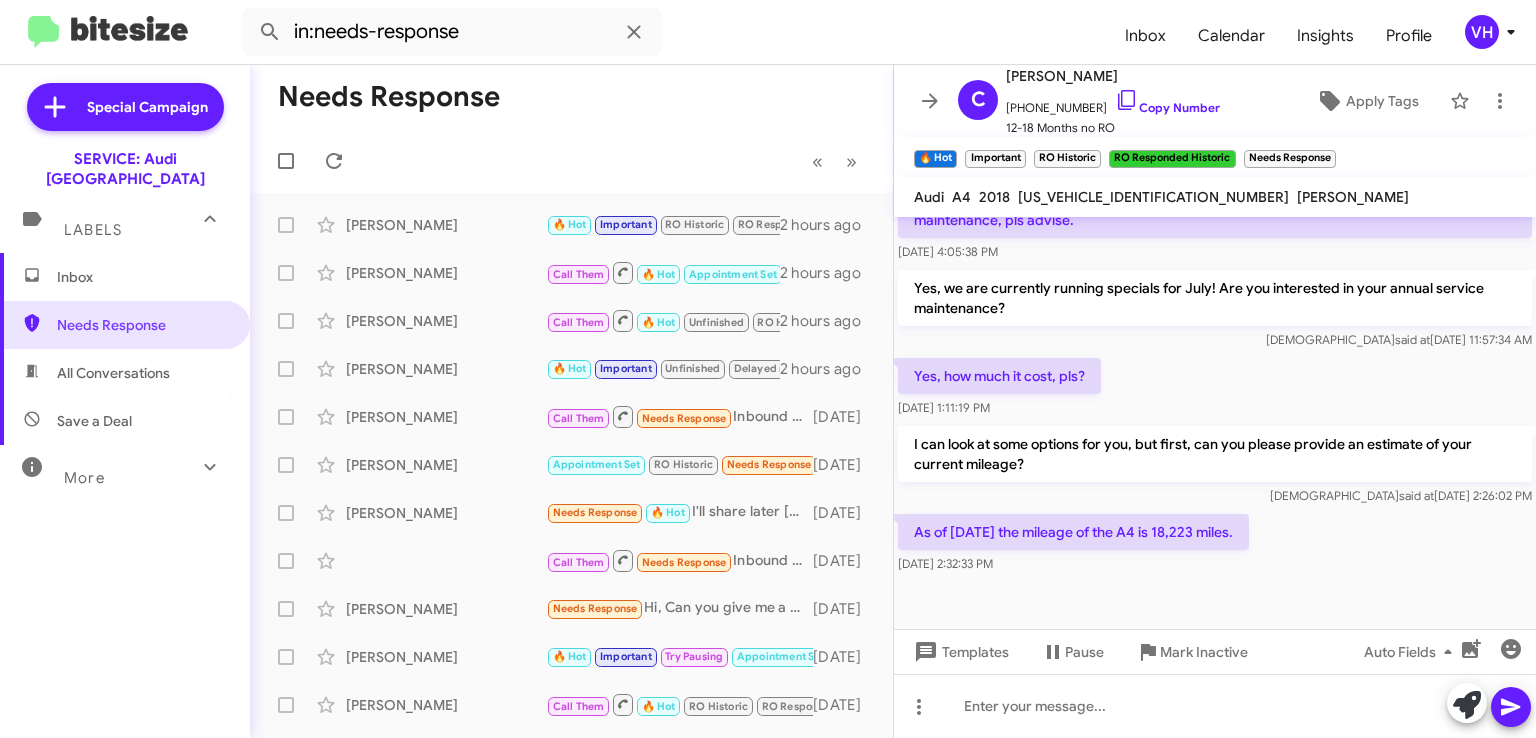 click on "As of [DATE] the mileage of the A4 is 18,223 miles." 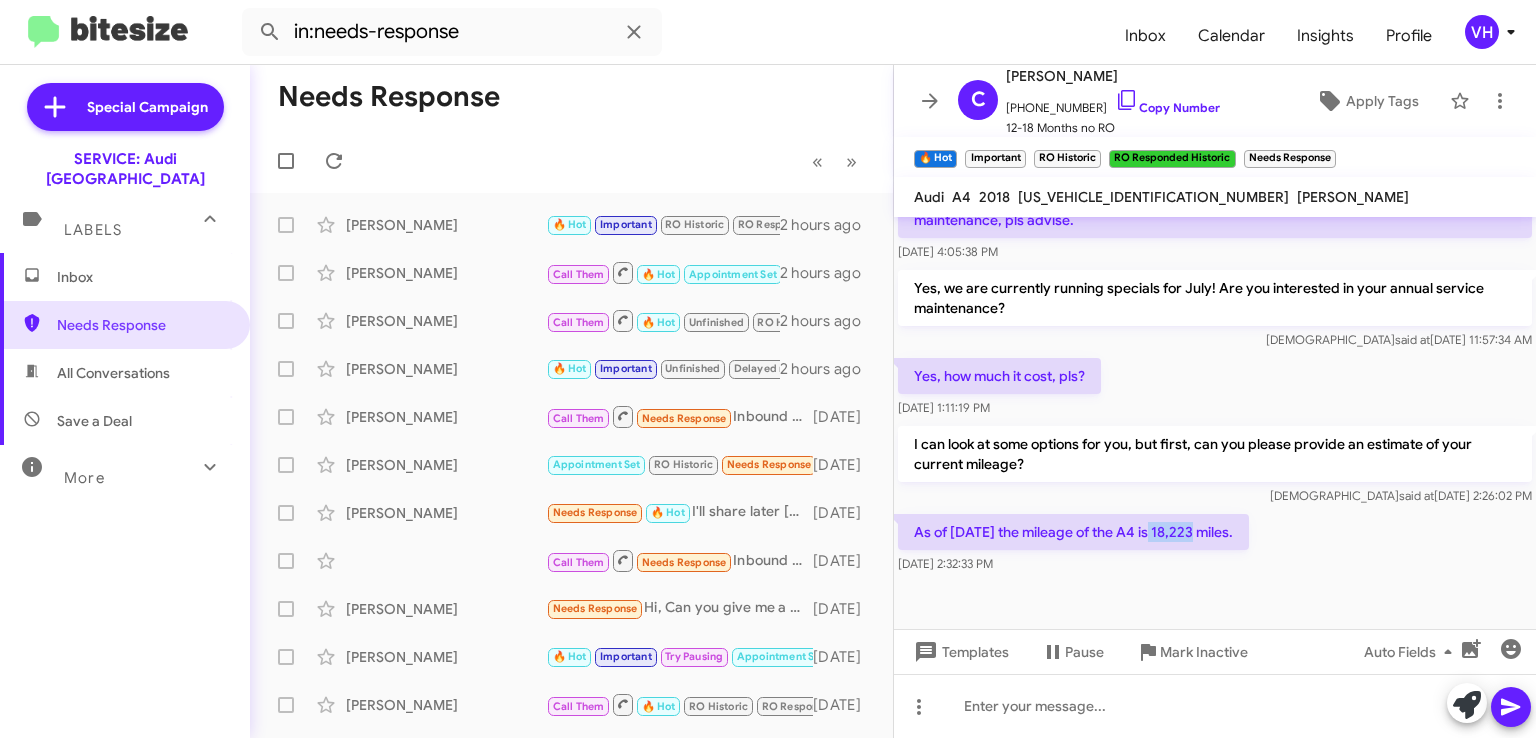 click on "As of [DATE] the mileage of the A4 is 18,223 miles." 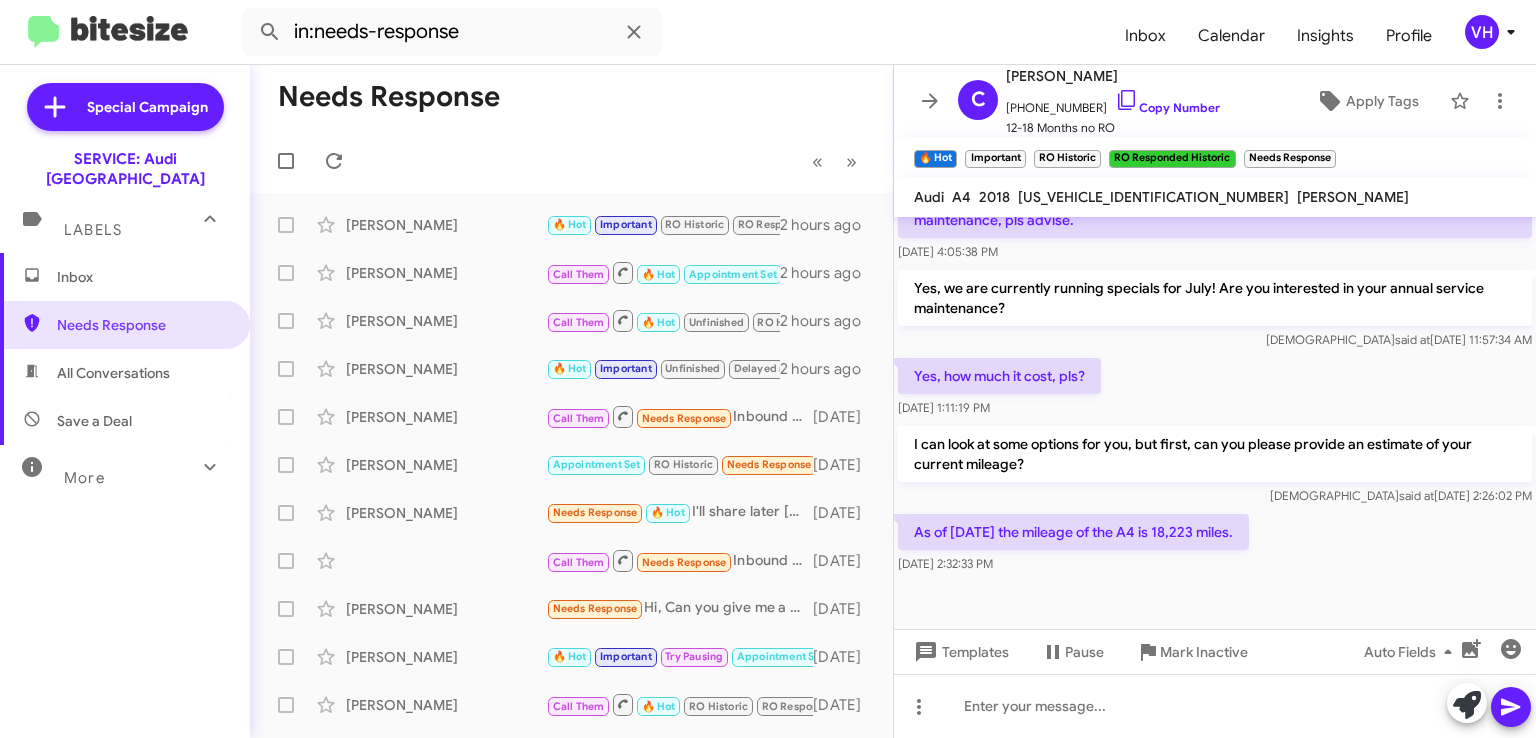 click on "Yes, we are currently running specials for July! Are you interested in your annual service maintenance?" 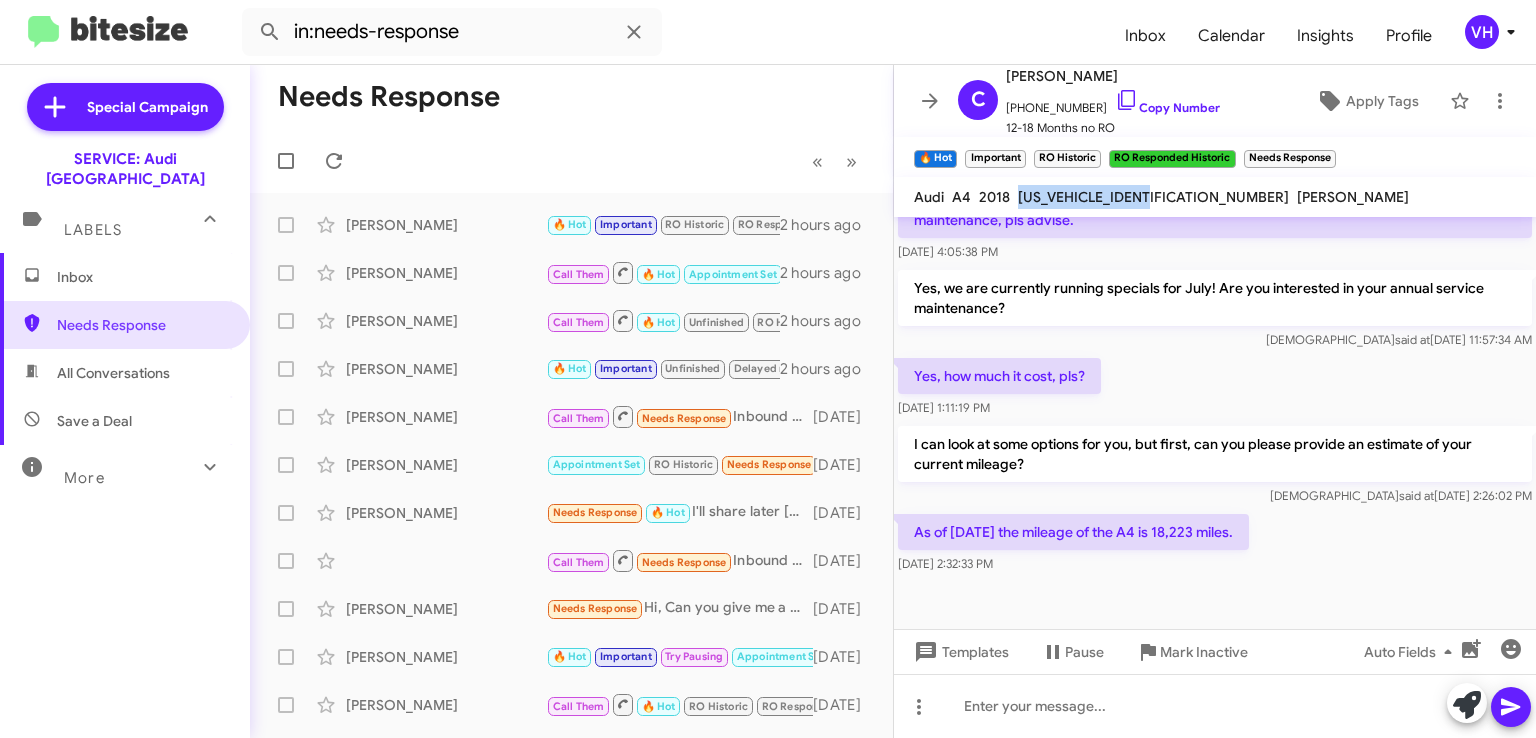 click on "[US_VEHICLE_IDENTIFICATION_NUMBER]" 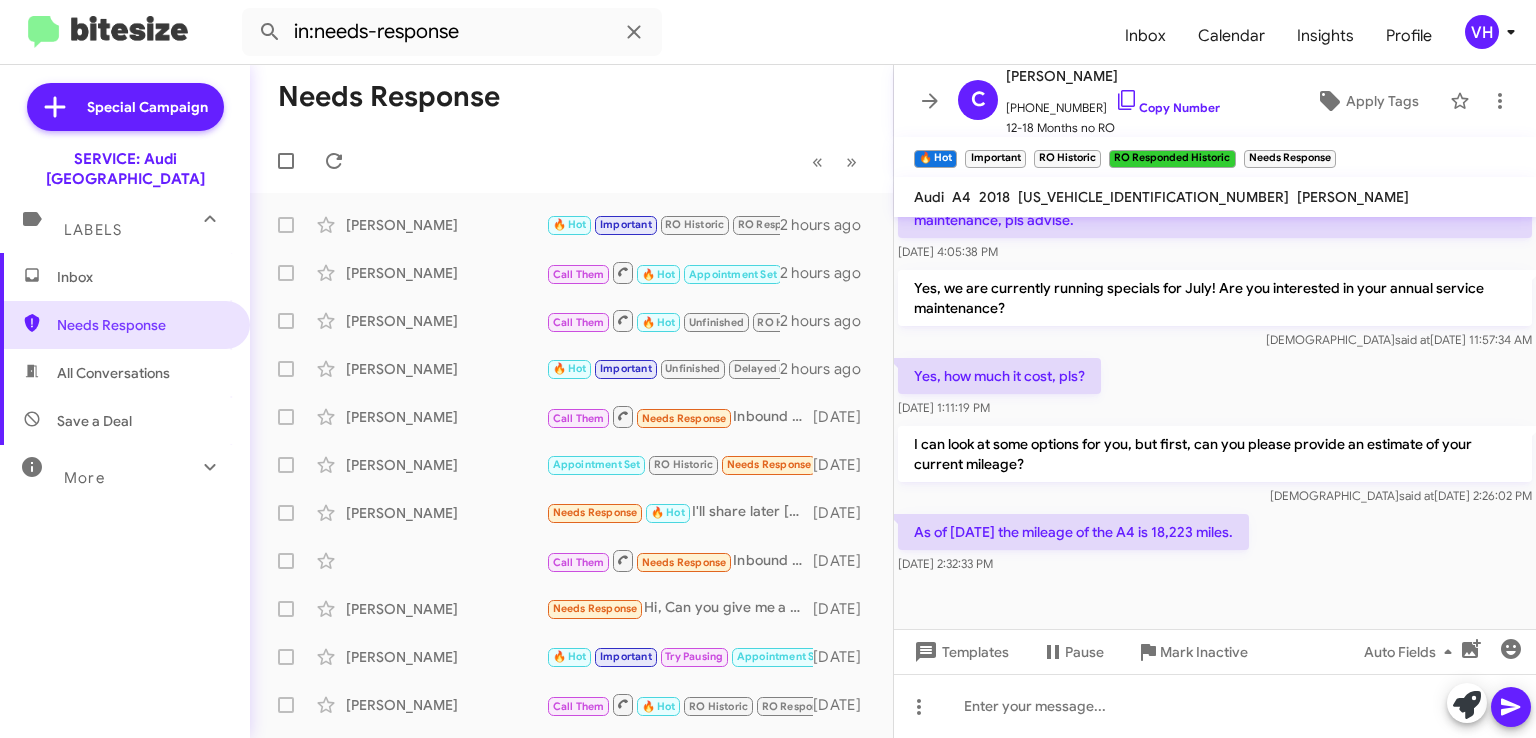 click on "[PERSON_NAME]" 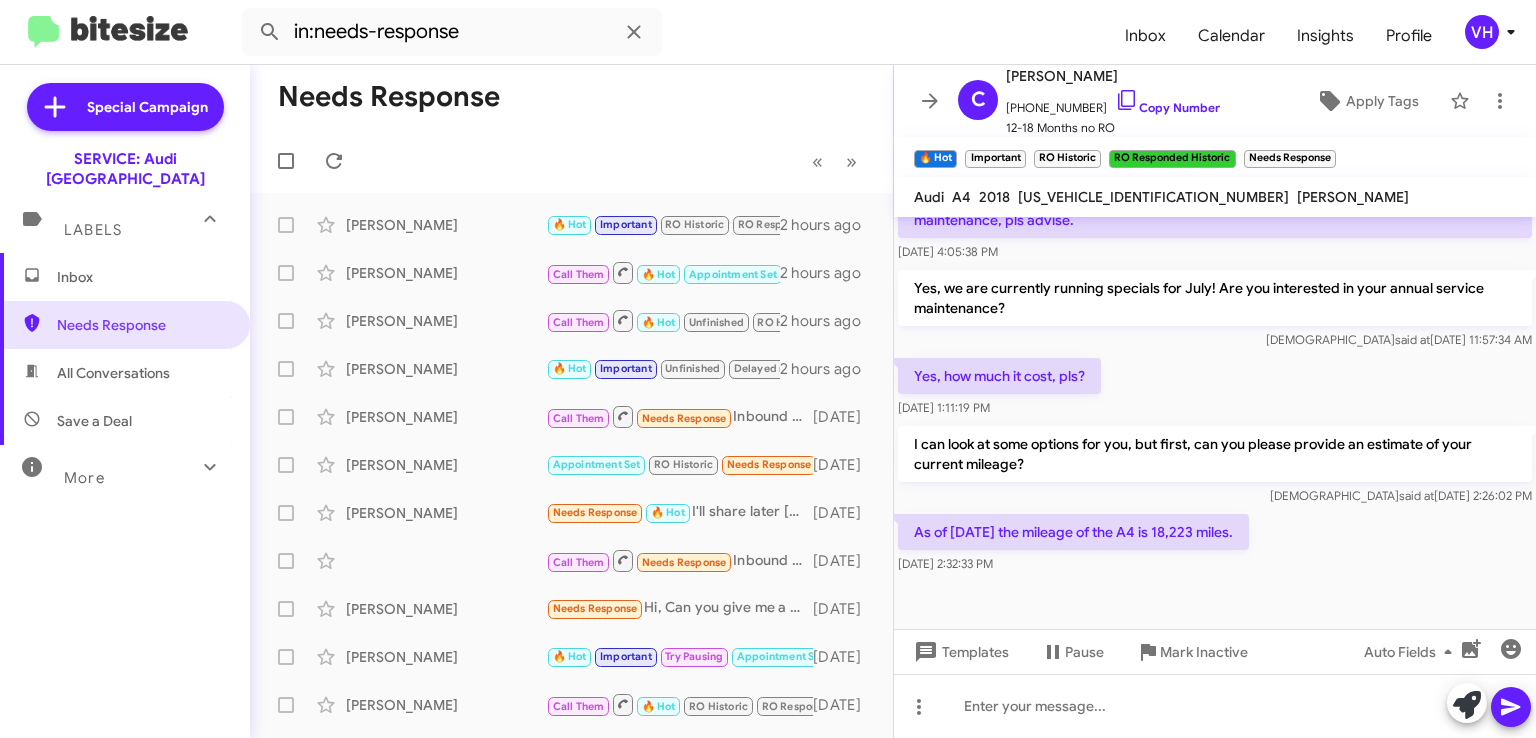 click on "[US_VEHICLE_IDENTIFICATION_NUMBER]" 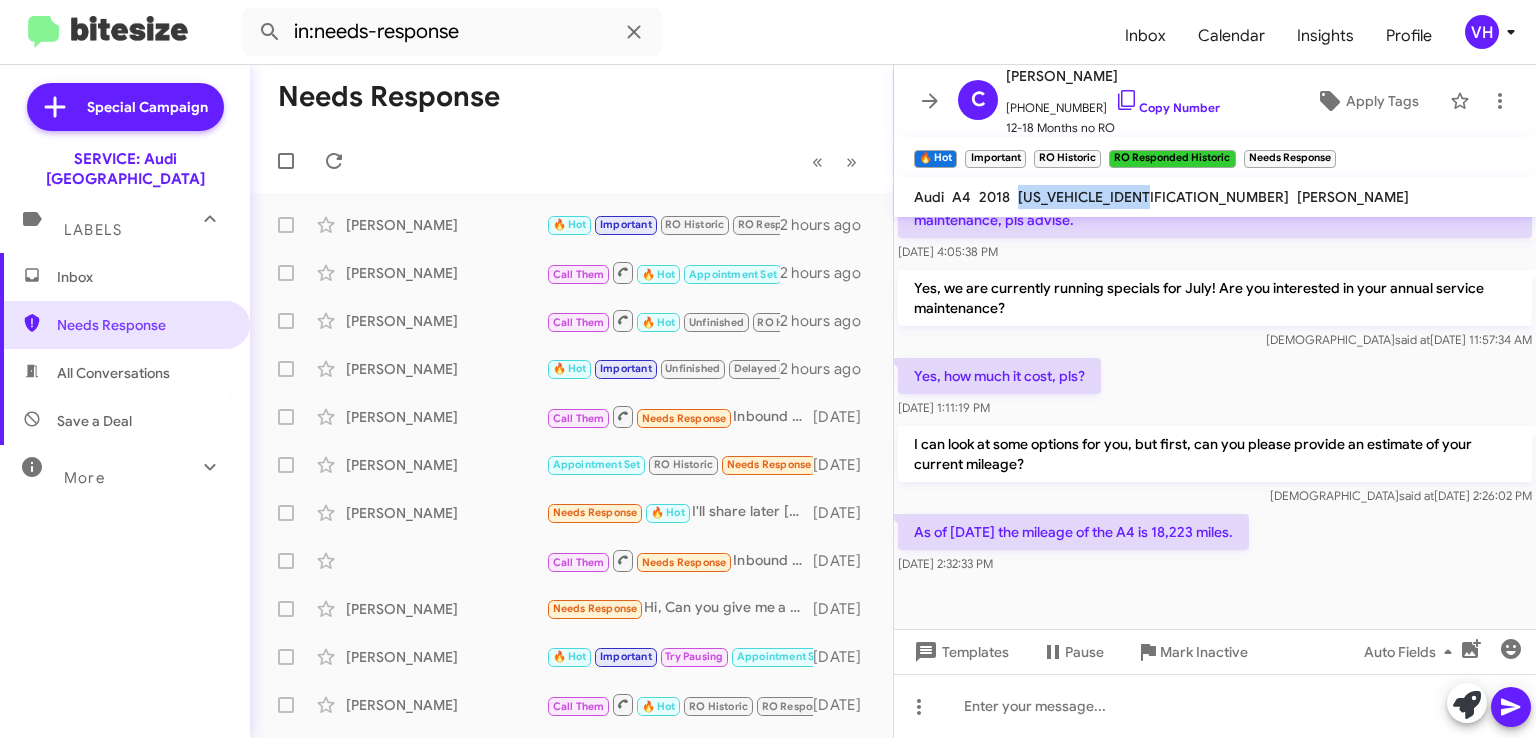 click on "[US_VEHICLE_IDENTIFICATION_NUMBER]" 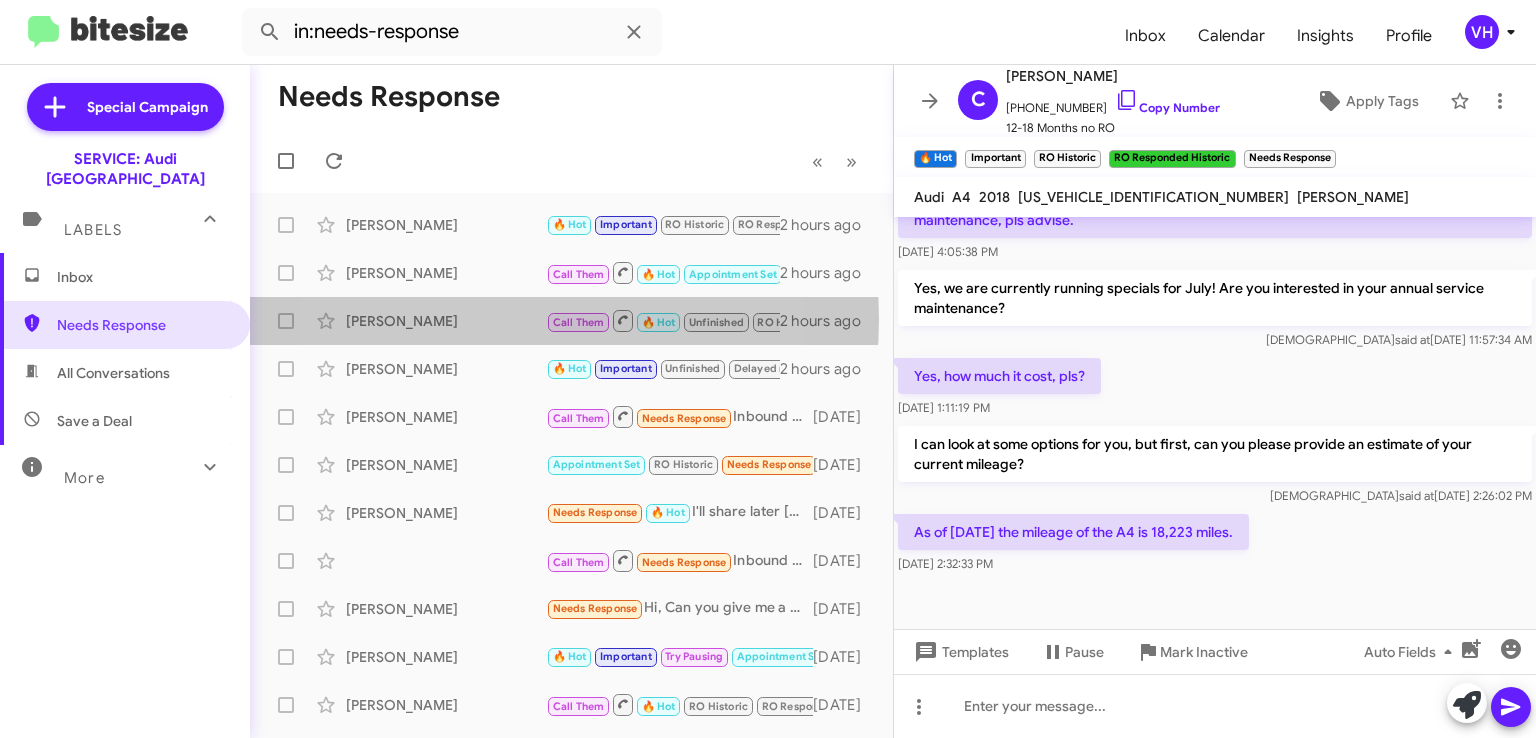 click on "[PERSON_NAME]" 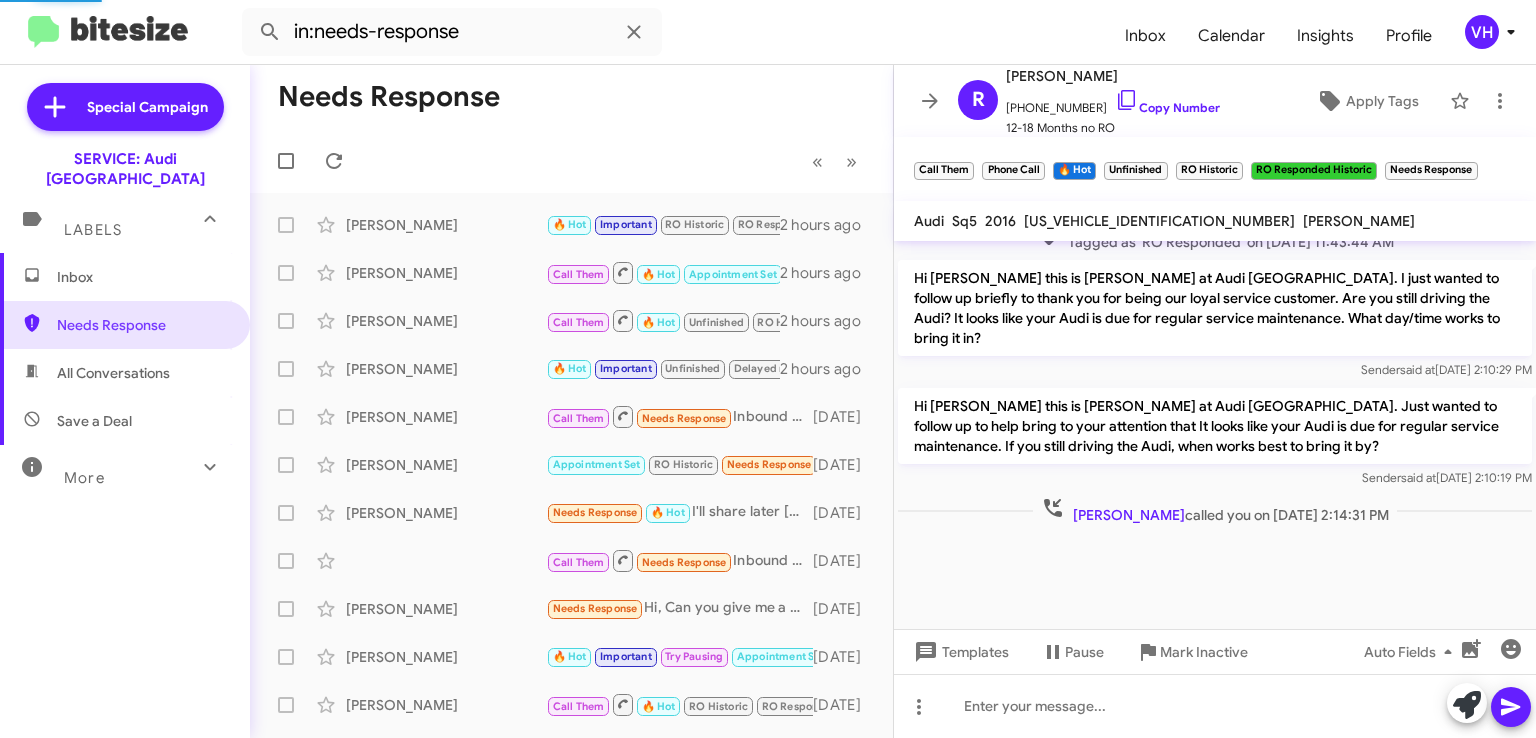 scroll, scrollTop: 1134, scrollLeft: 0, axis: vertical 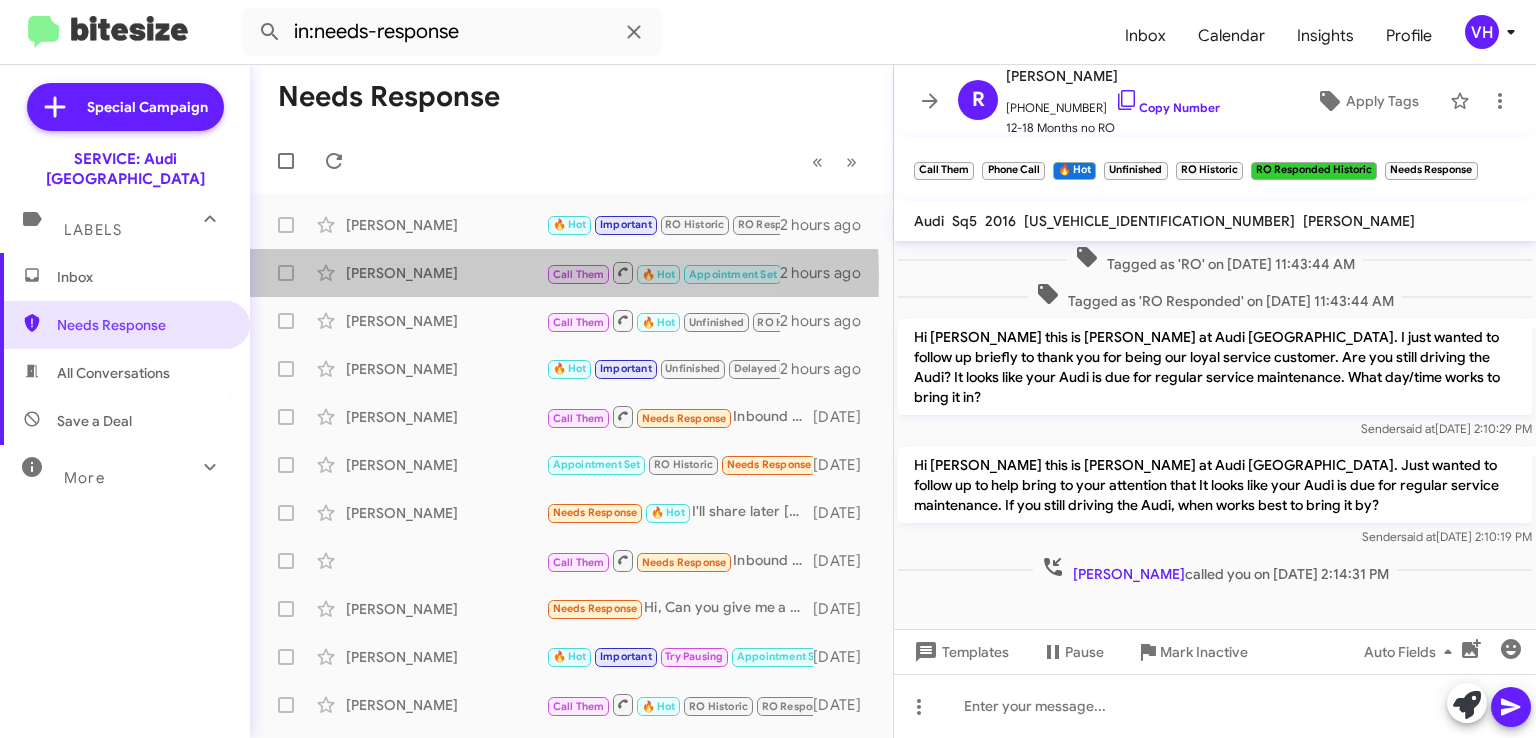 click on "[PERSON_NAME]" 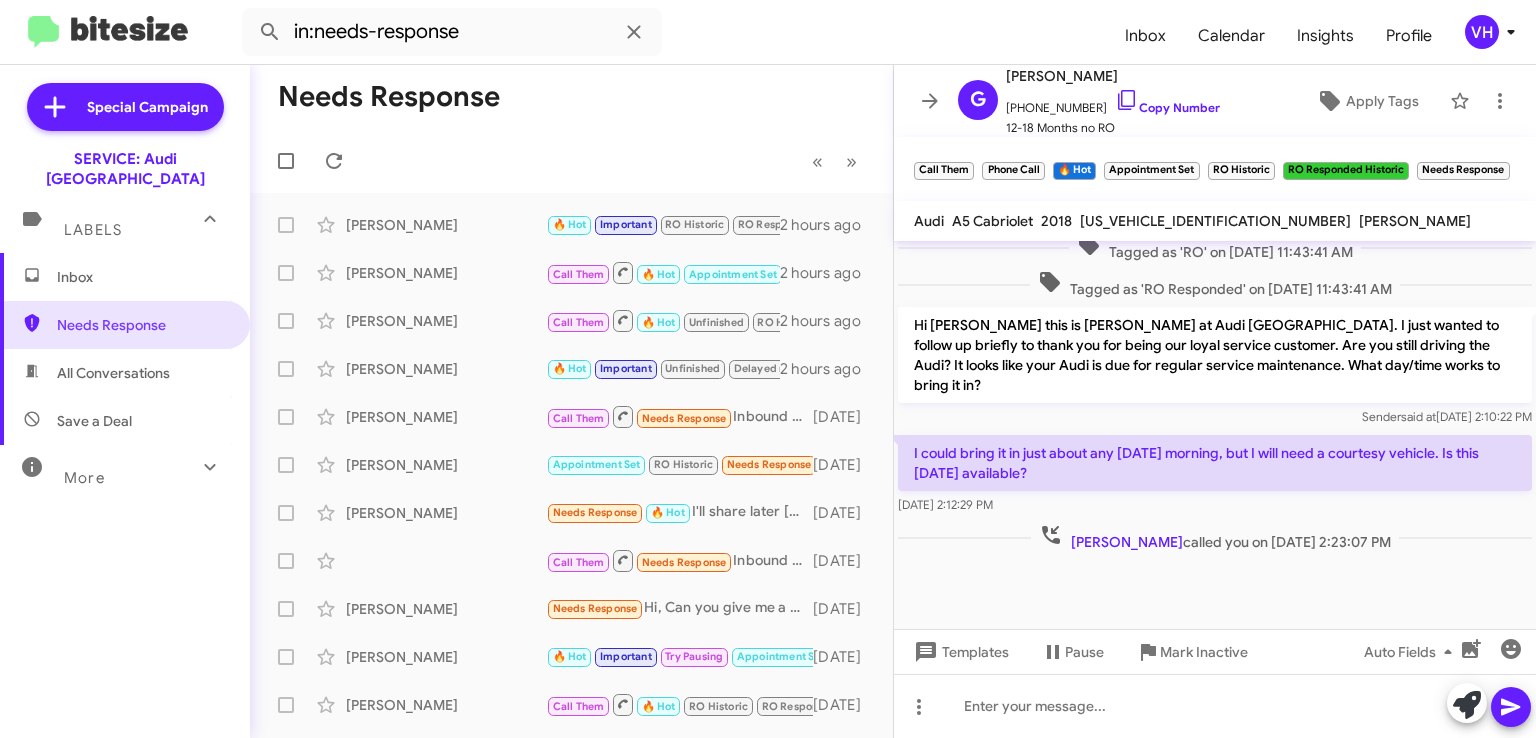 click on "Kelly Howard" 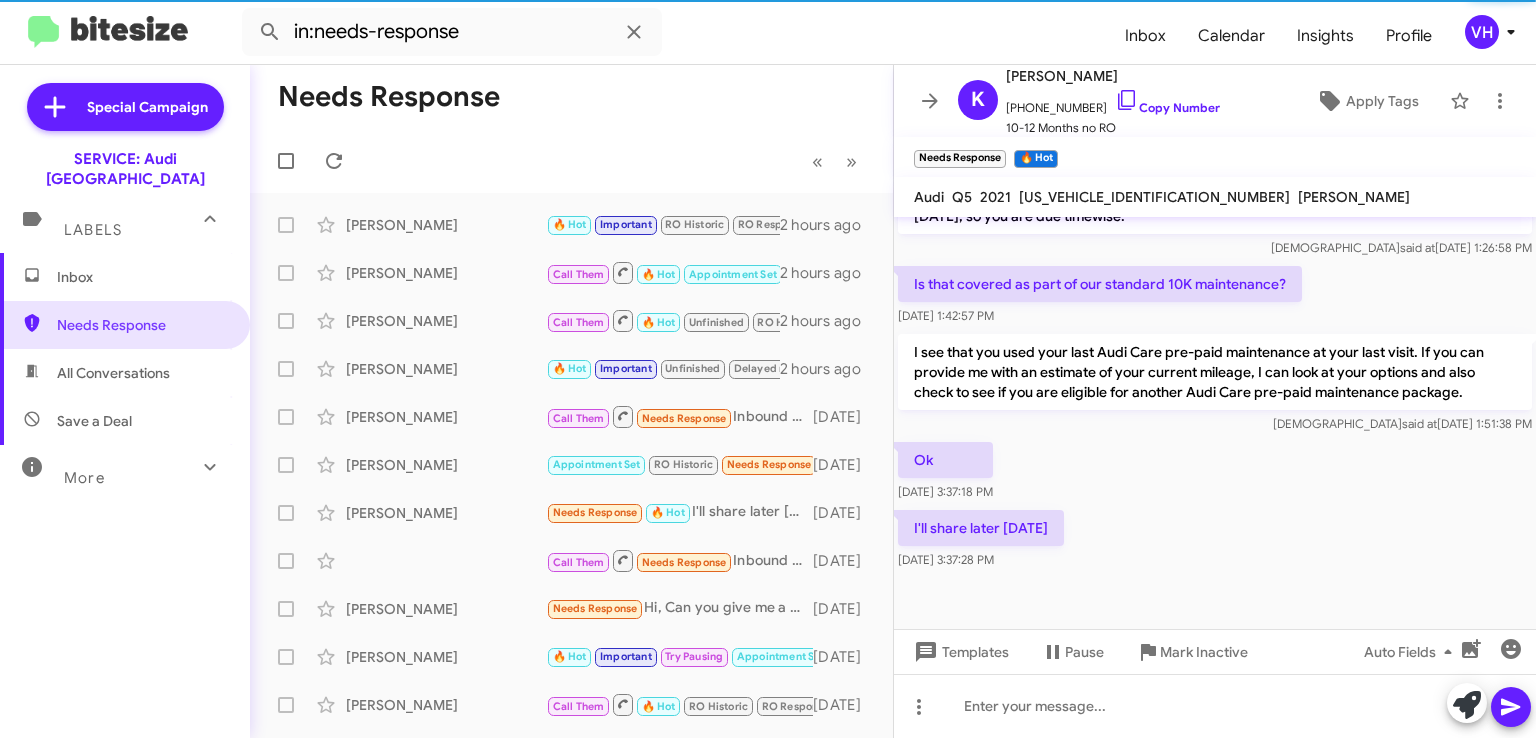 scroll, scrollTop: 751, scrollLeft: 0, axis: vertical 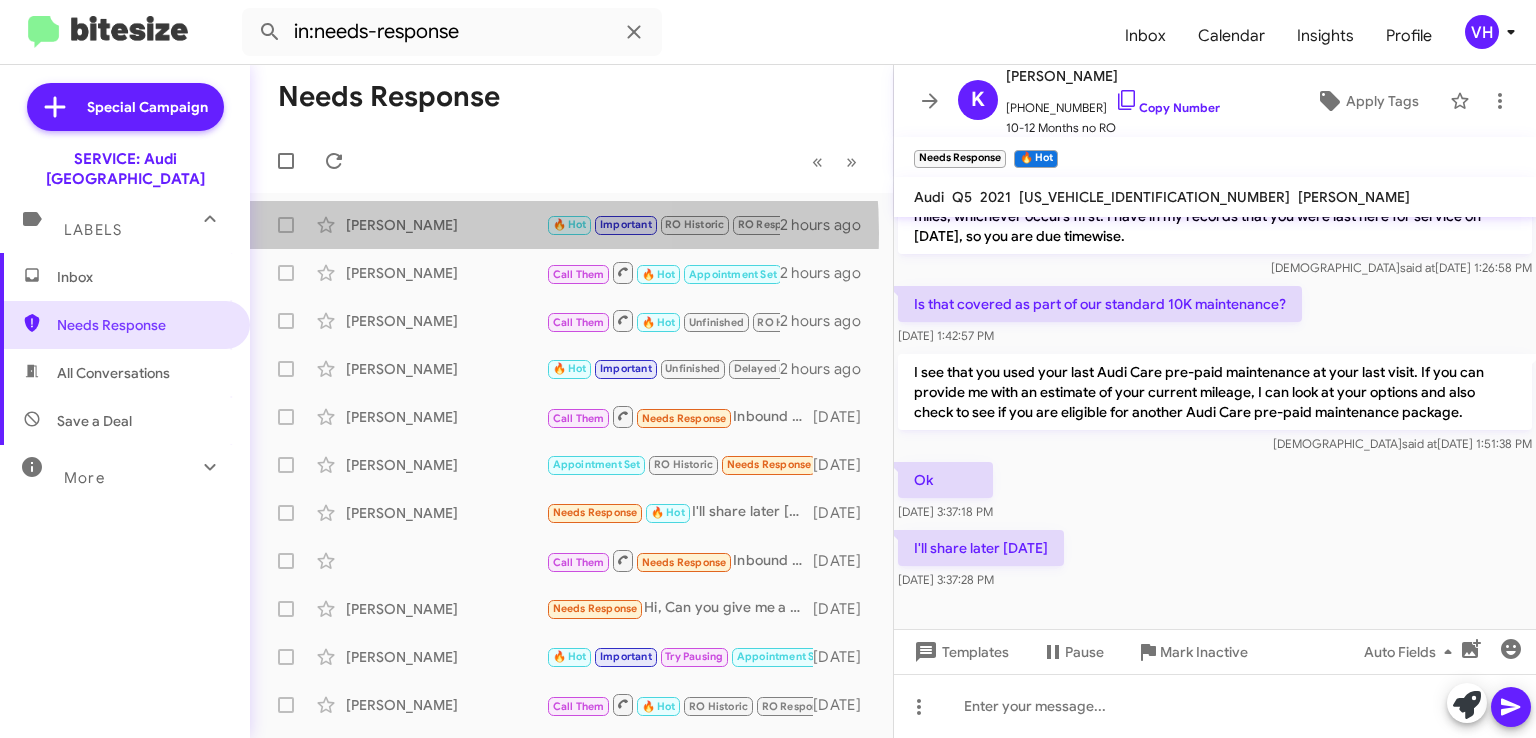 click on "[PERSON_NAME]" 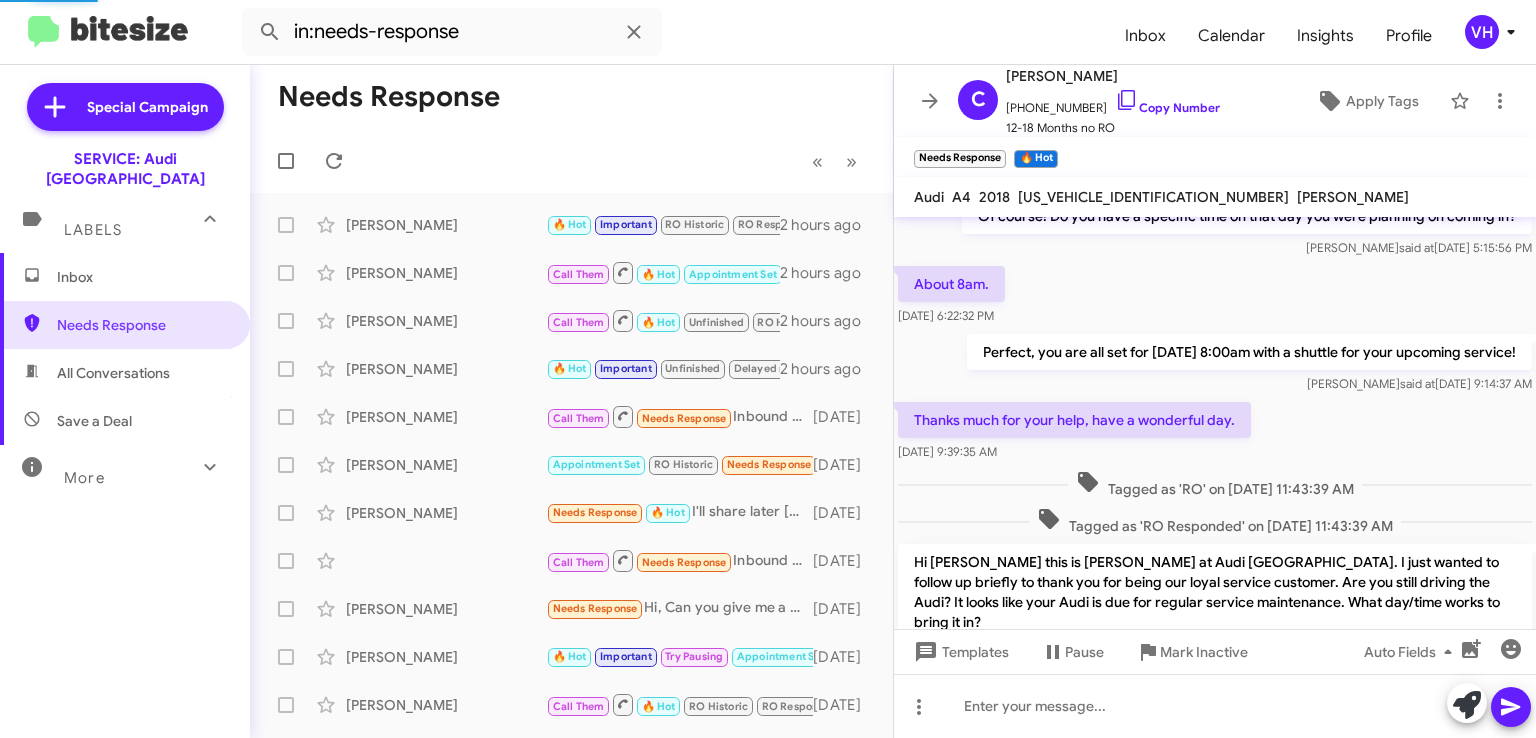 scroll, scrollTop: 0, scrollLeft: 0, axis: both 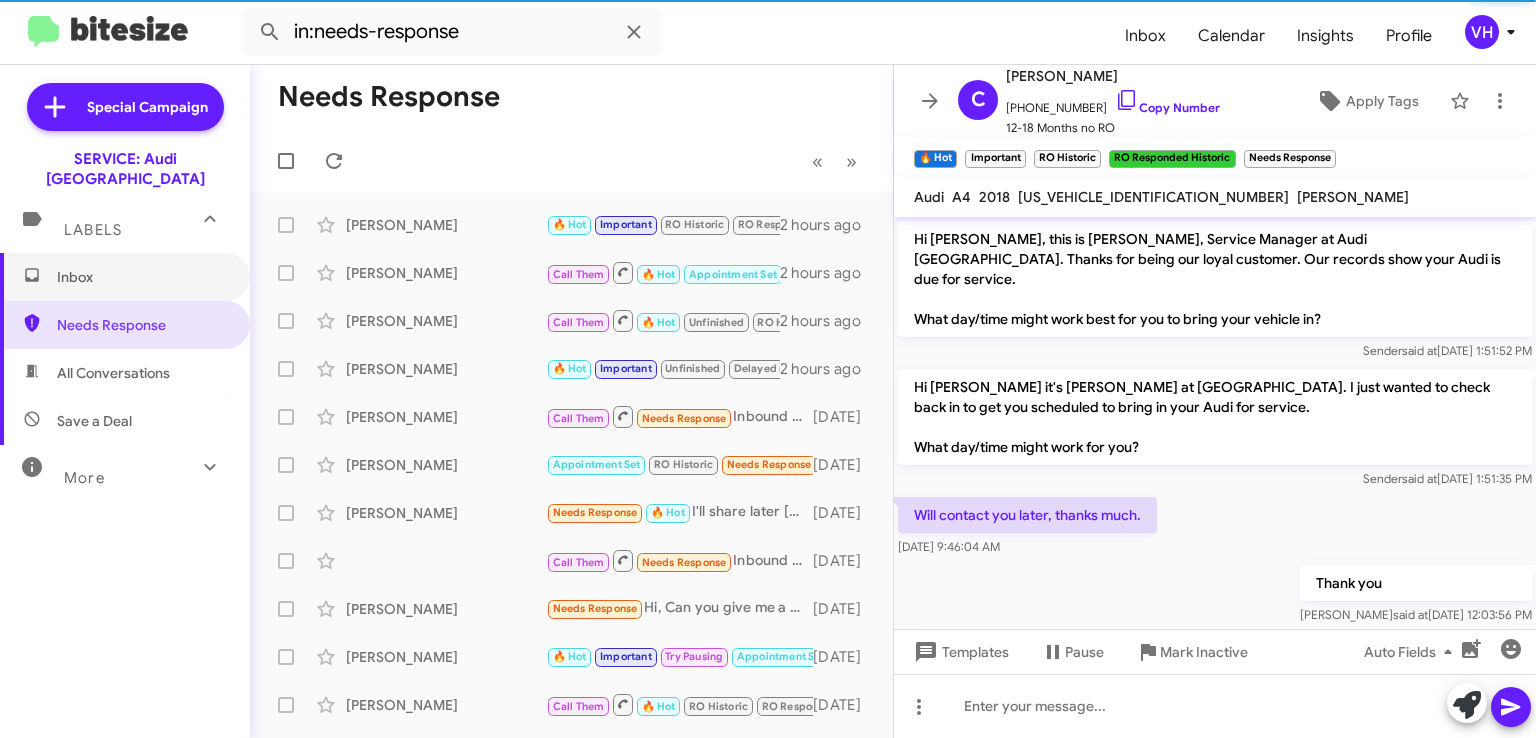 click on "Inbox" at bounding box center [142, 277] 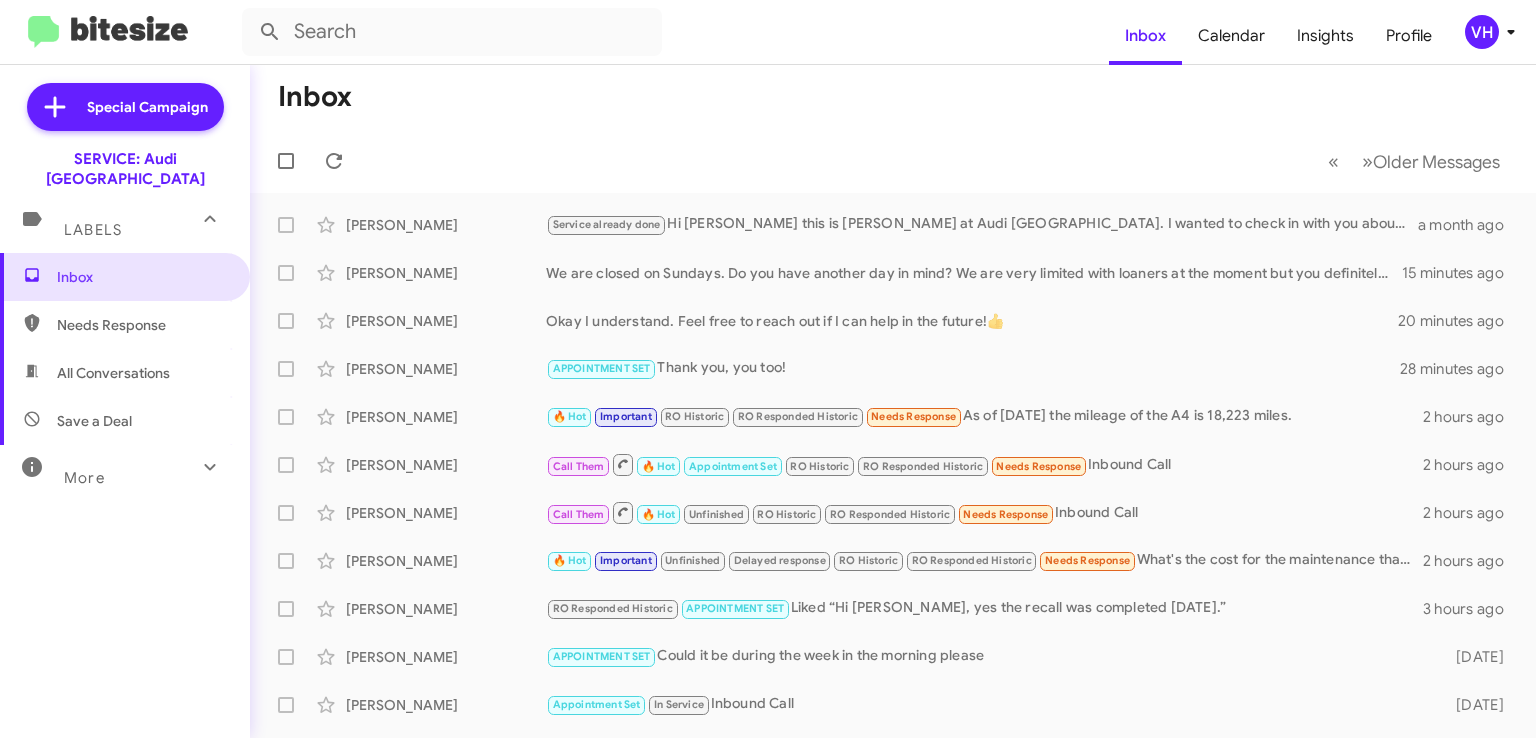 click on "[PERSON_NAME]" 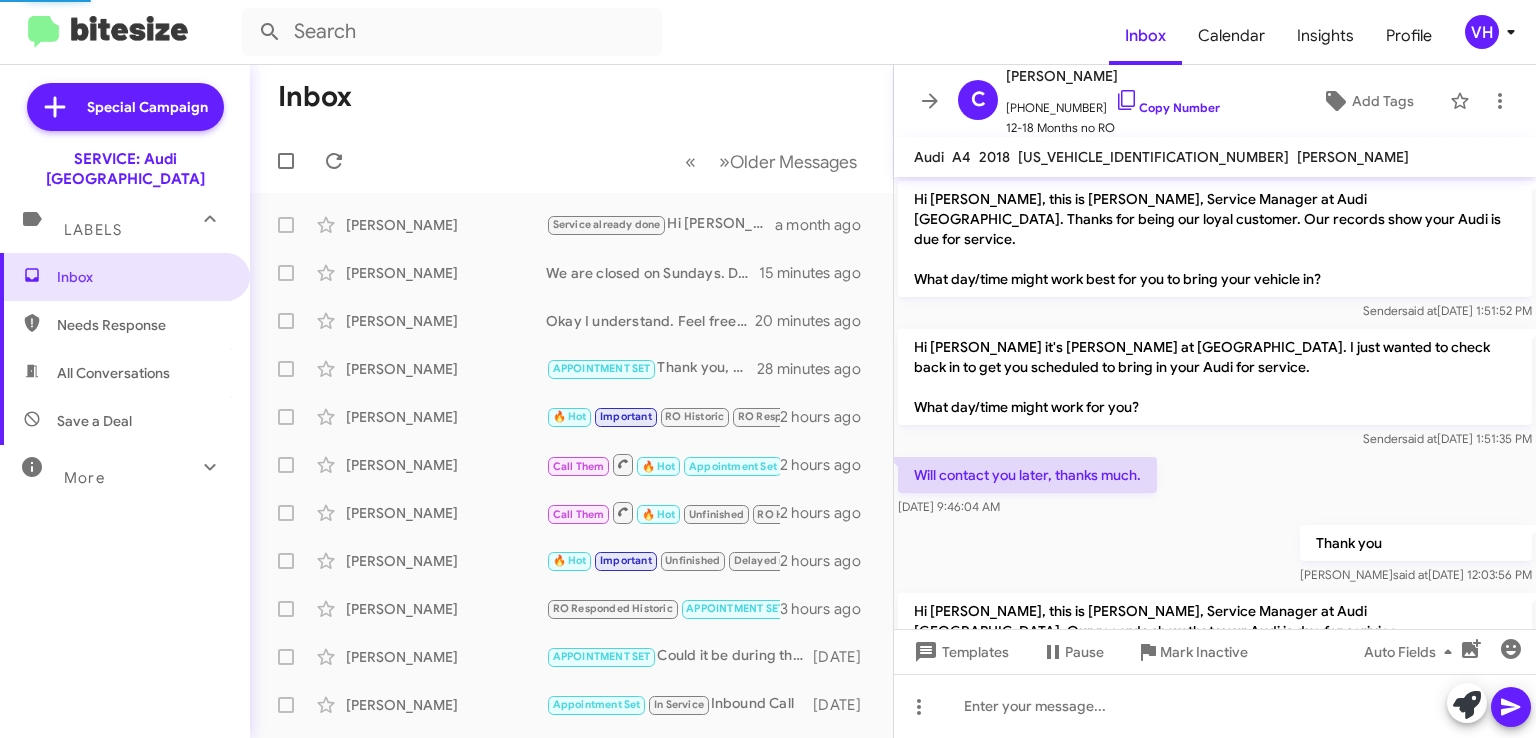 scroll, scrollTop: 1200, scrollLeft: 0, axis: vertical 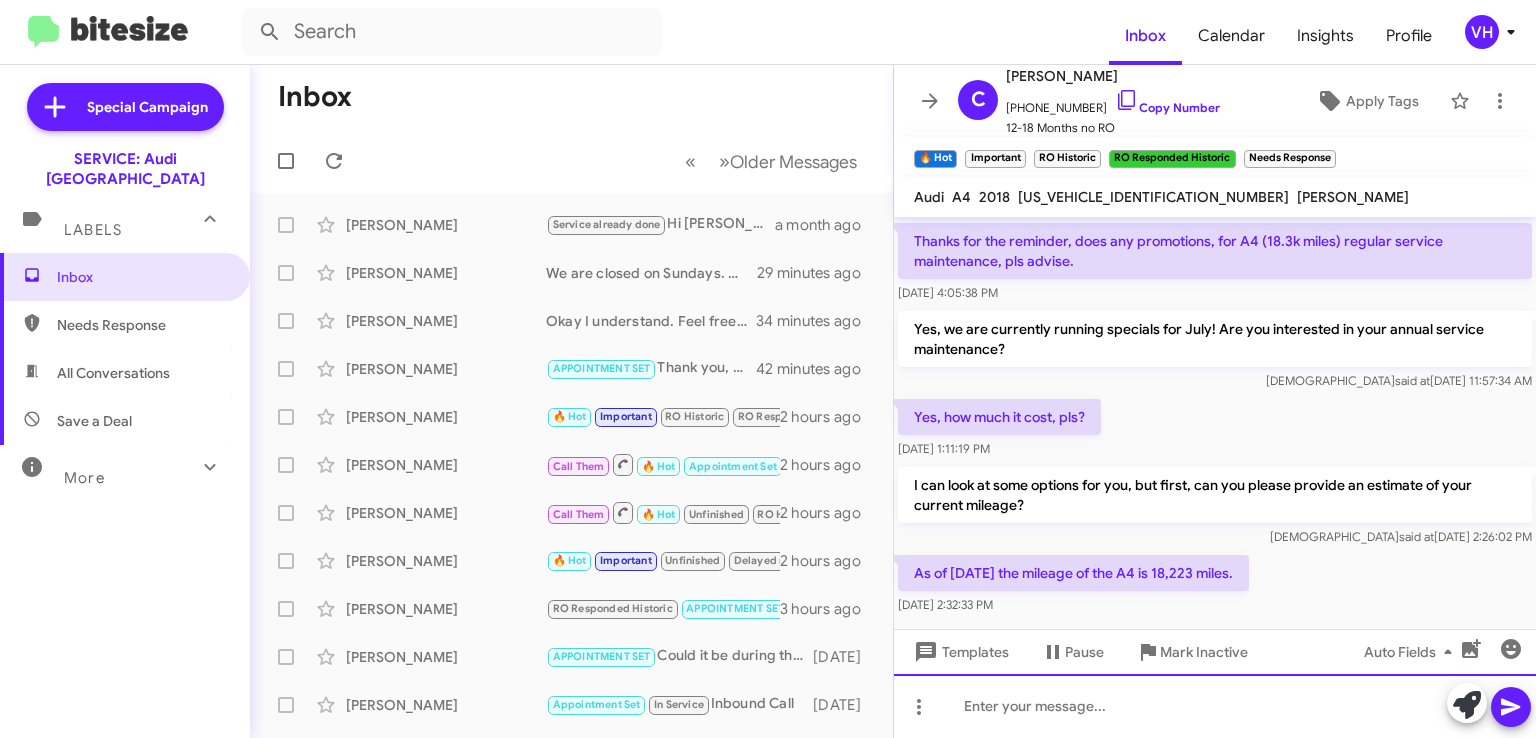 click 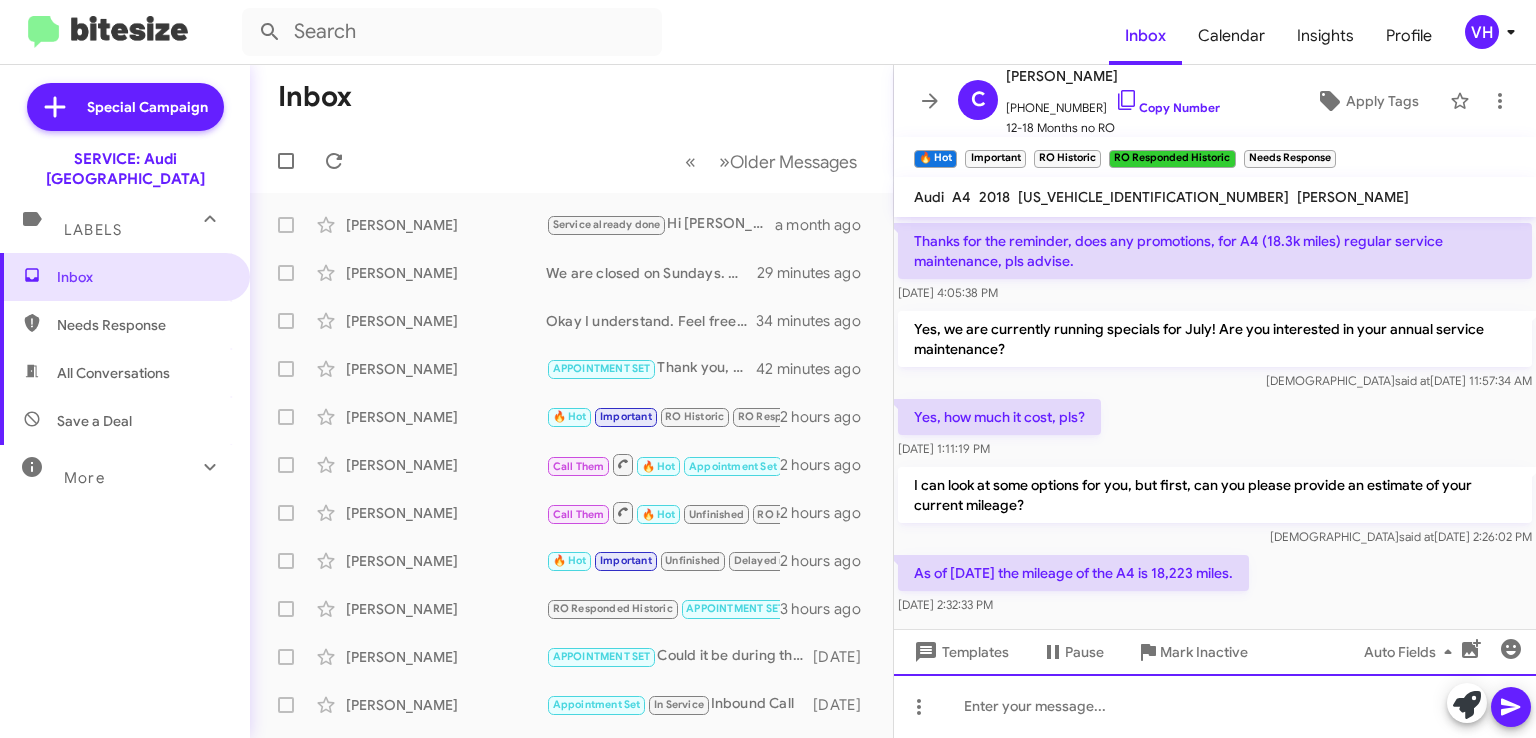type 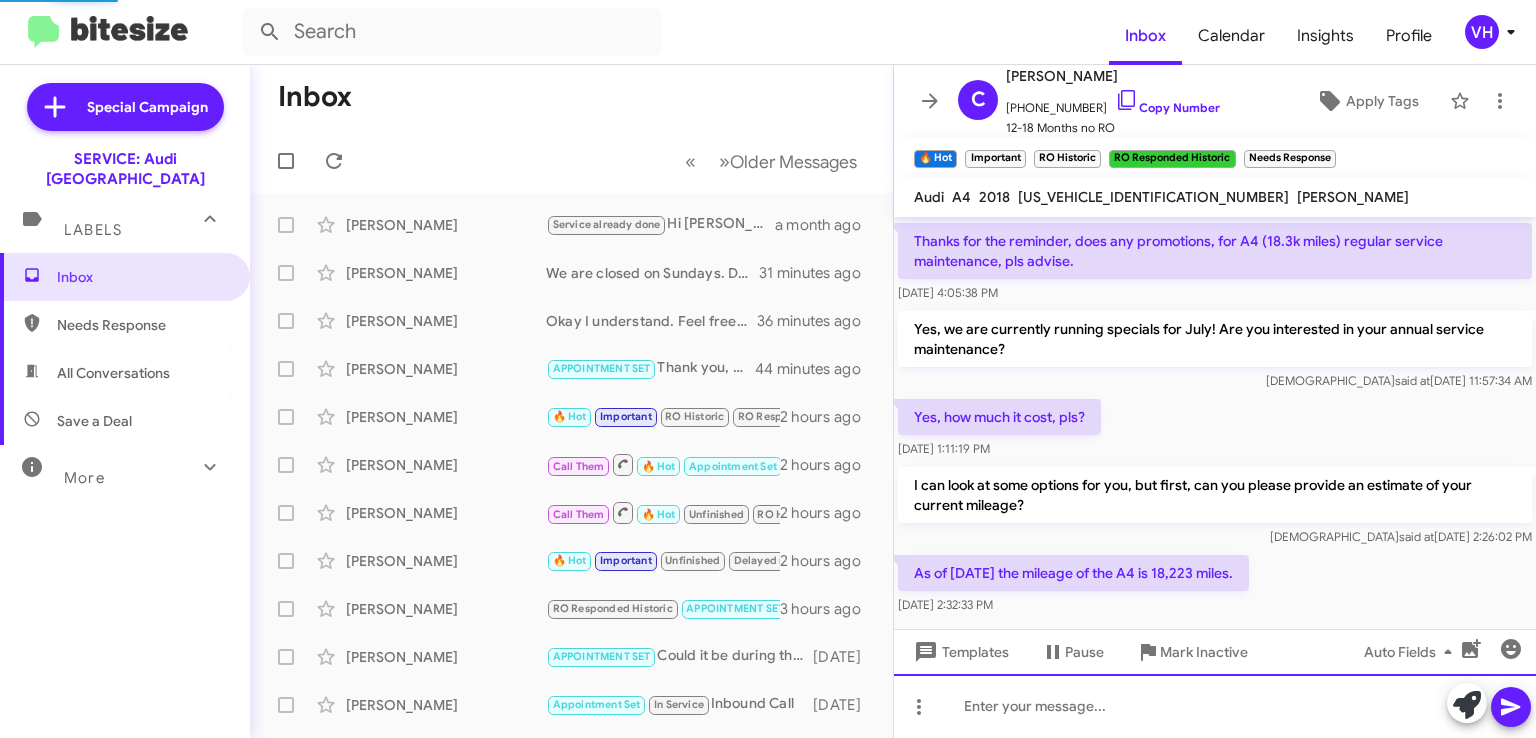 scroll, scrollTop: 0, scrollLeft: 0, axis: both 